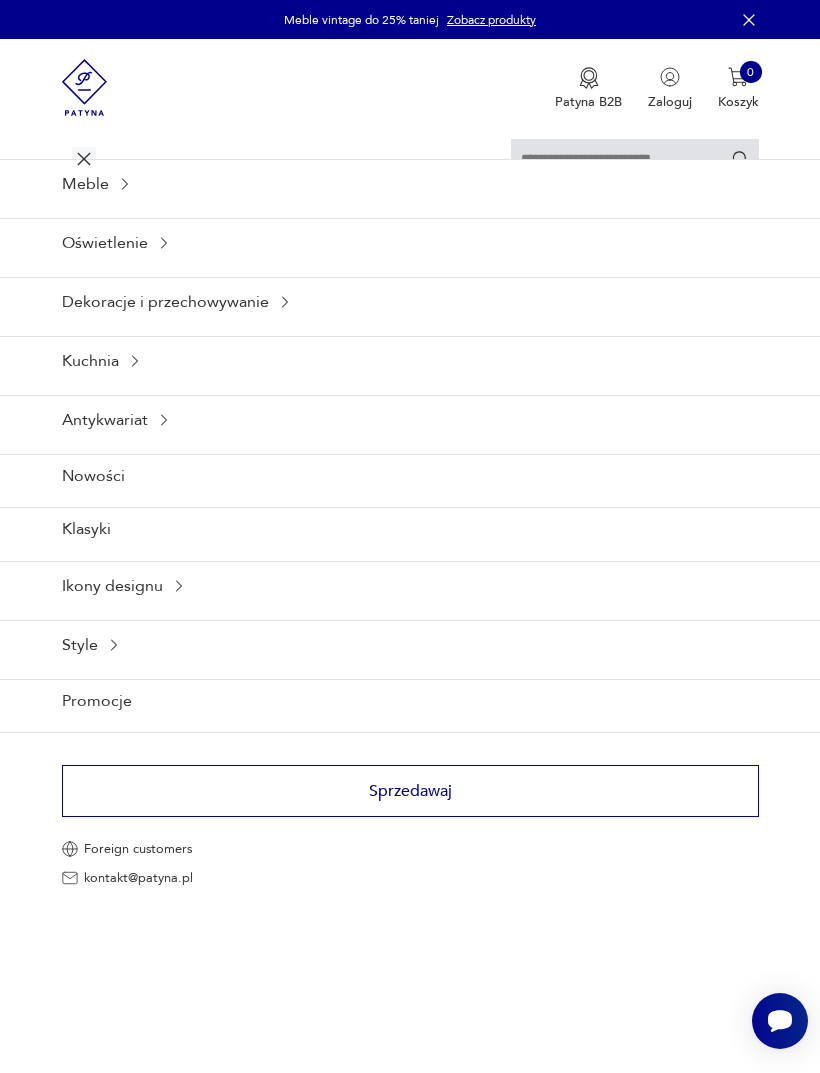 scroll, scrollTop: 0, scrollLeft: 0, axis: both 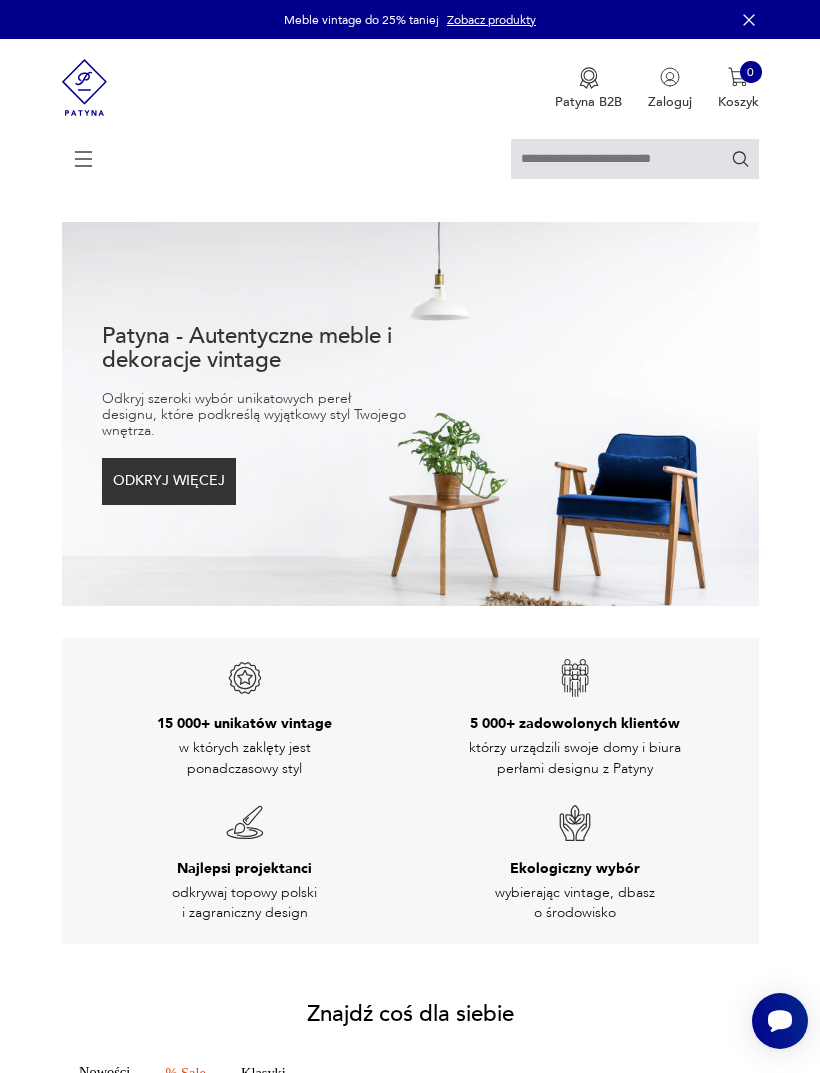 click 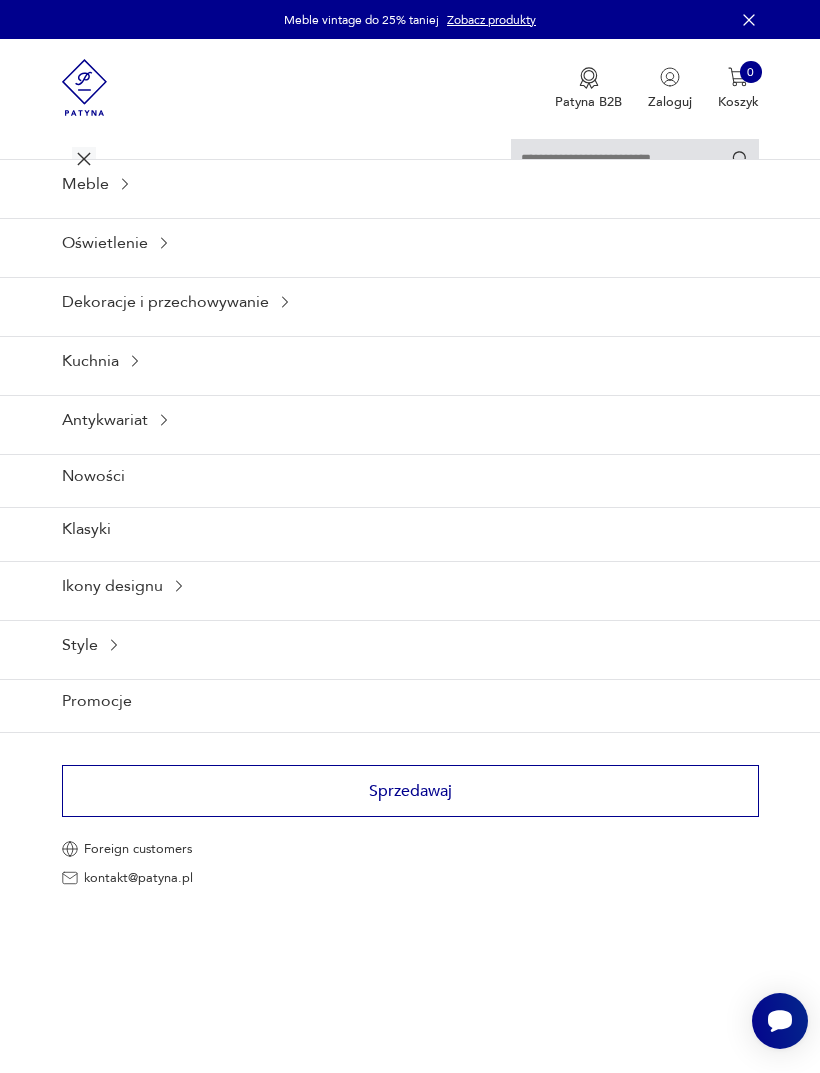 click on "Meble" at bounding box center [410, 183] 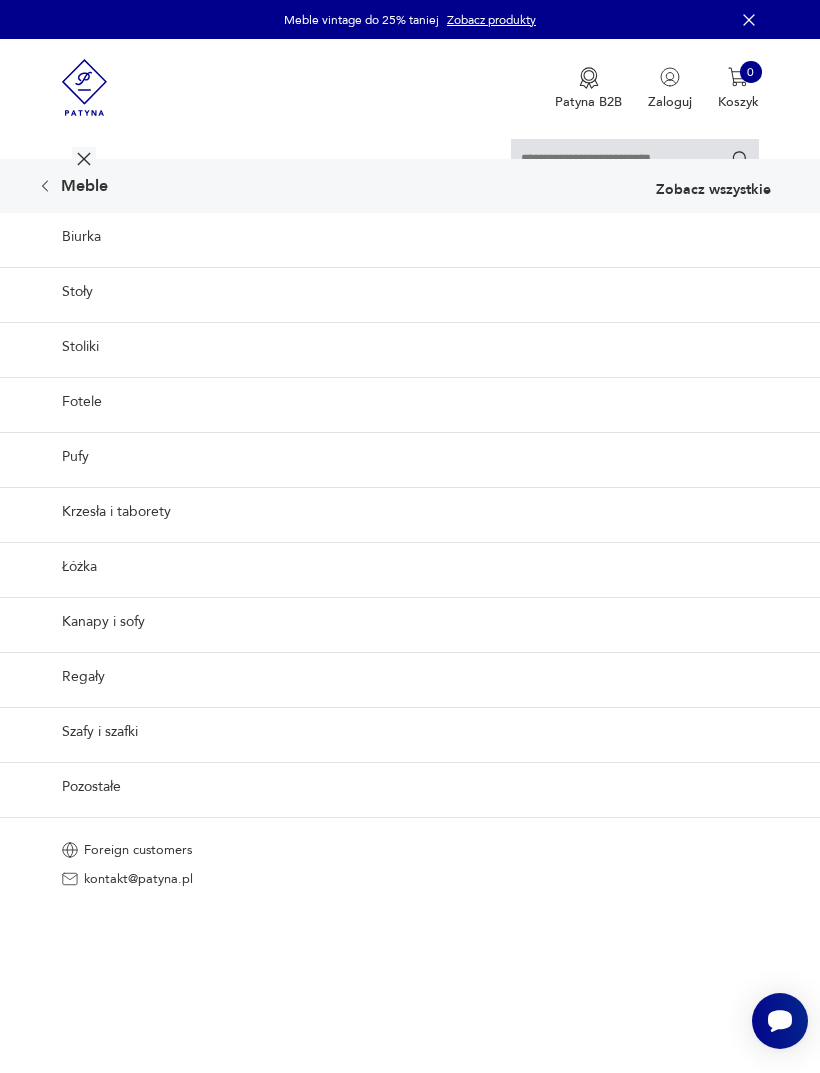 click on "Stoliki" at bounding box center (410, 346) 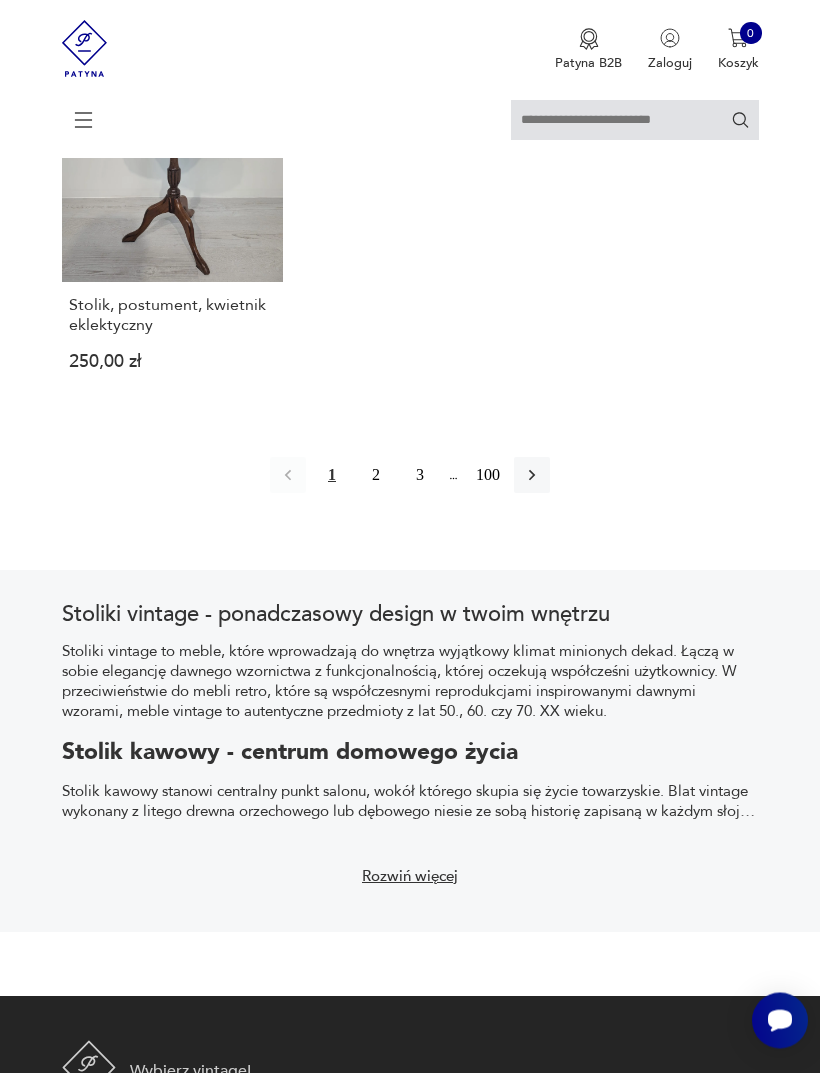 click 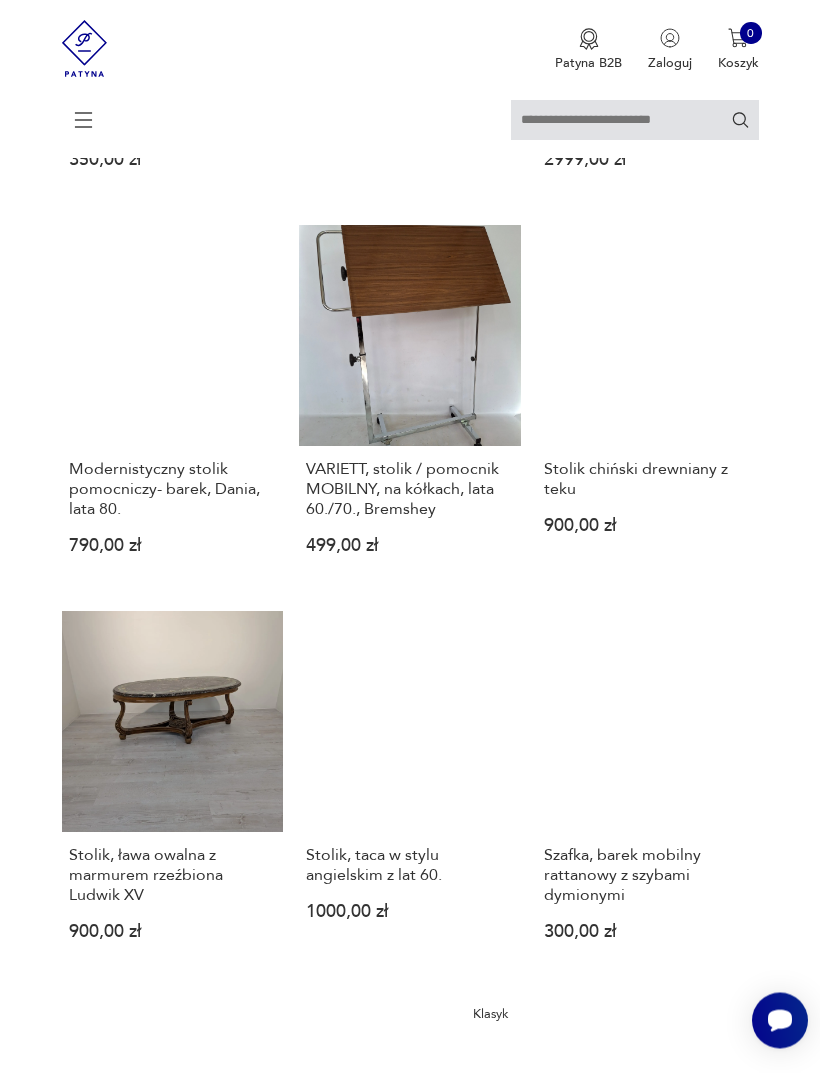 scroll, scrollTop: 365, scrollLeft: 0, axis: vertical 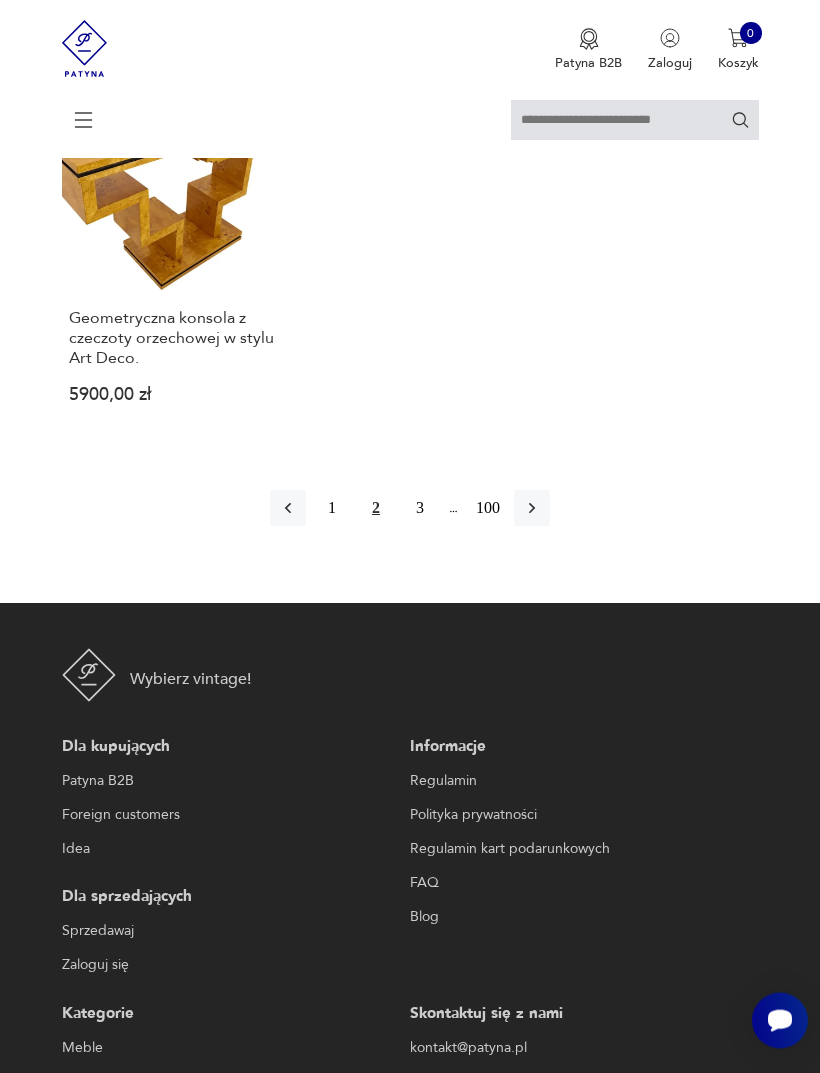 click 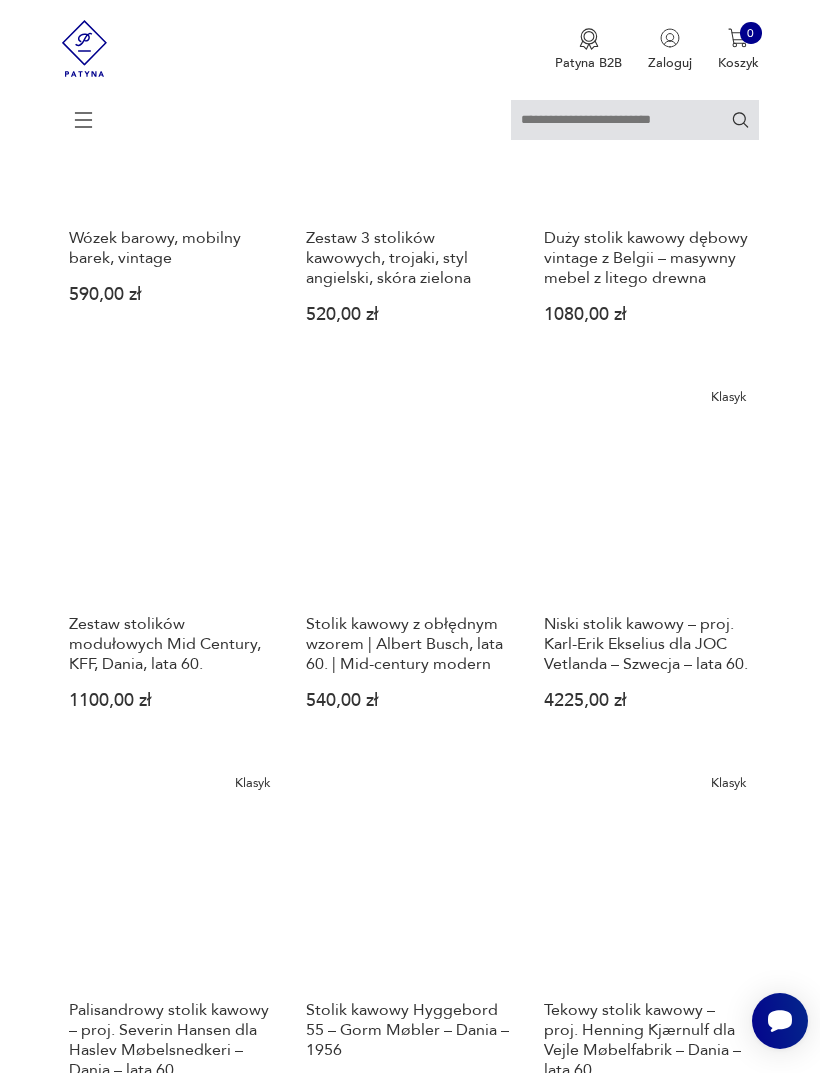 scroll, scrollTop: 365, scrollLeft: 0, axis: vertical 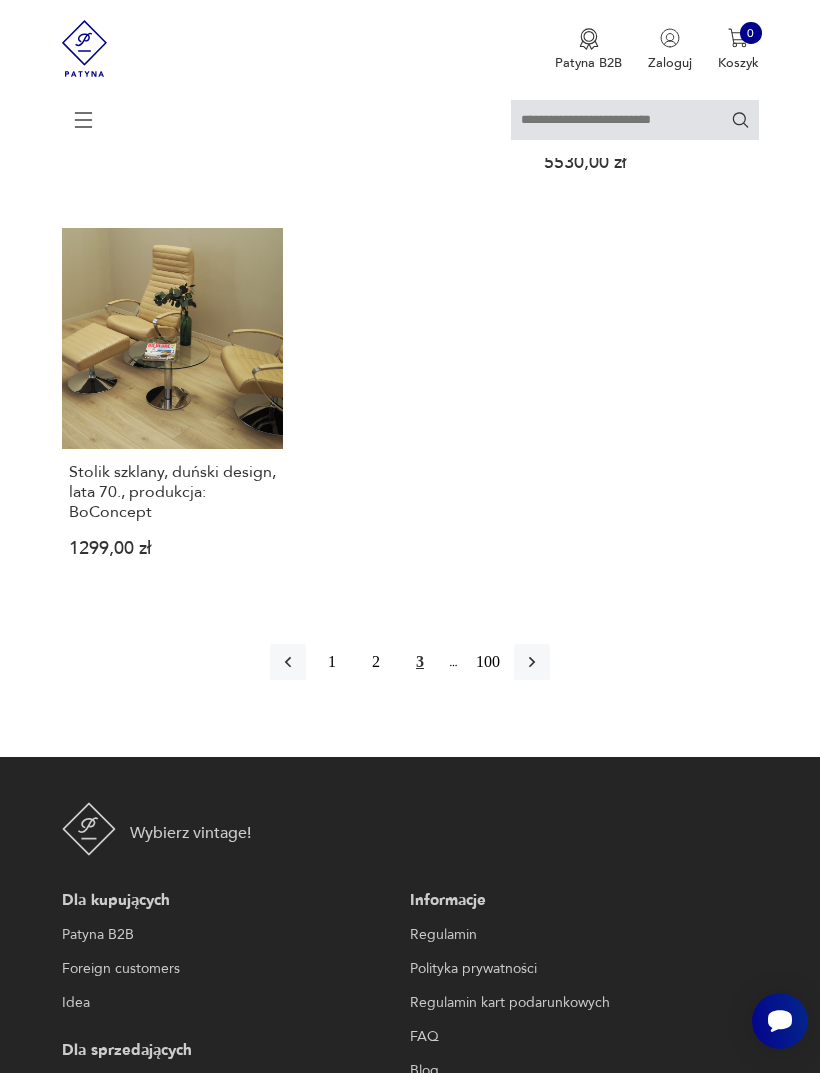 click at bounding box center [532, 662] 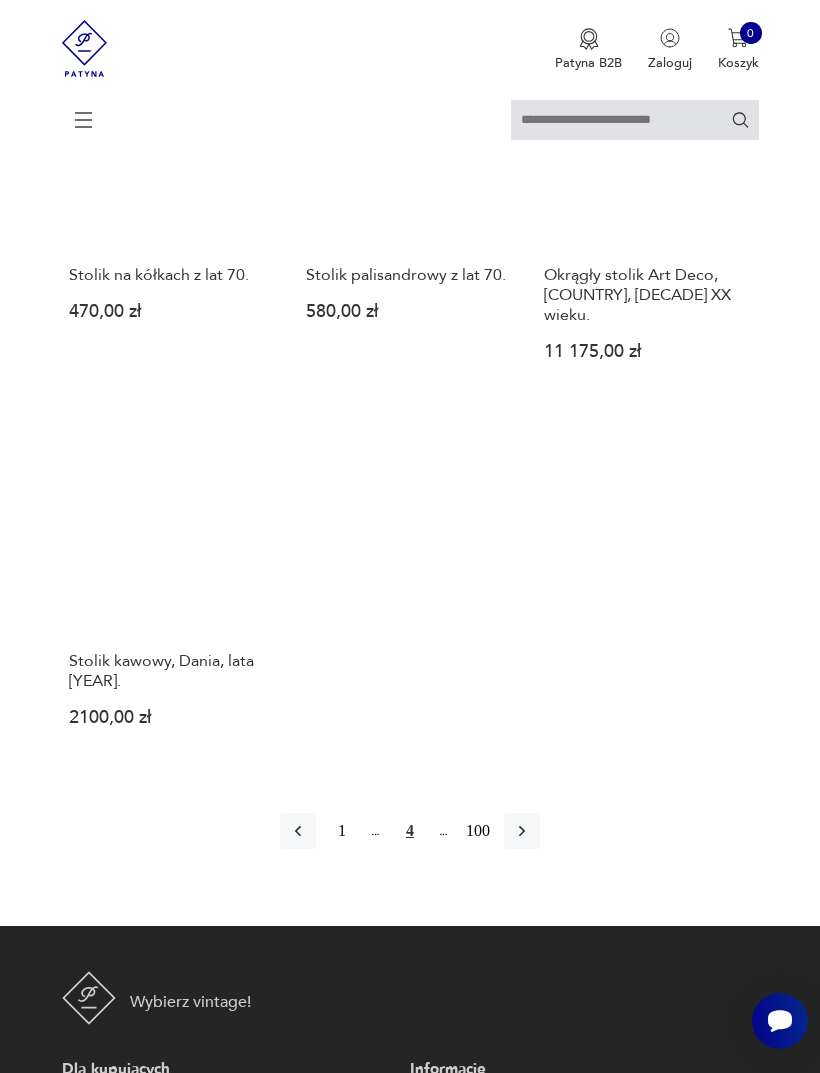 scroll, scrollTop: 2269, scrollLeft: 0, axis: vertical 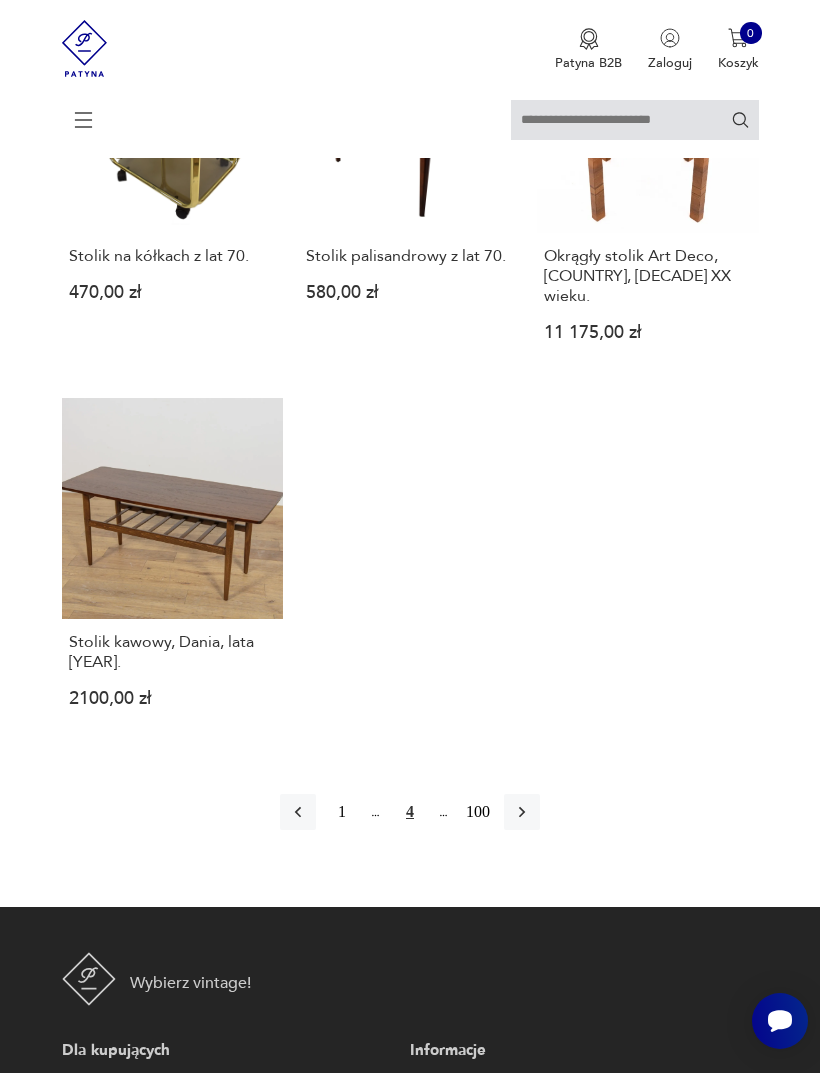 click 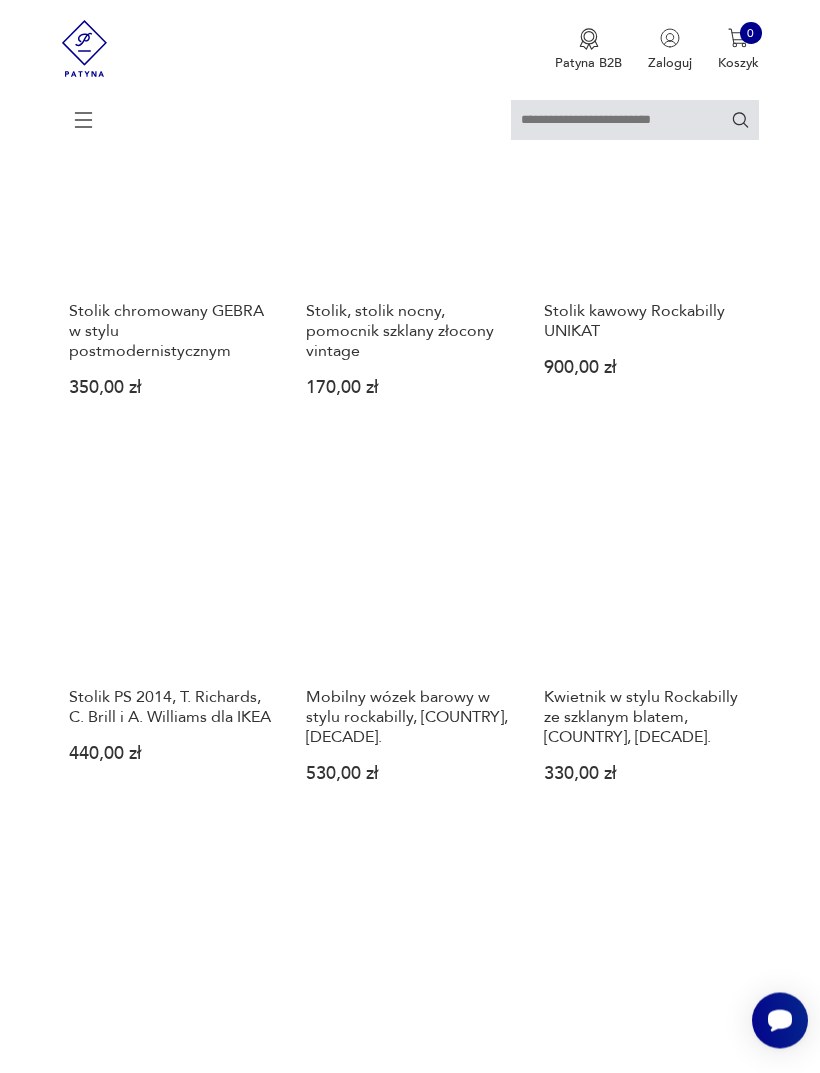 scroll, scrollTop: 1809, scrollLeft: 0, axis: vertical 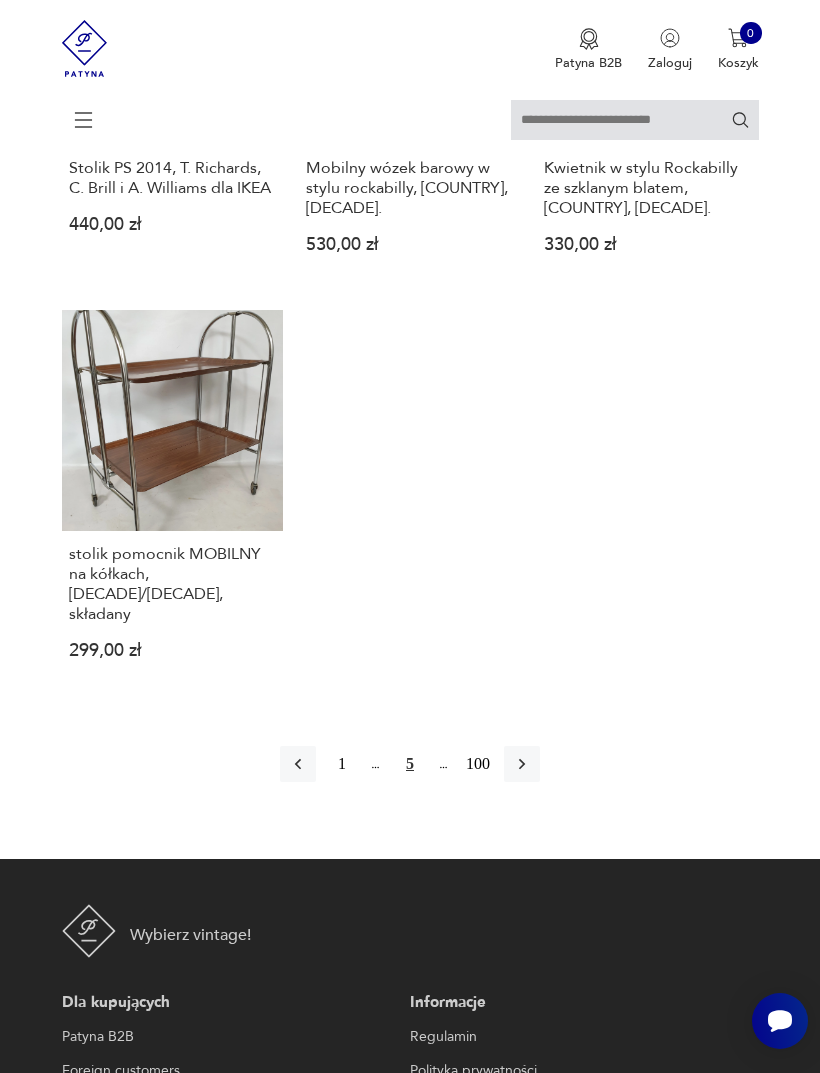 click 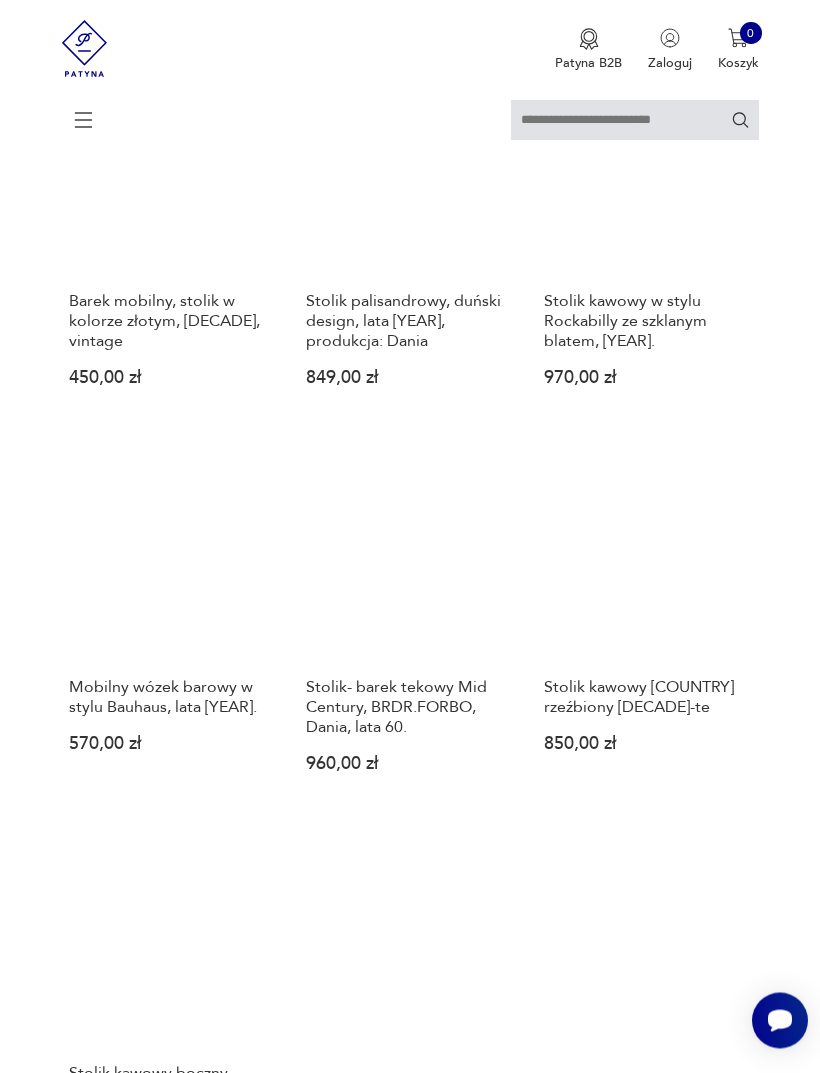 scroll, scrollTop: 1818, scrollLeft: 0, axis: vertical 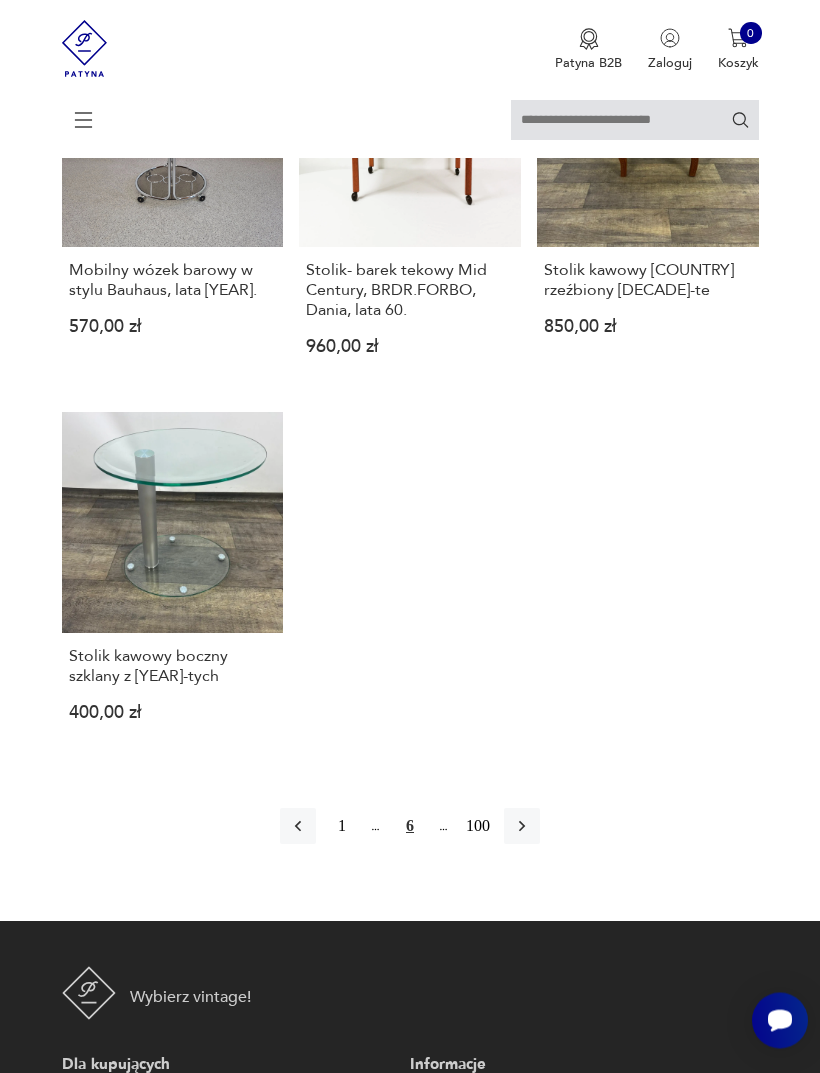 click 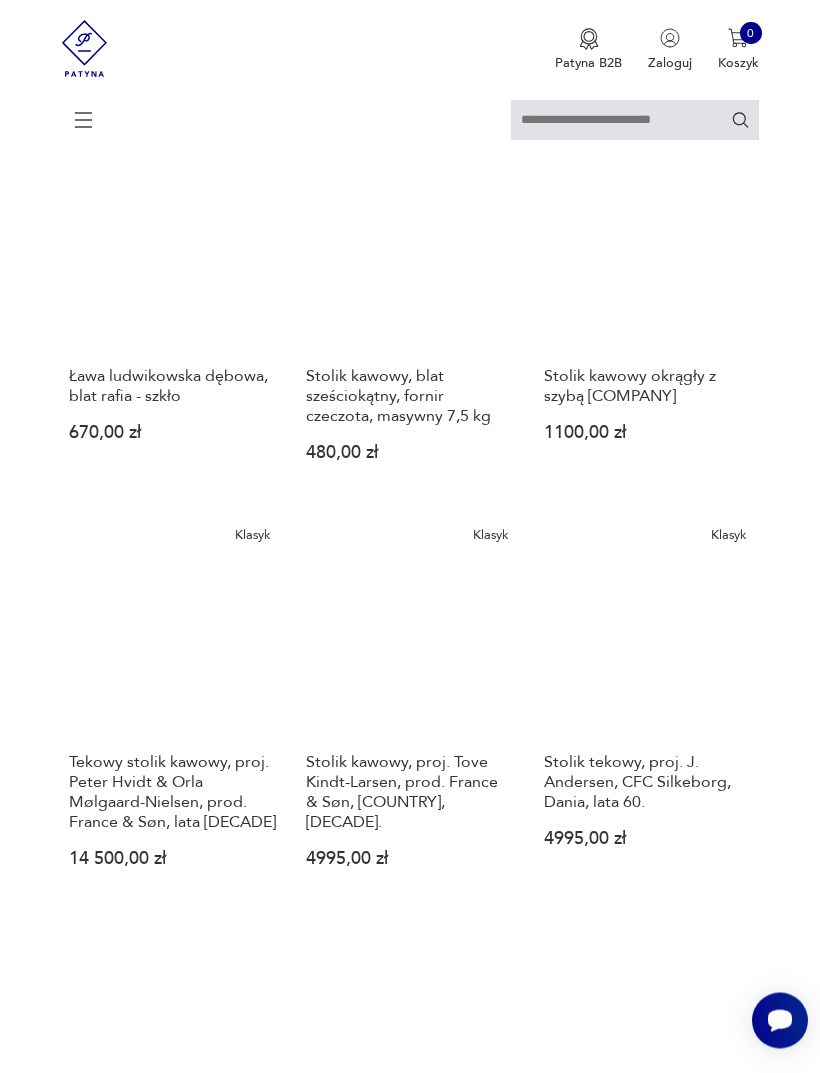 scroll, scrollTop: 583, scrollLeft: 0, axis: vertical 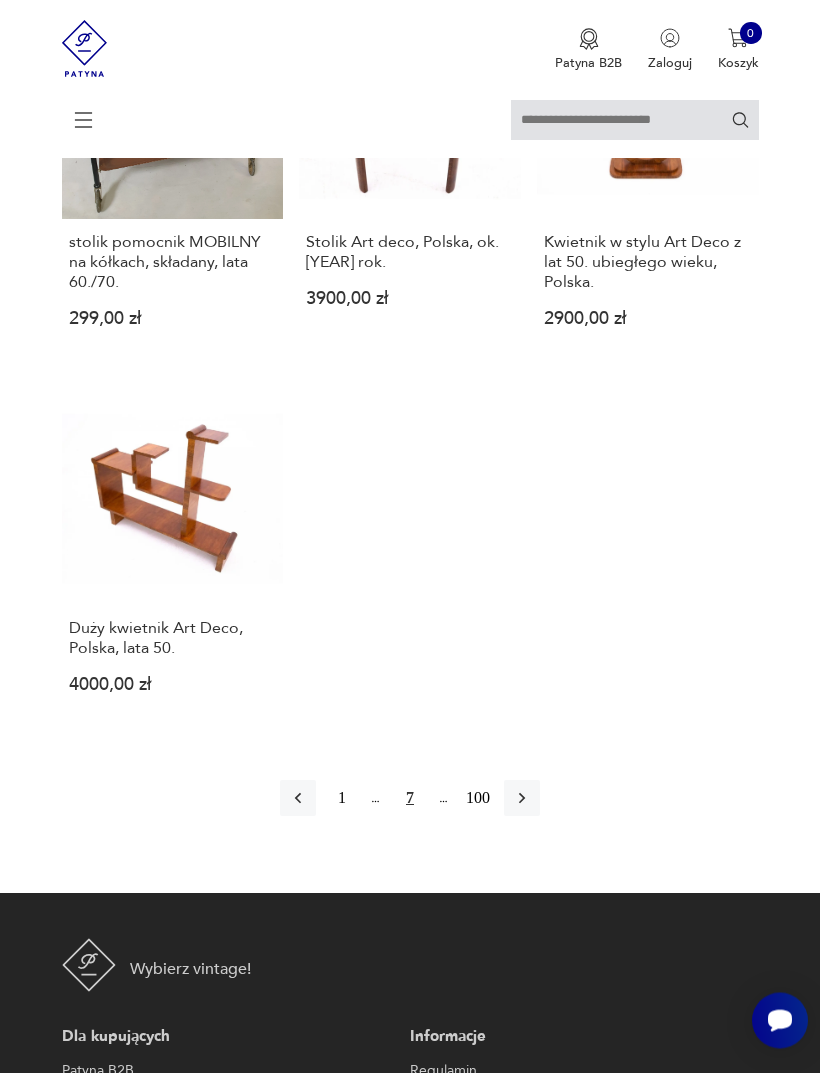 click at bounding box center [522, 799] 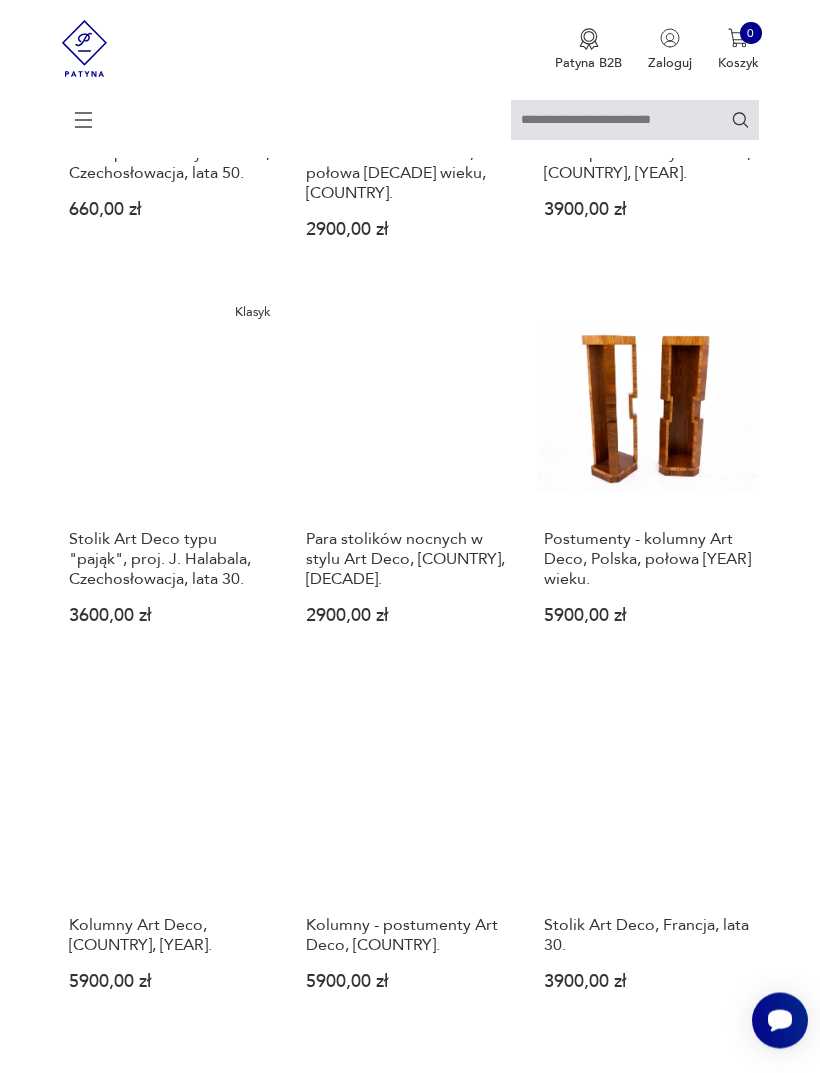 scroll, scrollTop: 1637, scrollLeft: 0, axis: vertical 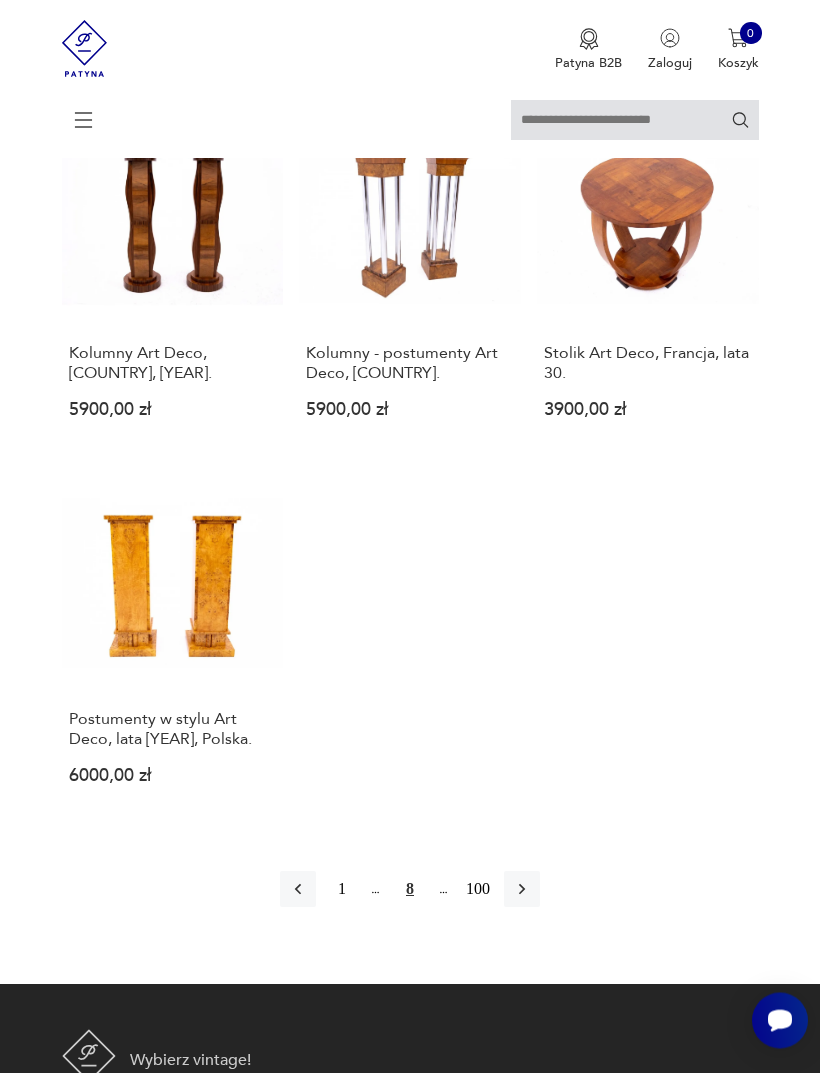 click 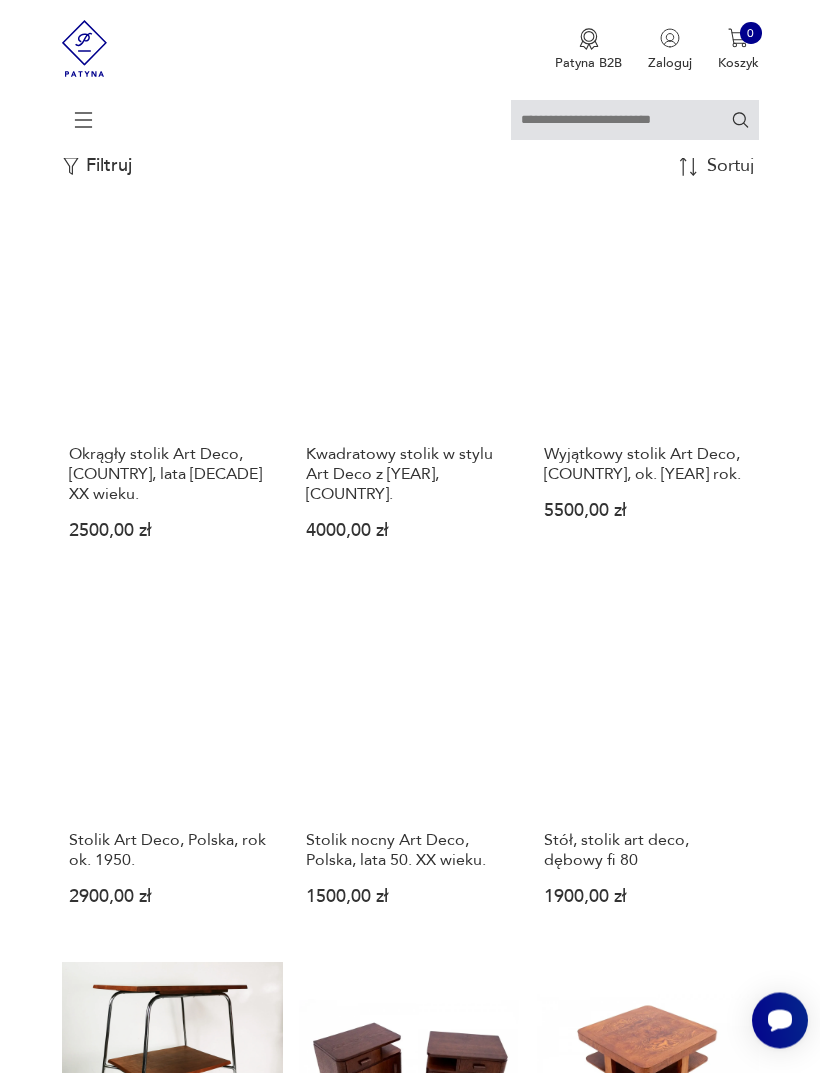 scroll, scrollTop: 365, scrollLeft: 0, axis: vertical 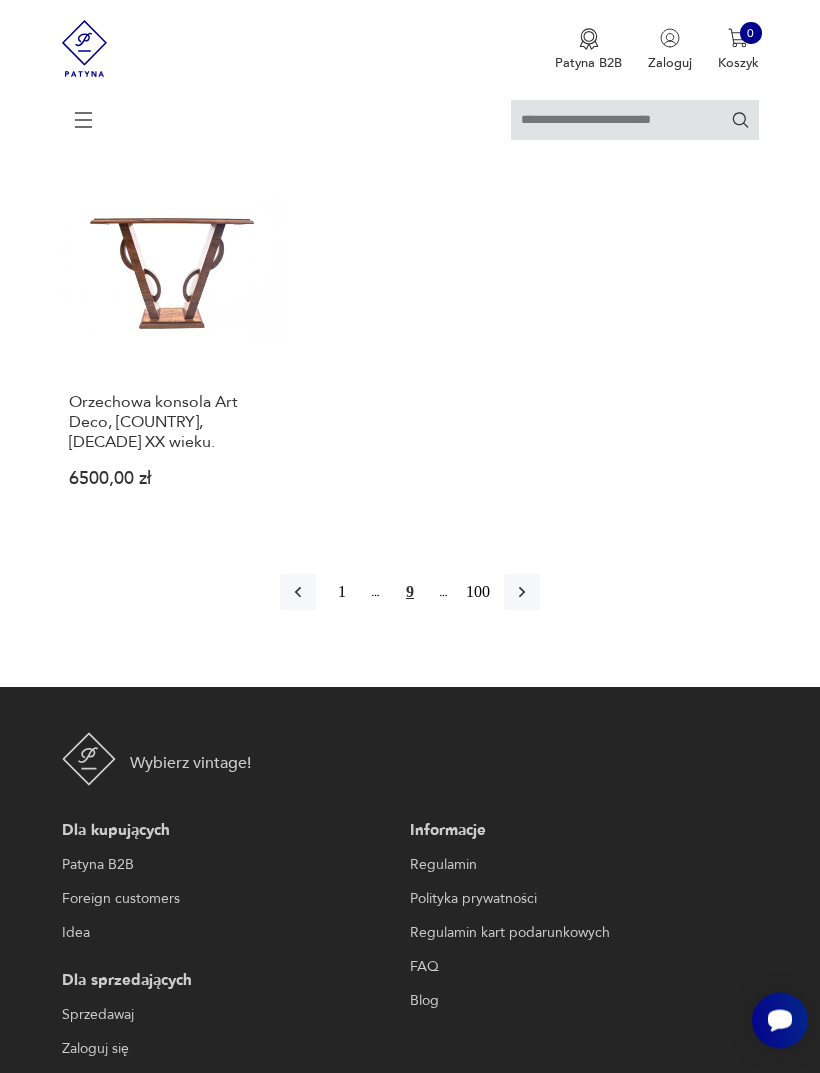 click 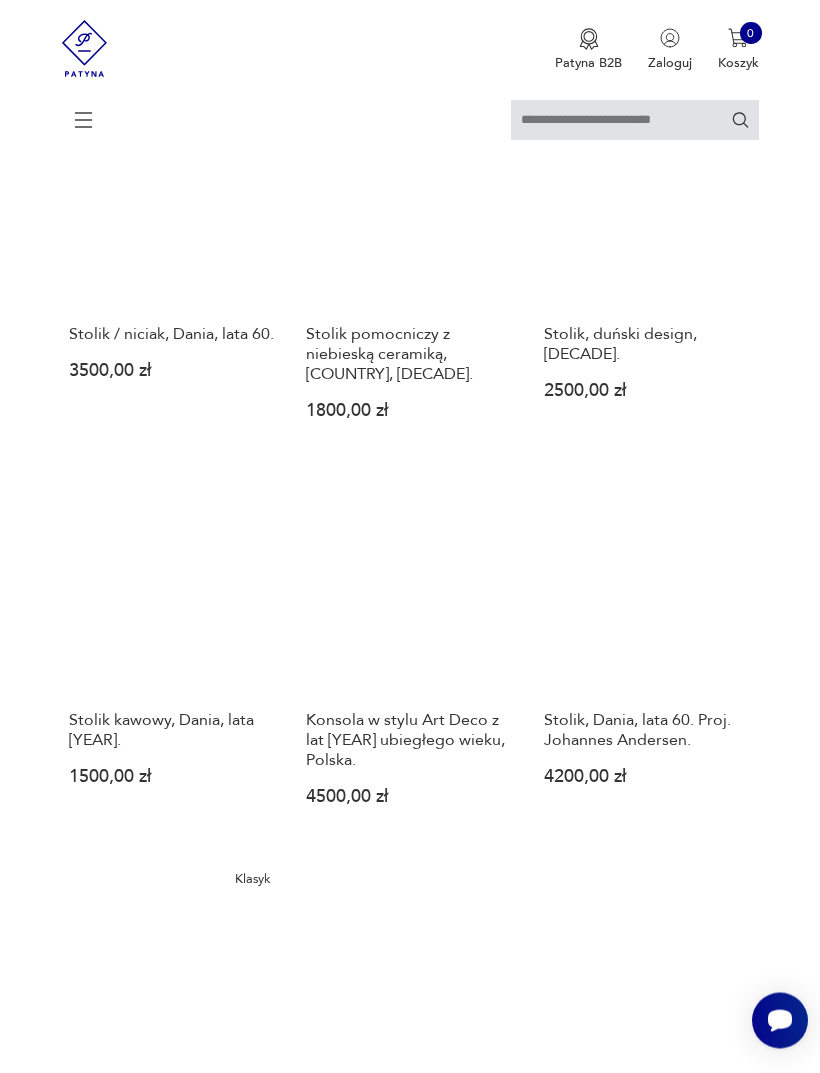 scroll, scrollTop: 365, scrollLeft: 0, axis: vertical 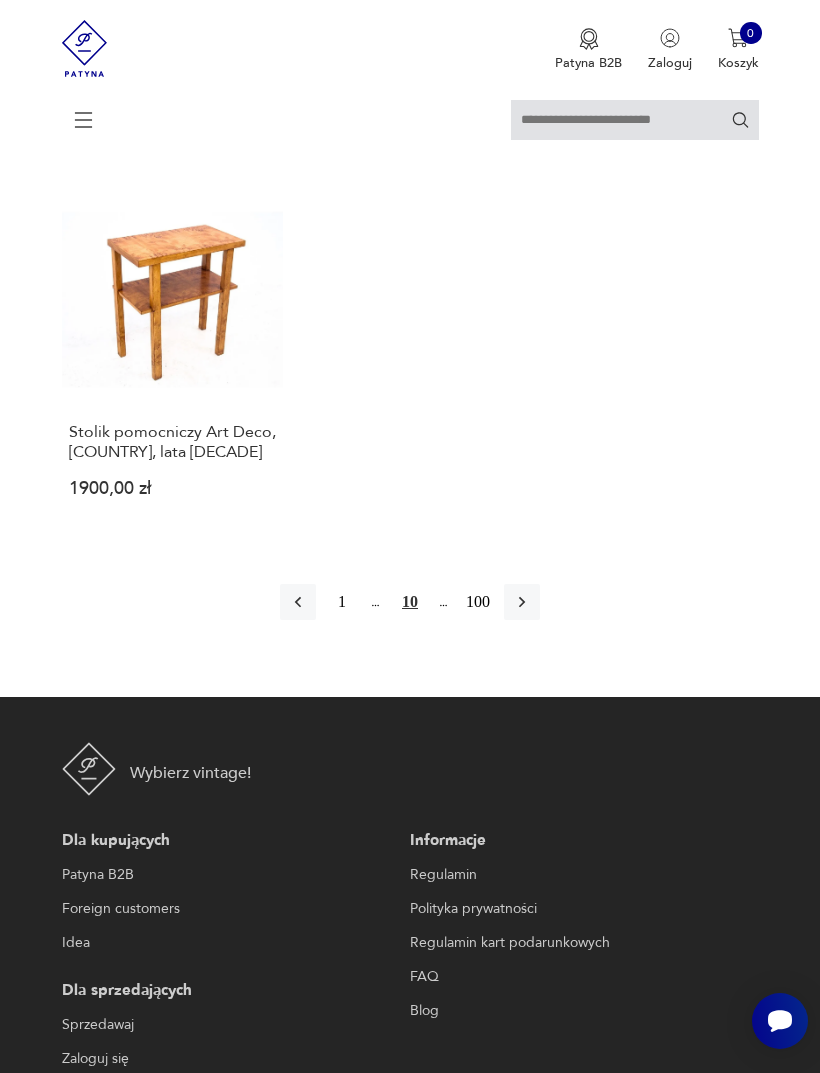 click 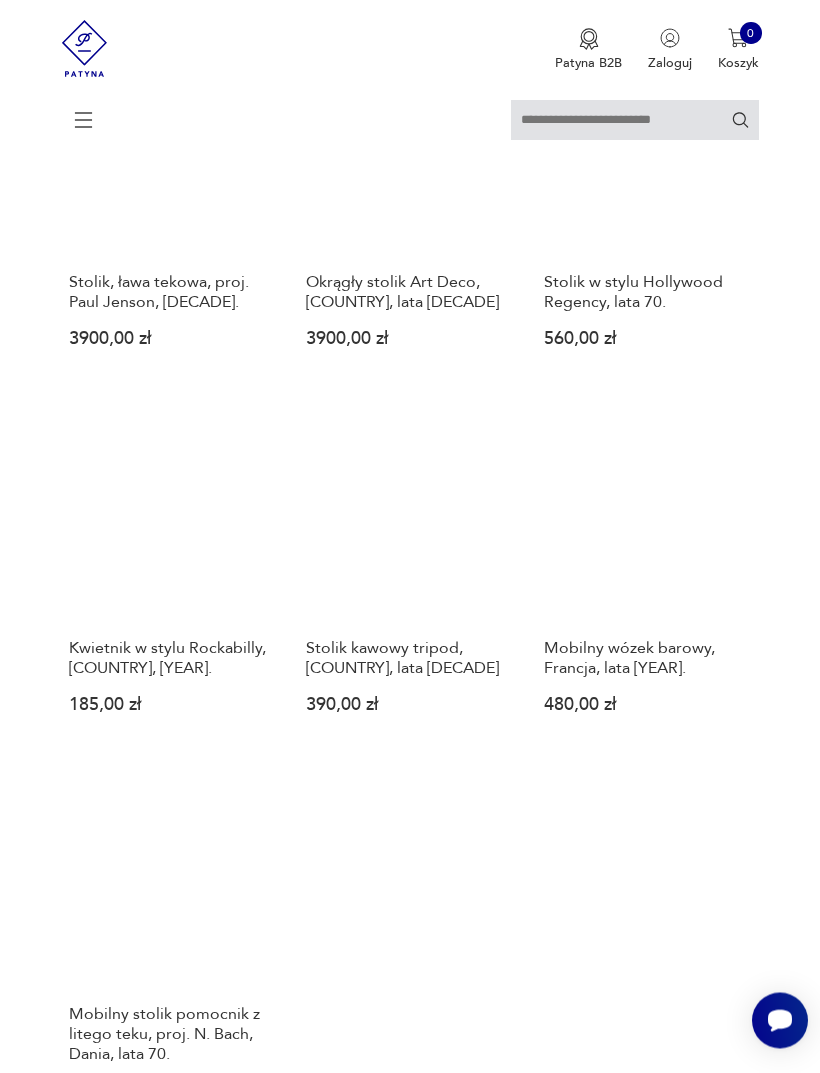 scroll, scrollTop: 1798, scrollLeft: 0, axis: vertical 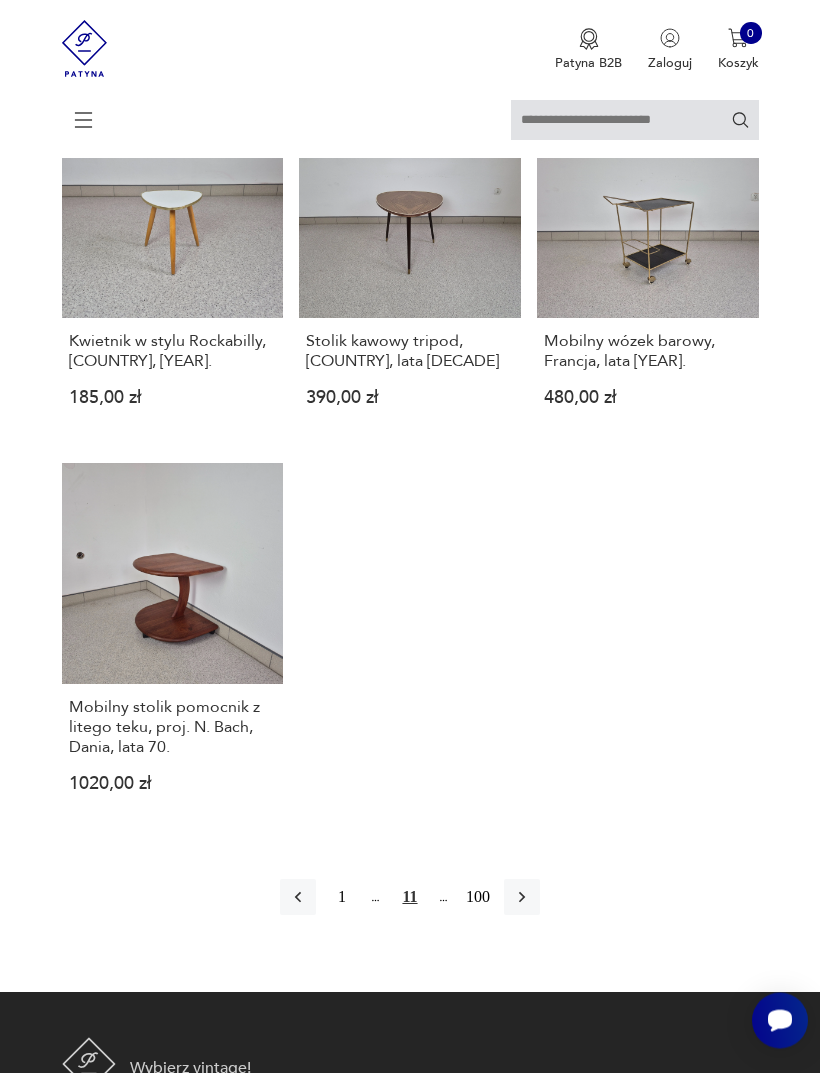 click 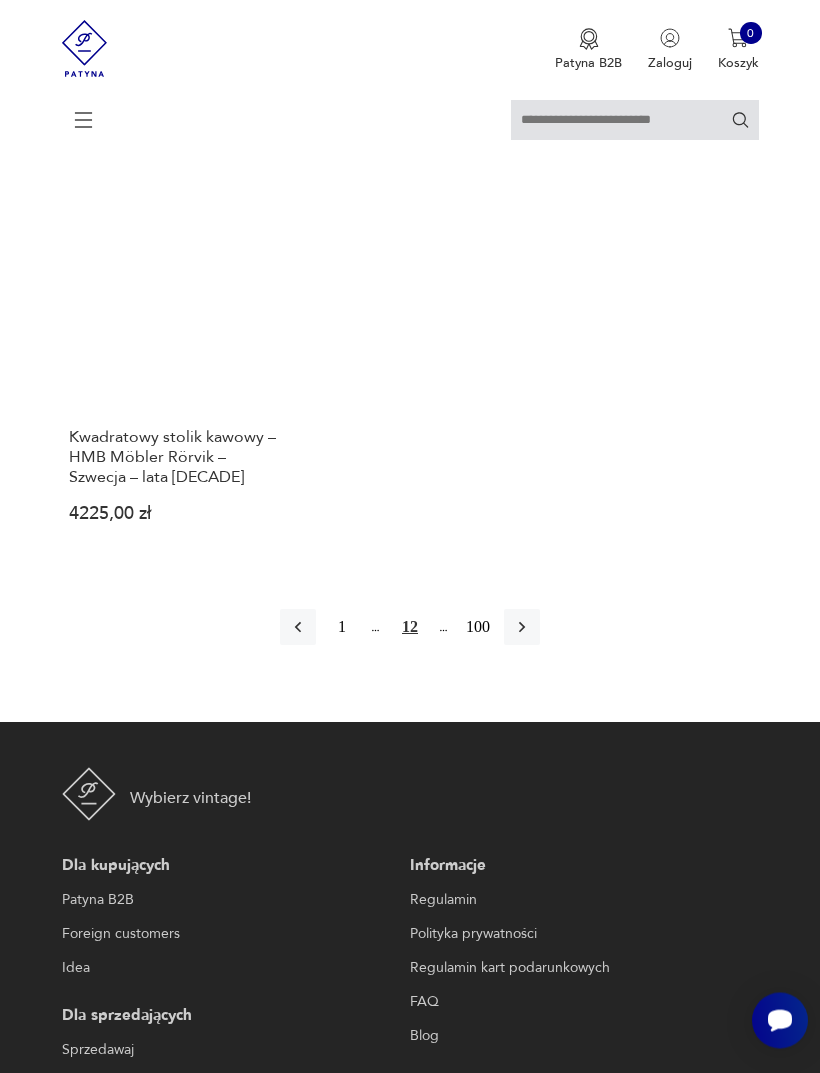 scroll, scrollTop: 2474, scrollLeft: 0, axis: vertical 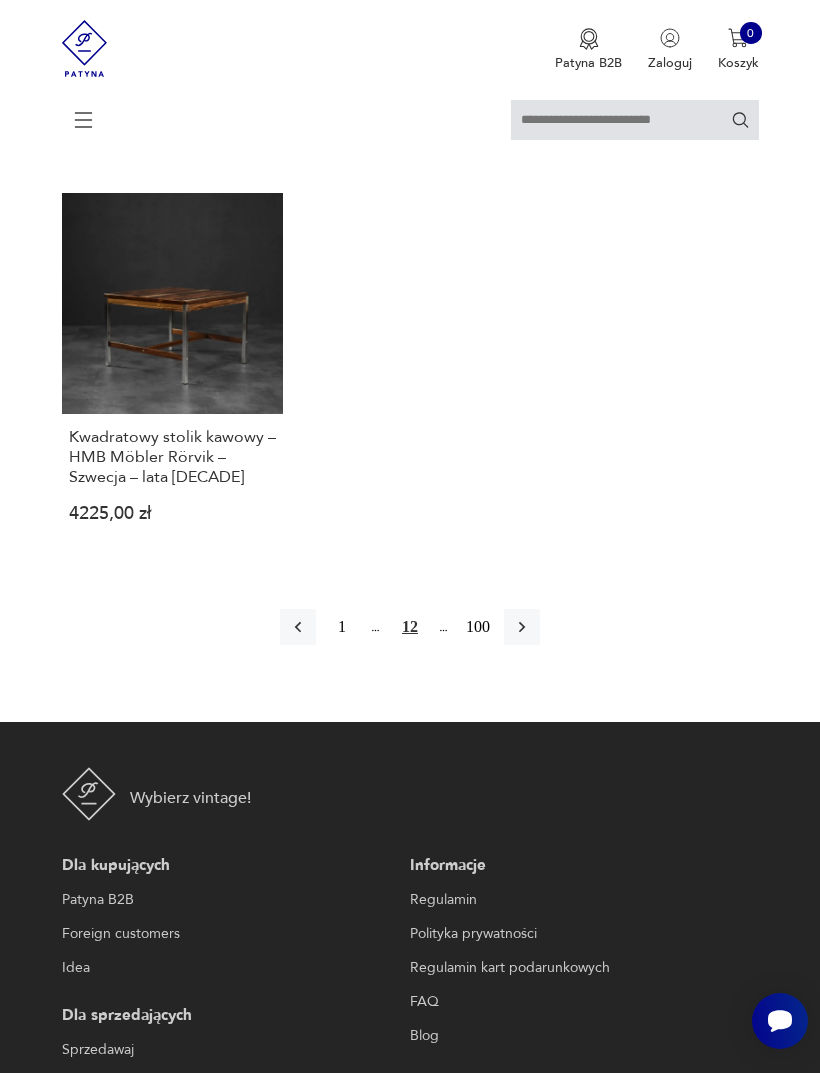 click 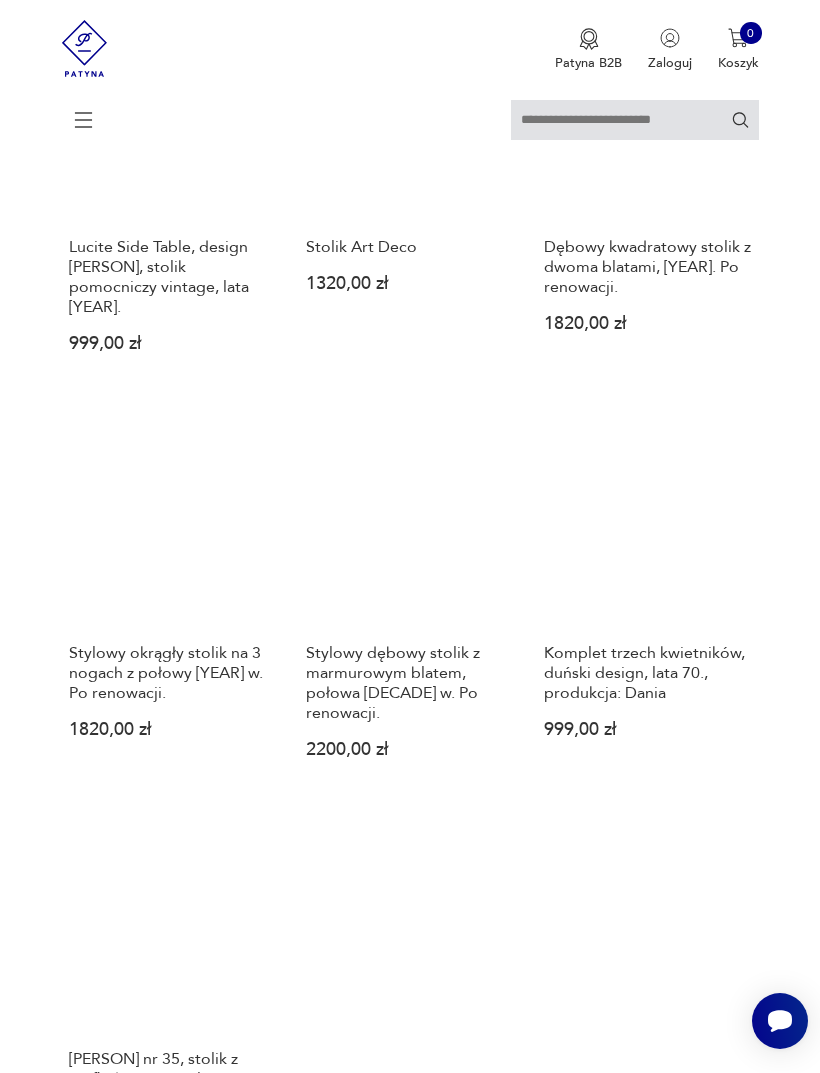 scroll, scrollTop: 1924, scrollLeft: 0, axis: vertical 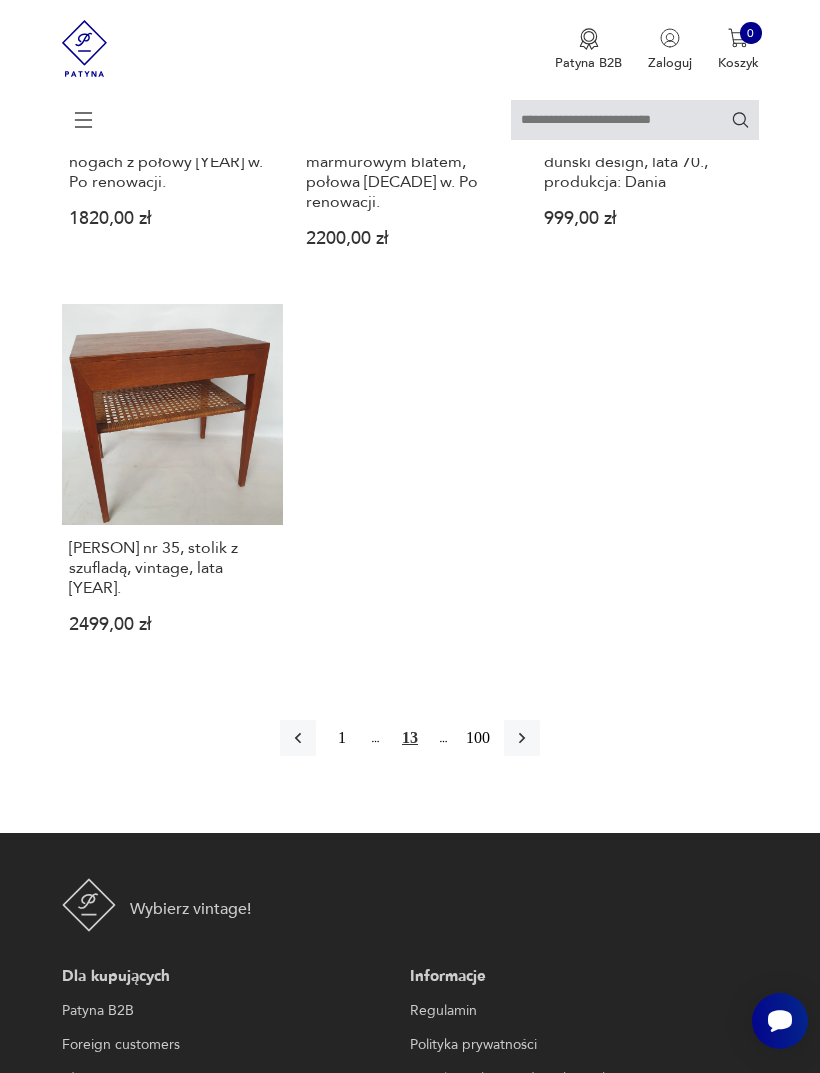 click 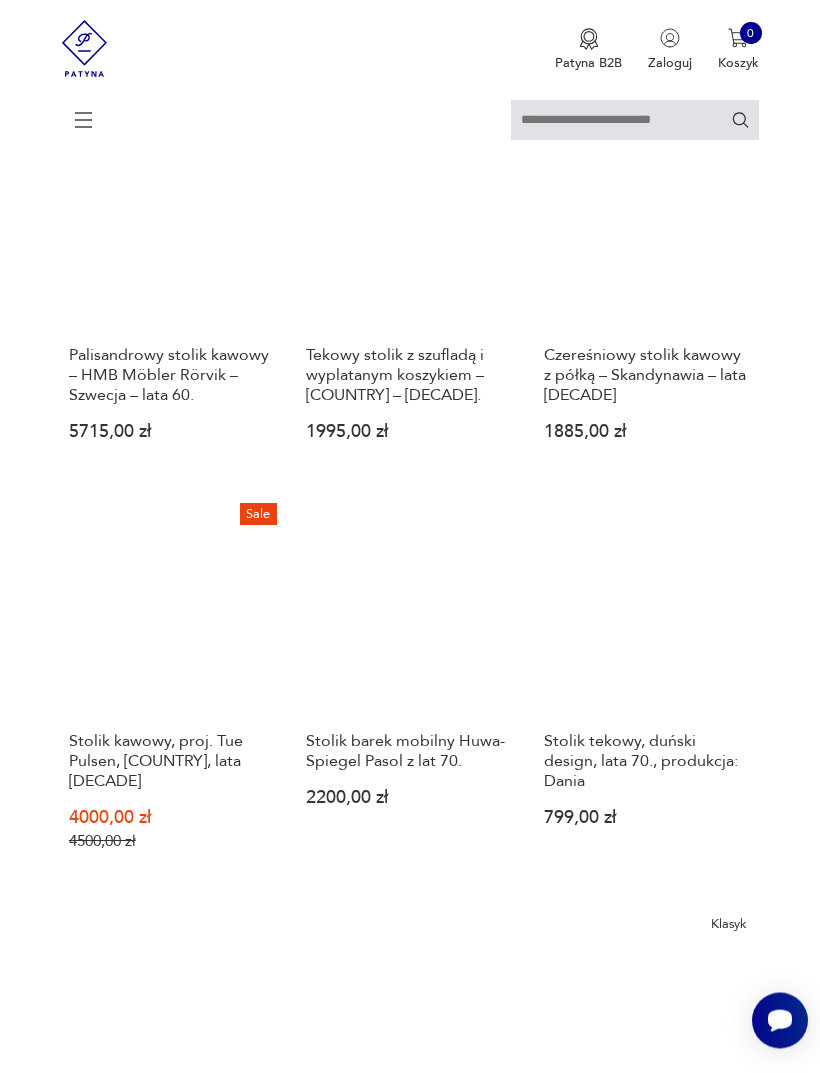 scroll, scrollTop: 365, scrollLeft: 0, axis: vertical 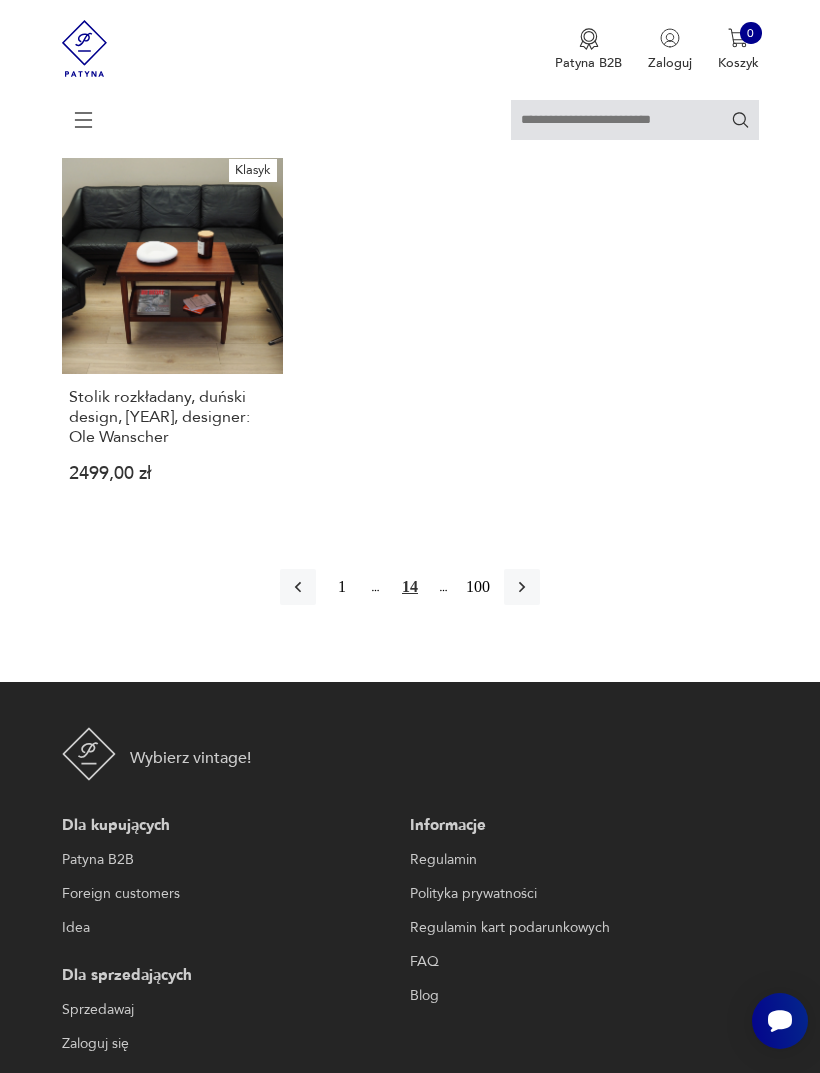 click 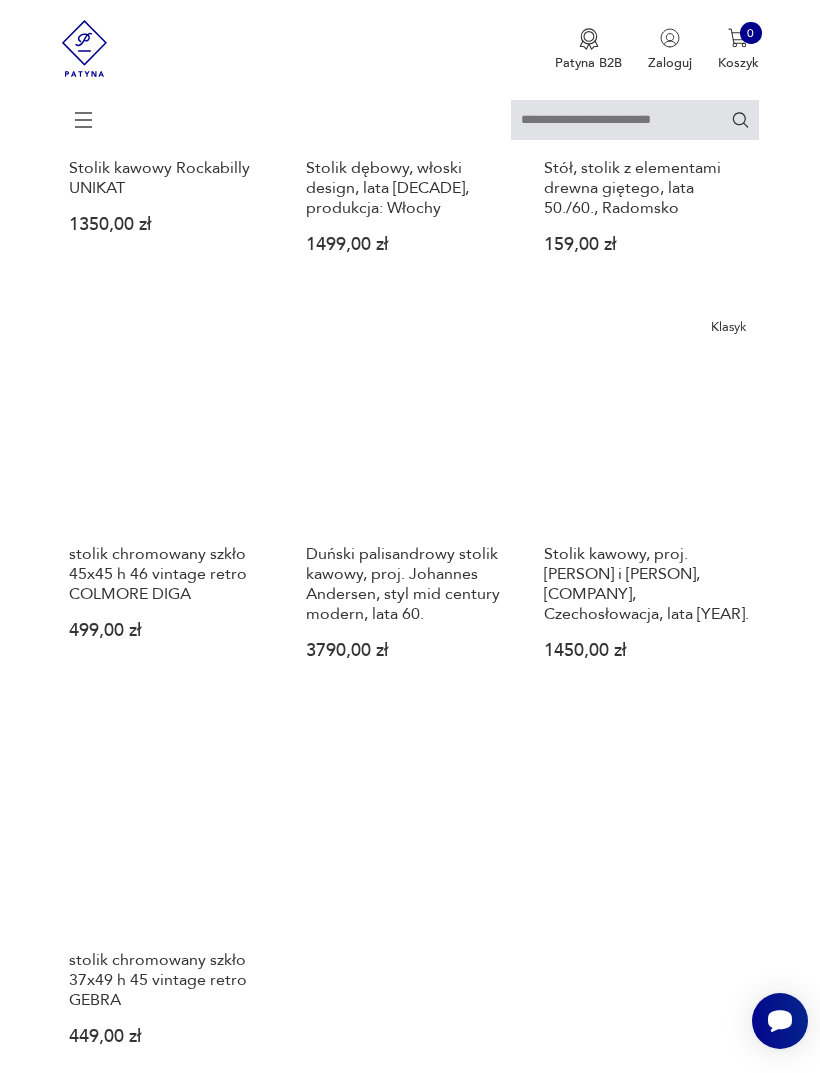 scroll, scrollTop: 1918, scrollLeft: 0, axis: vertical 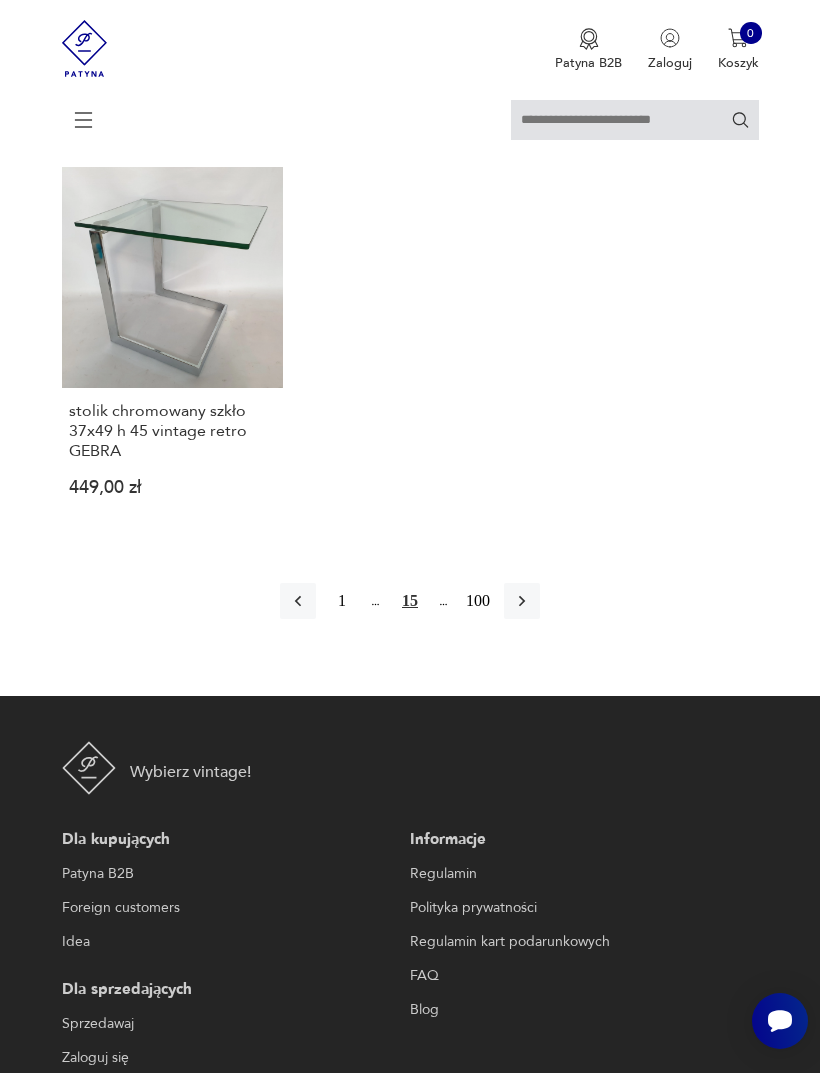click 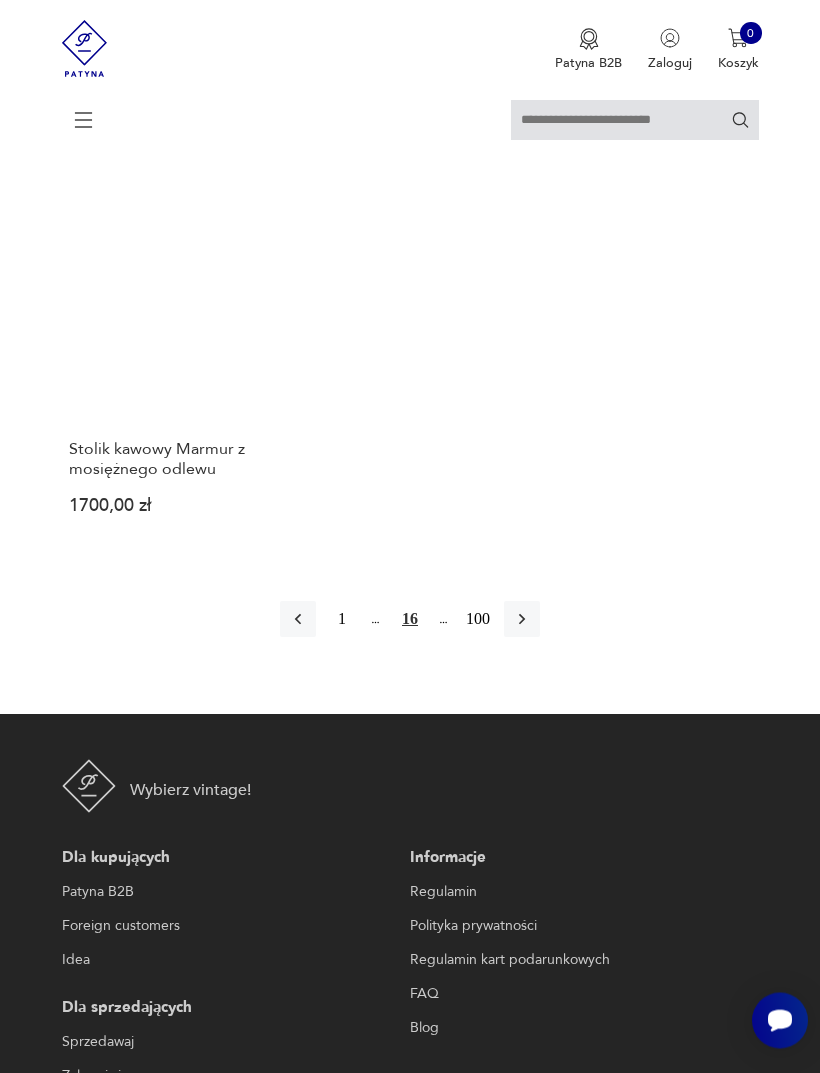 scroll, scrollTop: 2462, scrollLeft: 0, axis: vertical 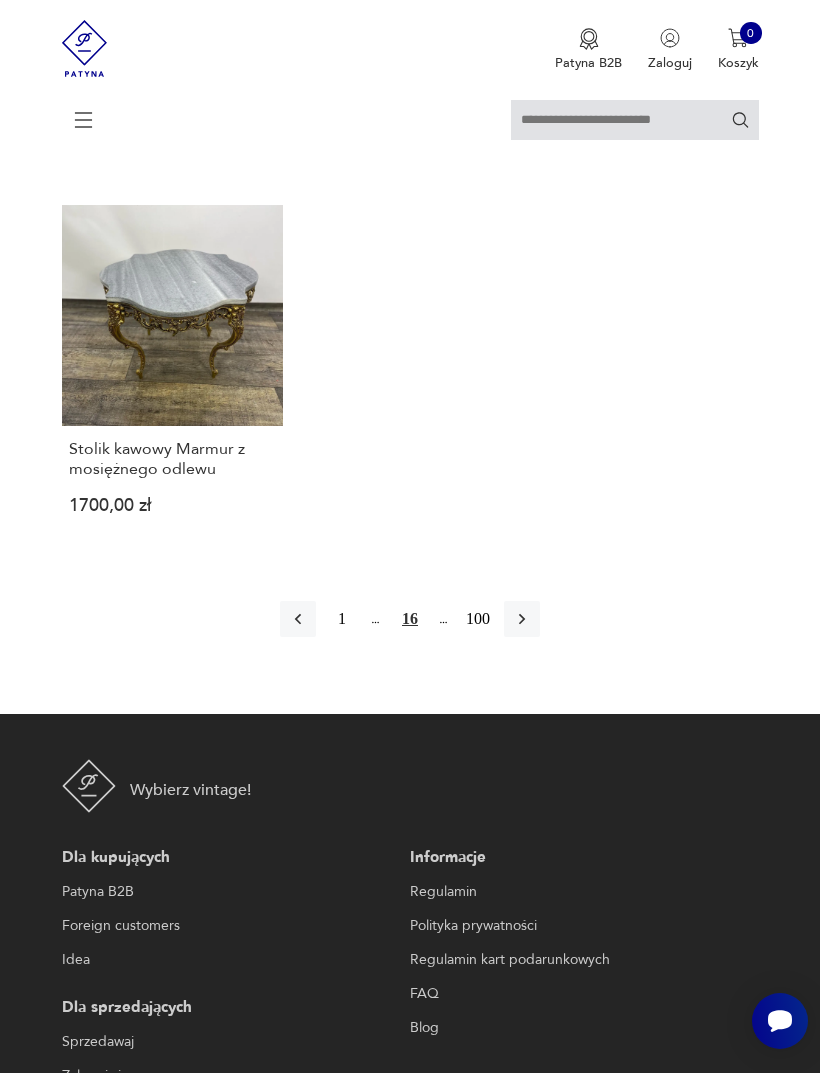 click 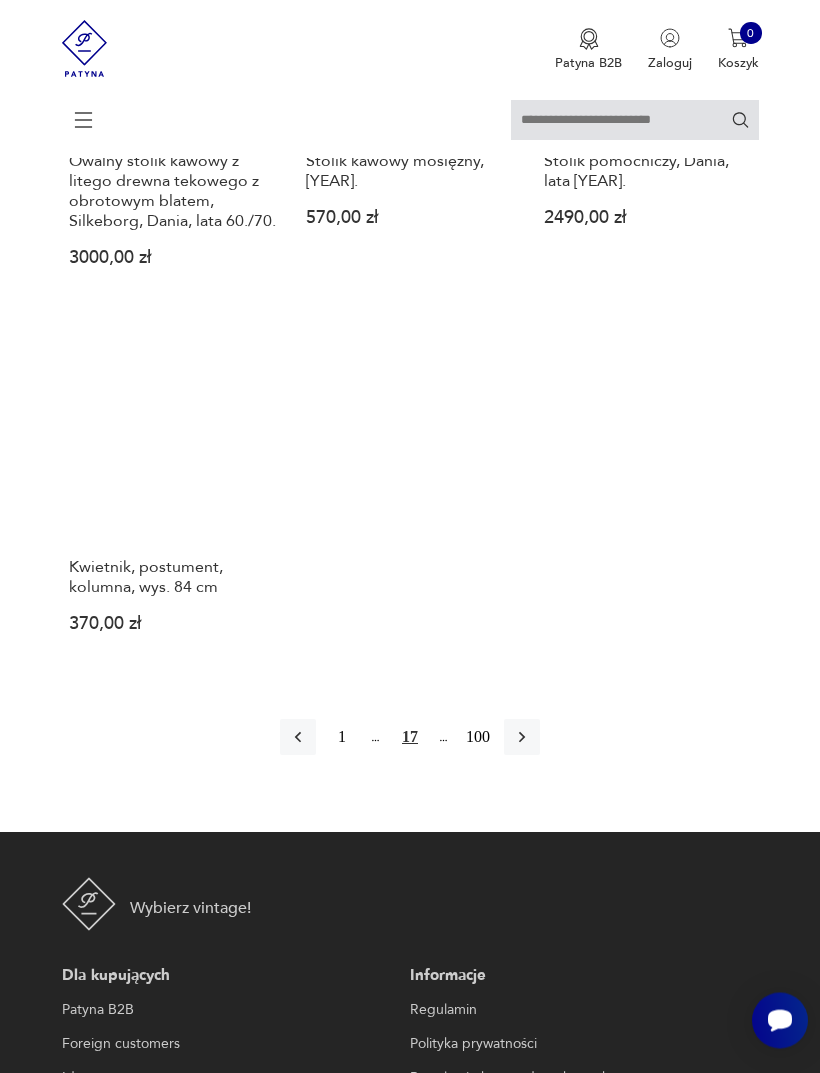 scroll, scrollTop: 2373, scrollLeft: 0, axis: vertical 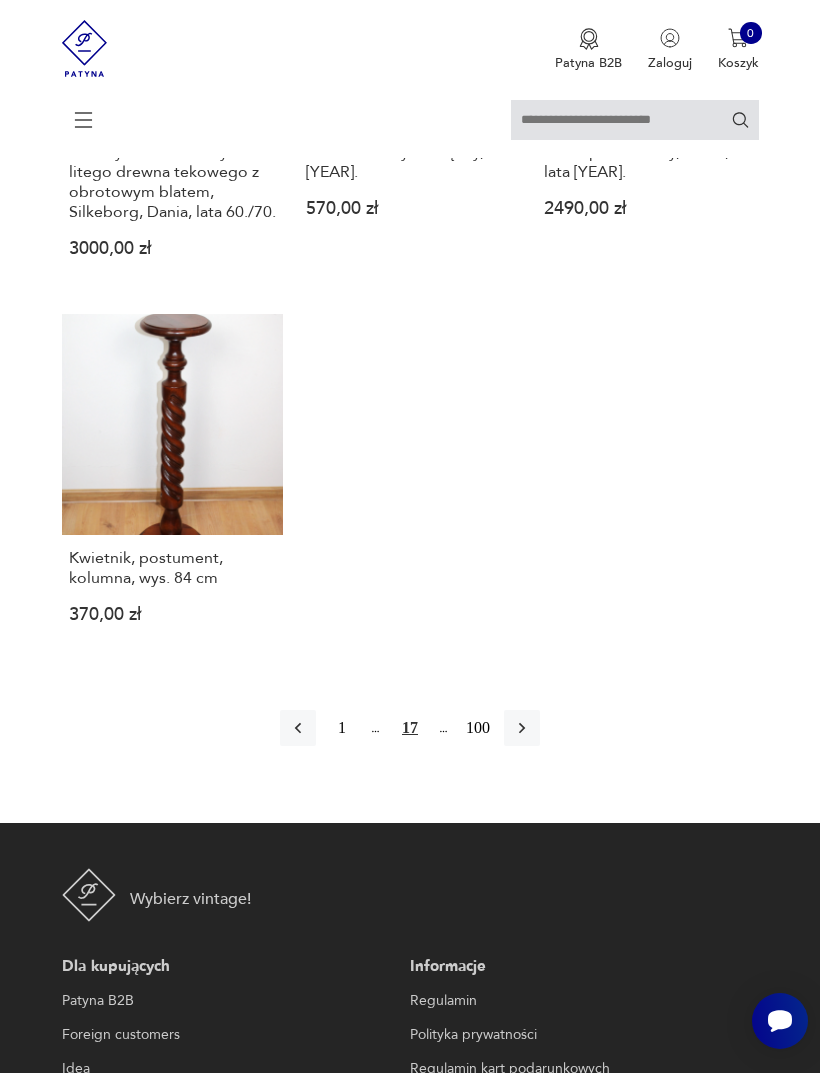 click at bounding box center [522, 728] 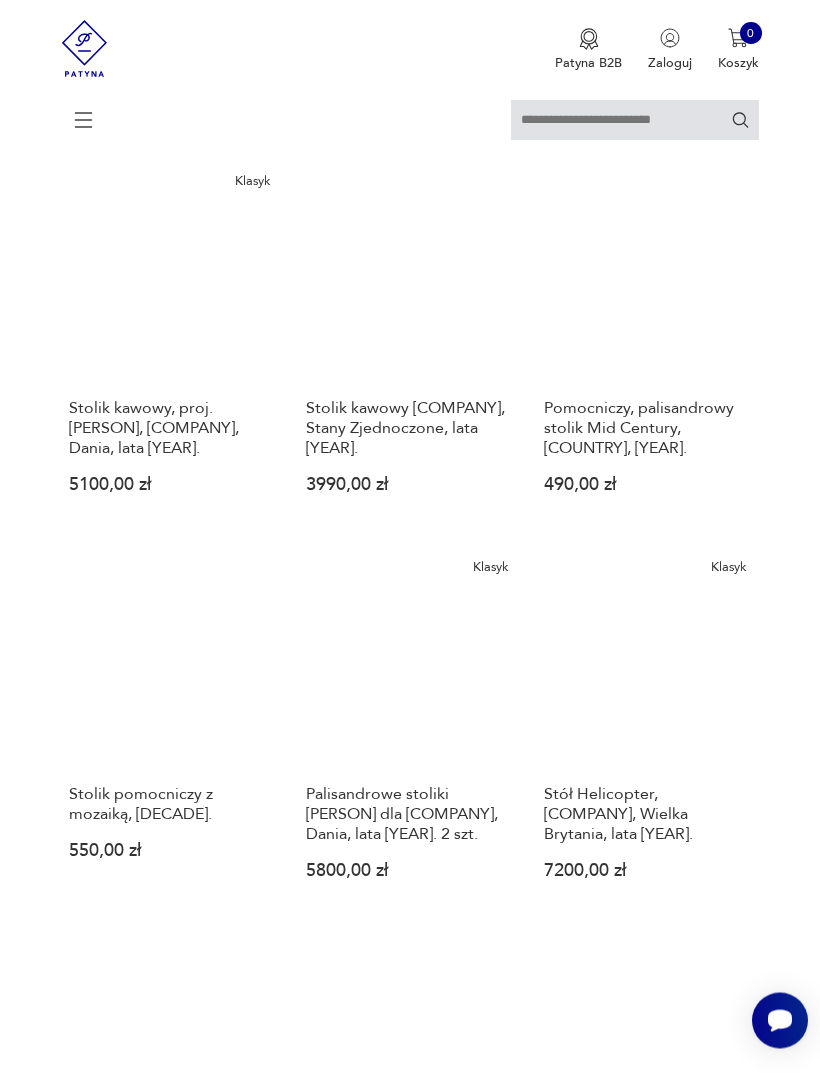 scroll, scrollTop: 919, scrollLeft: 0, axis: vertical 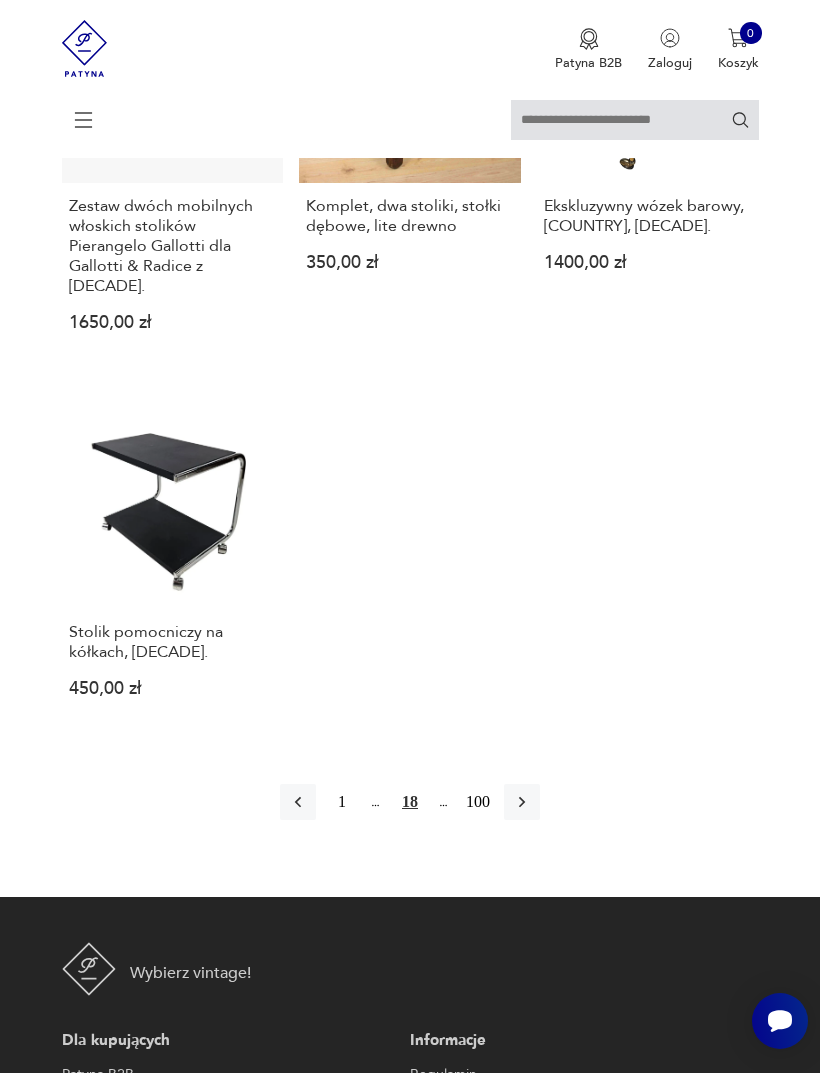 click 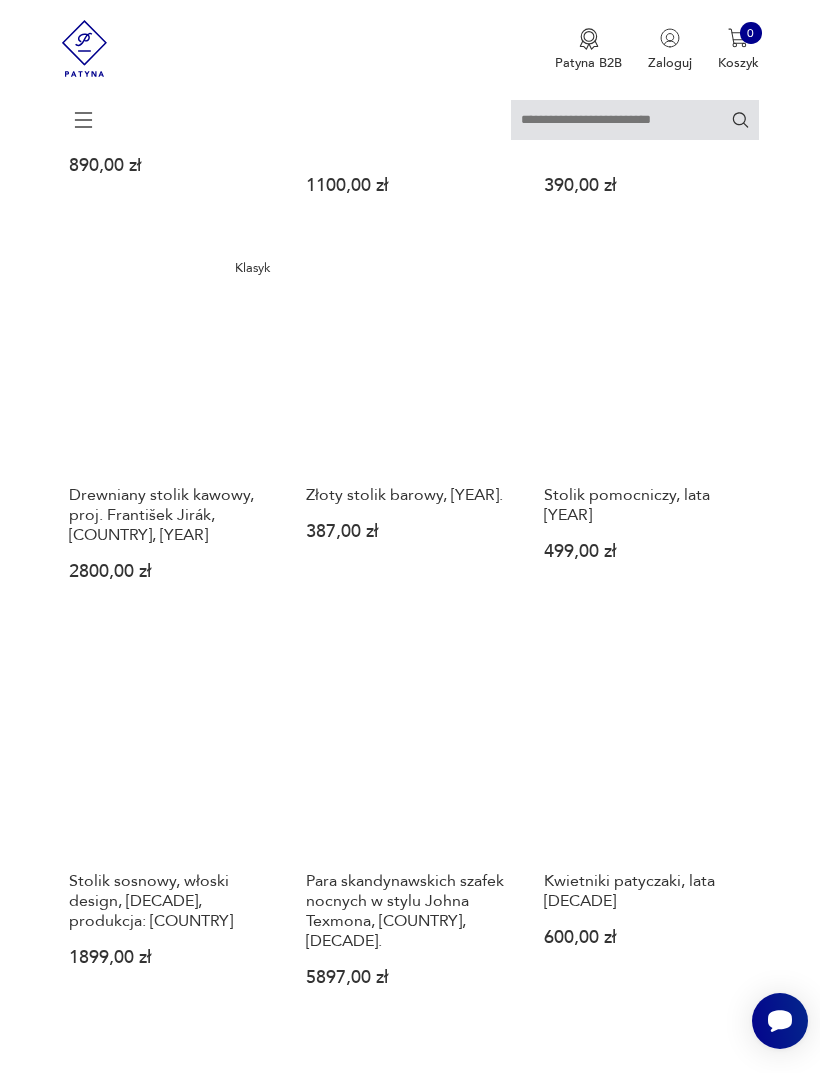 scroll, scrollTop: 862, scrollLeft: 0, axis: vertical 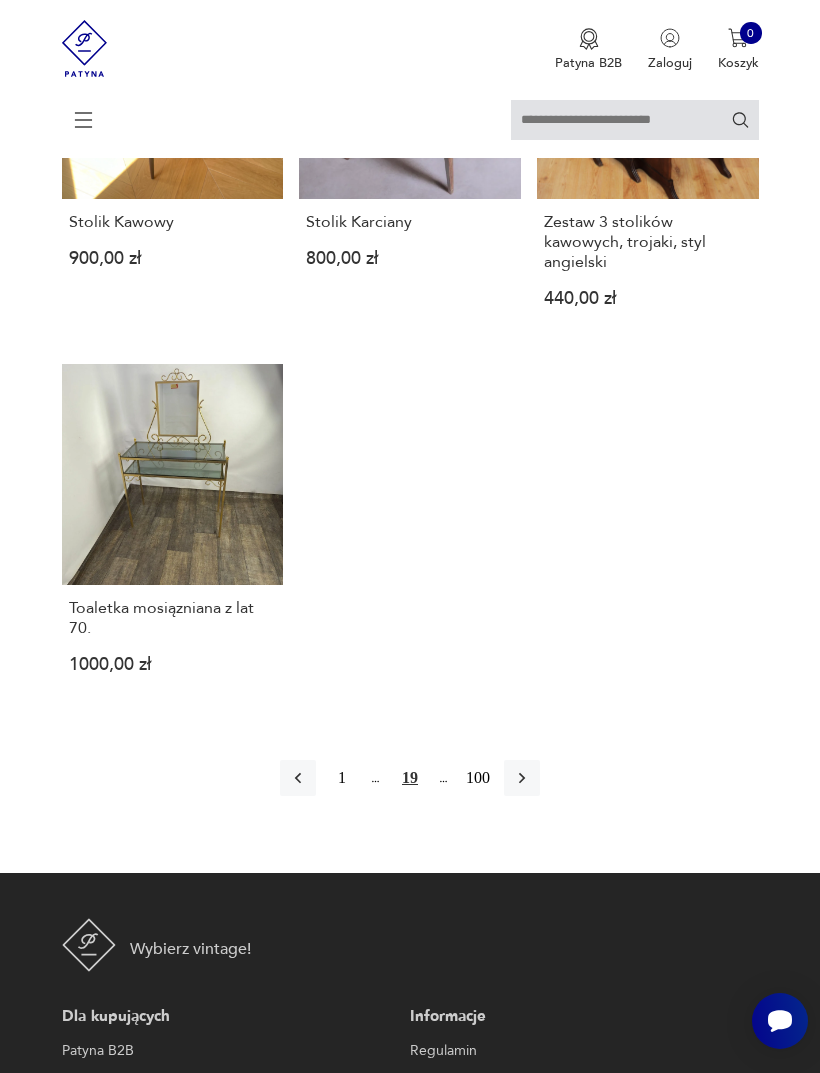 click 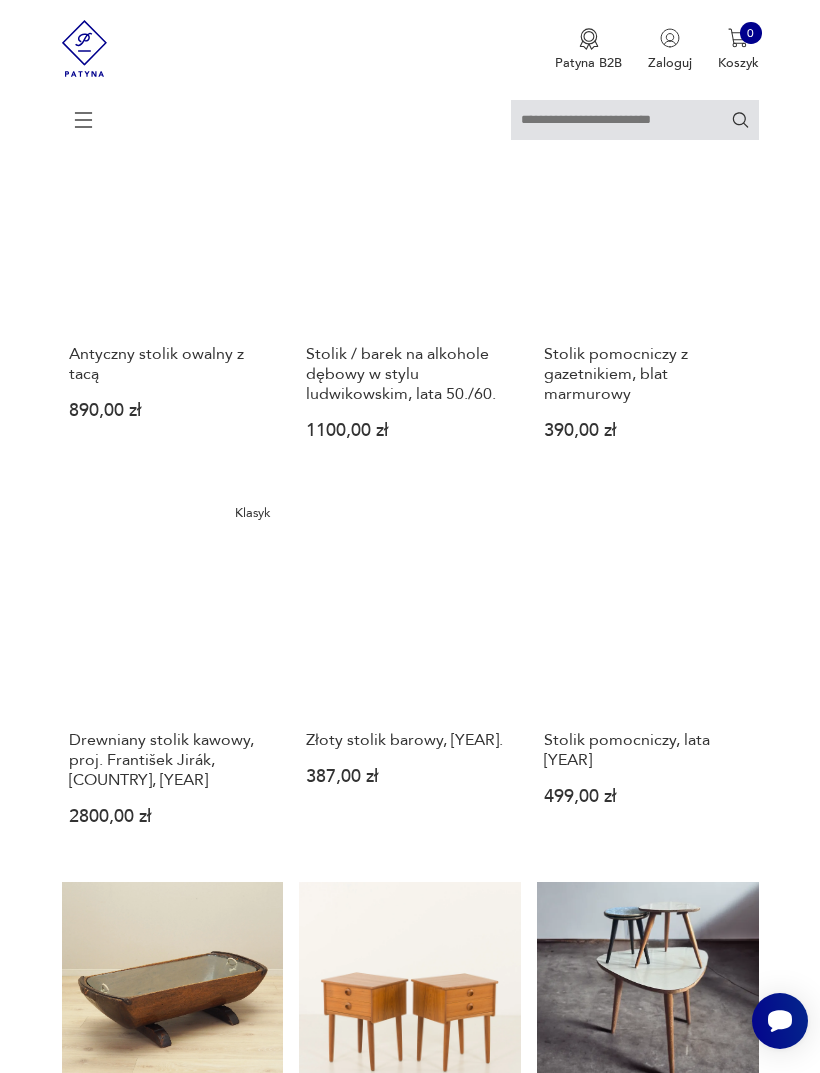 scroll, scrollTop: 365, scrollLeft: 0, axis: vertical 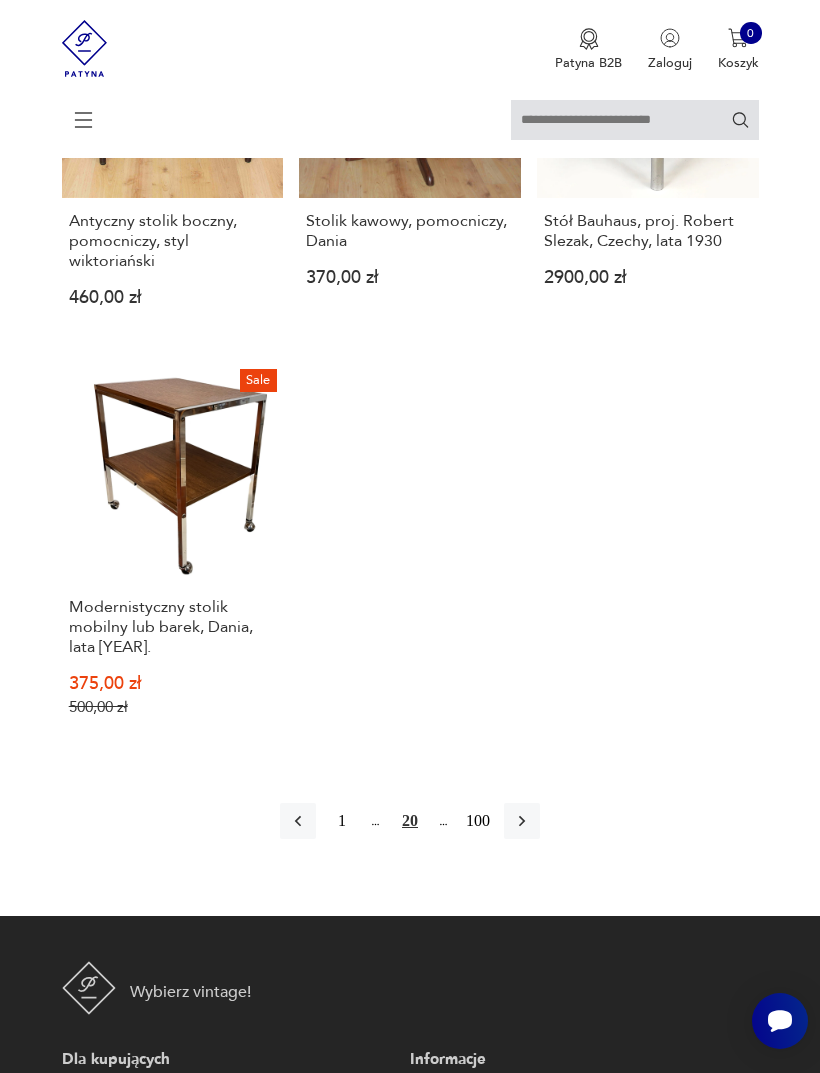 click 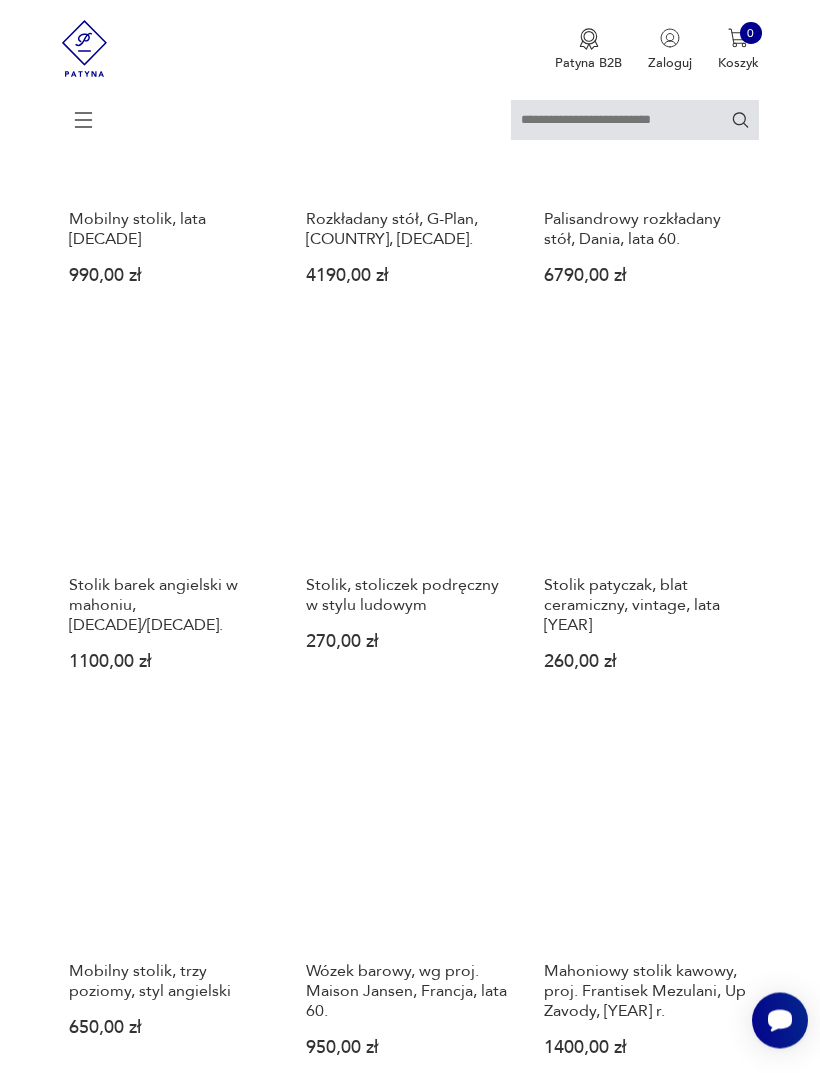scroll, scrollTop: 365, scrollLeft: 0, axis: vertical 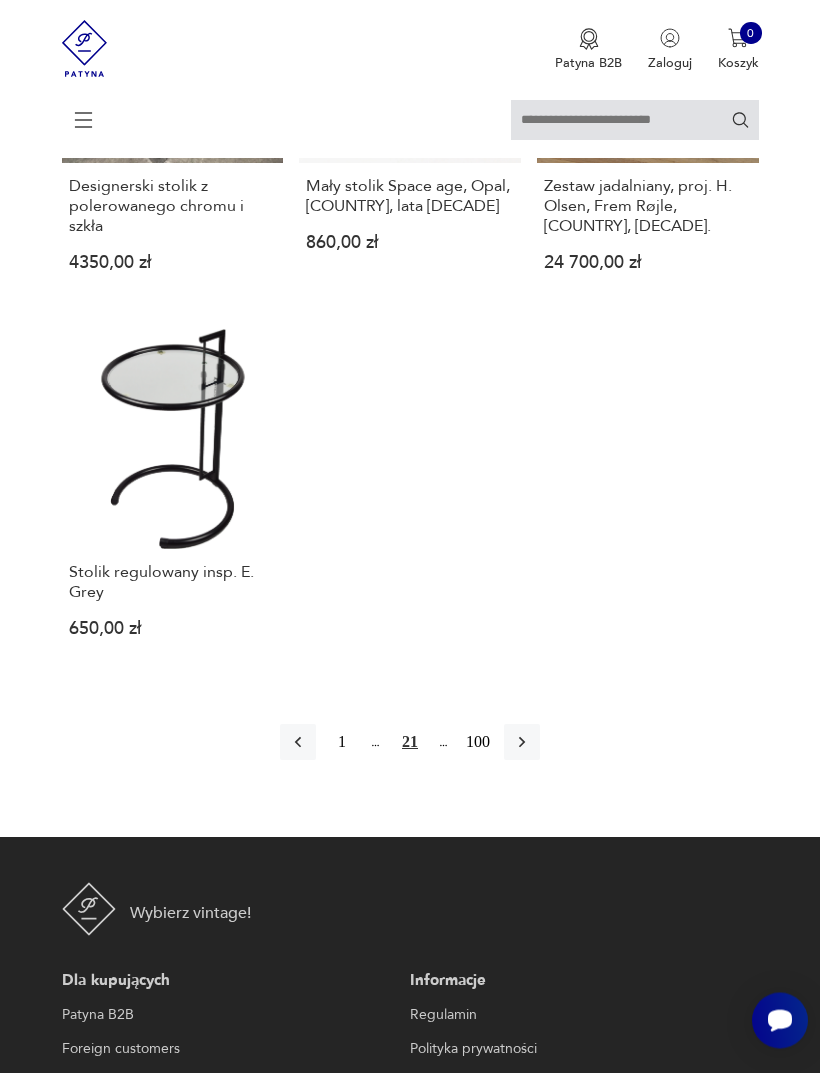 click at bounding box center (522, 743) 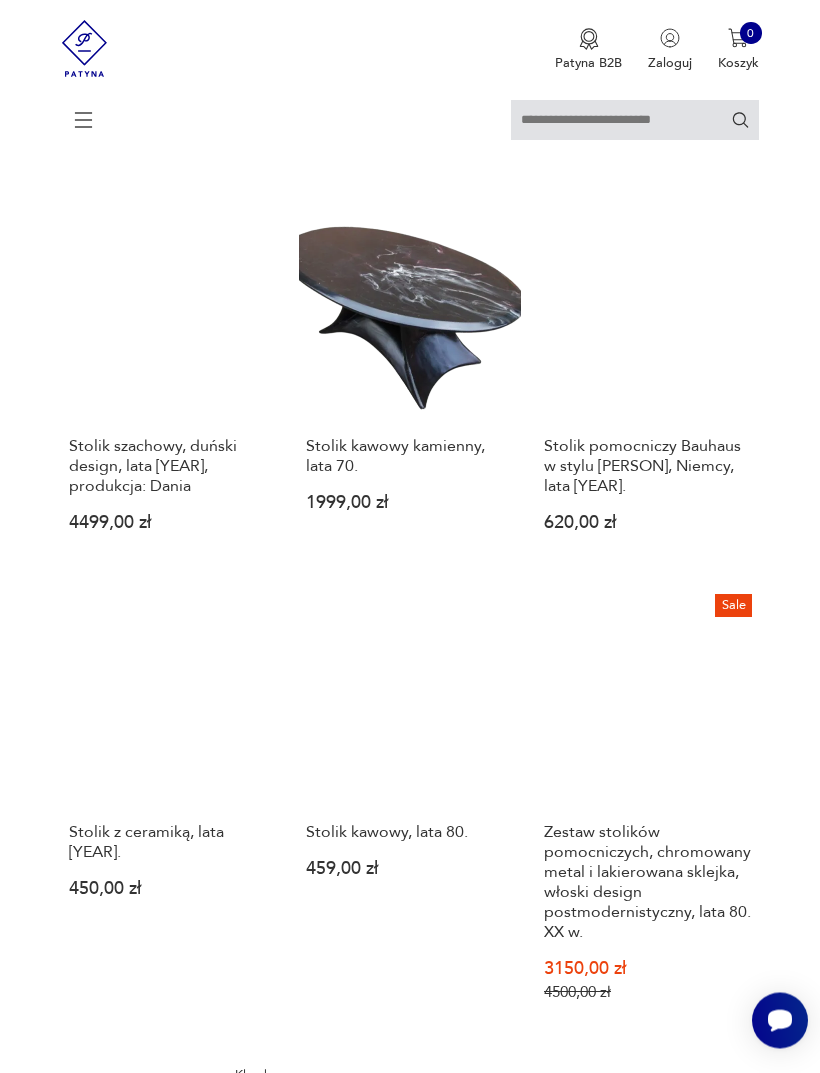 scroll, scrollTop: 1853, scrollLeft: 0, axis: vertical 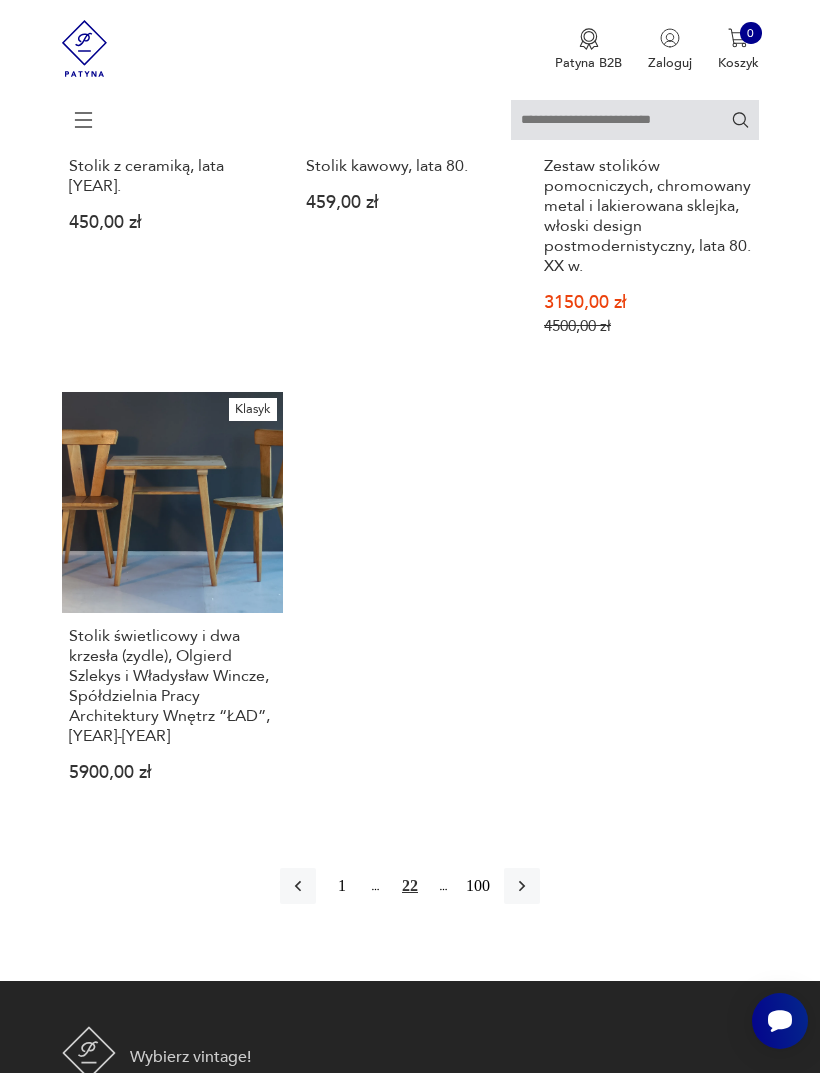 click at bounding box center (522, 886) 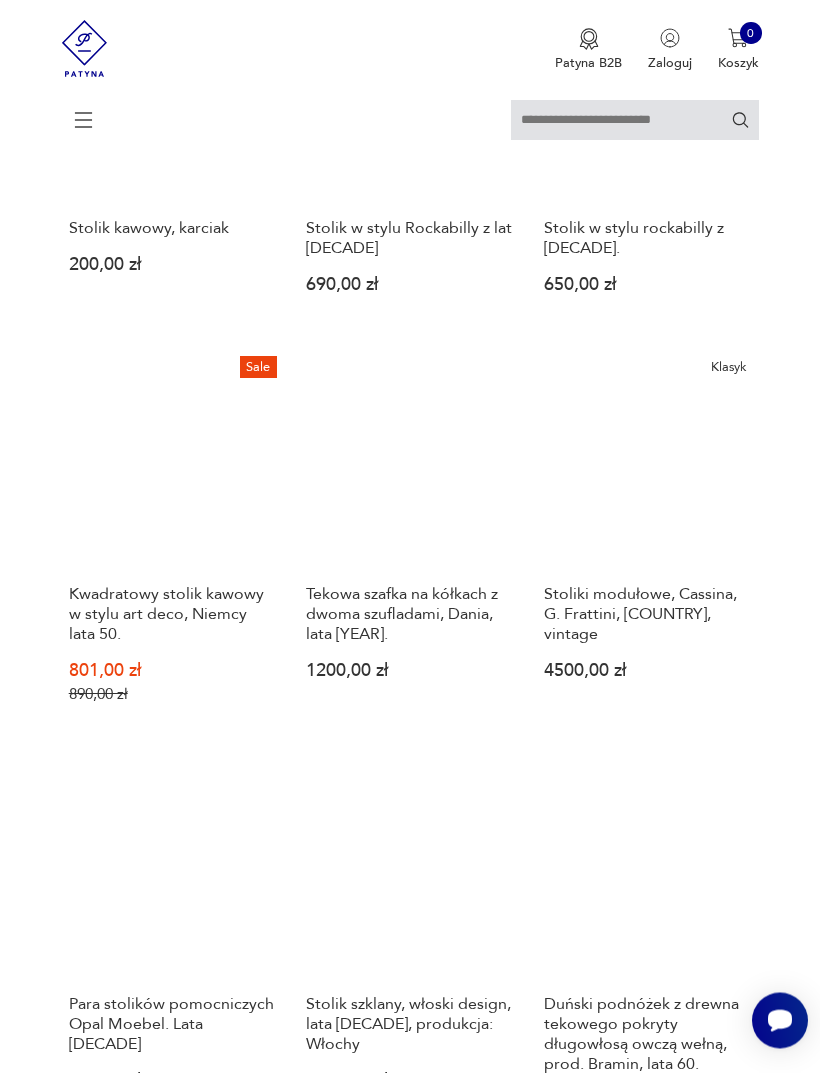 scroll, scrollTop: 734, scrollLeft: 0, axis: vertical 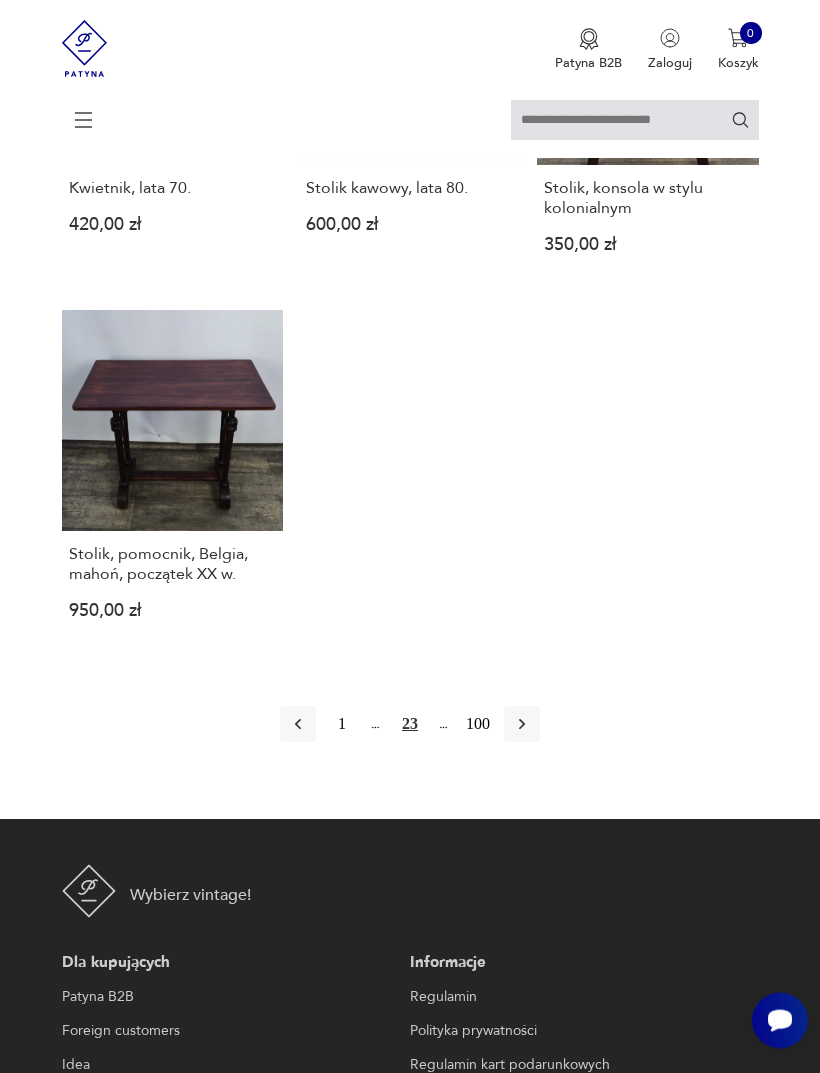 click 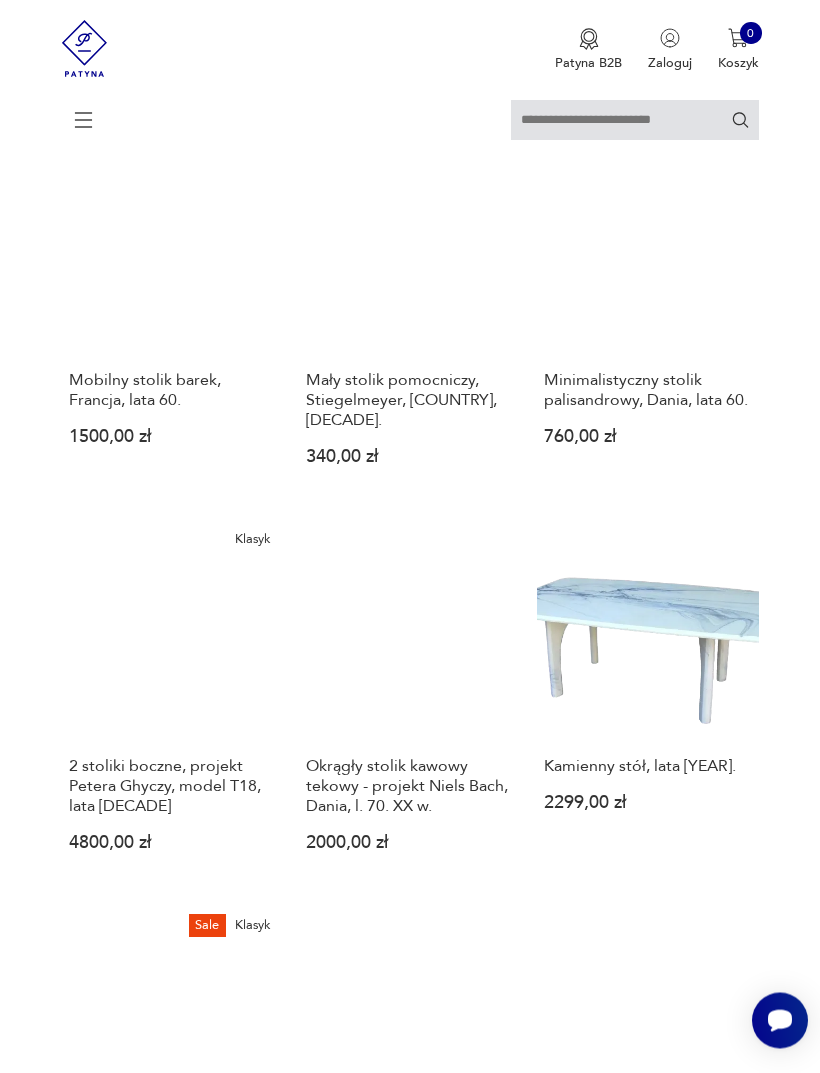 scroll, scrollTop: 1743, scrollLeft: 0, axis: vertical 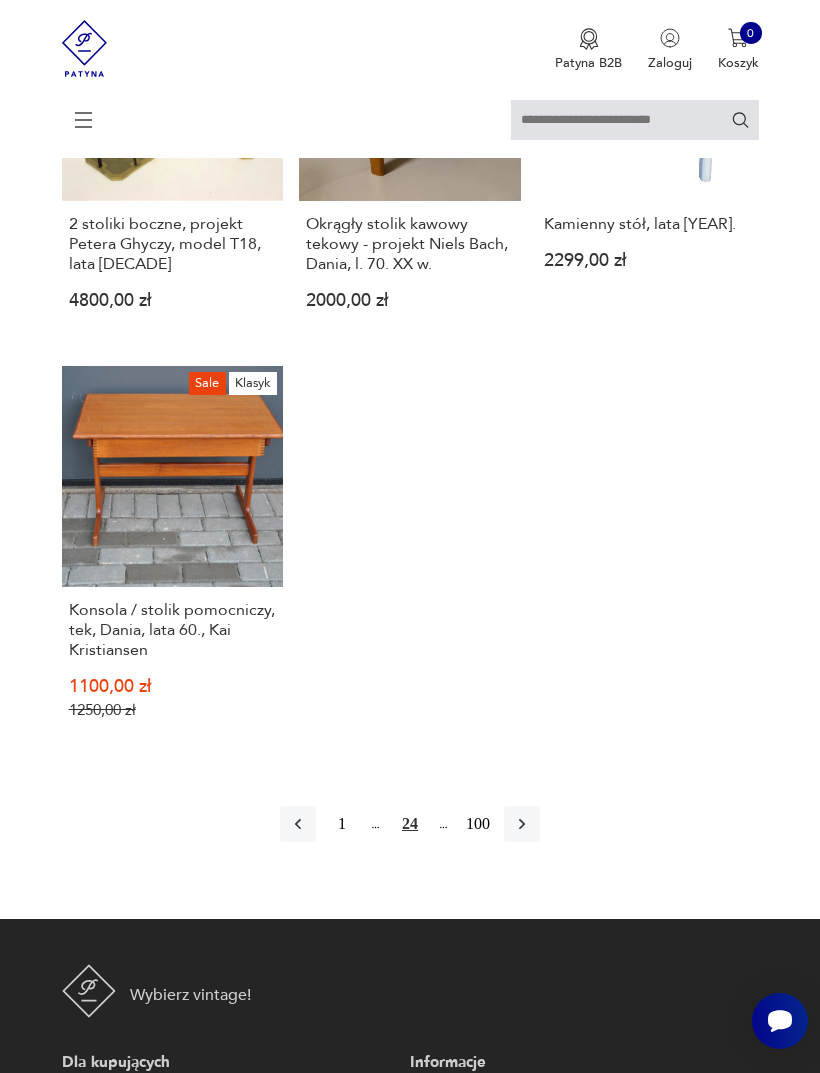 click at bounding box center [522, 824] 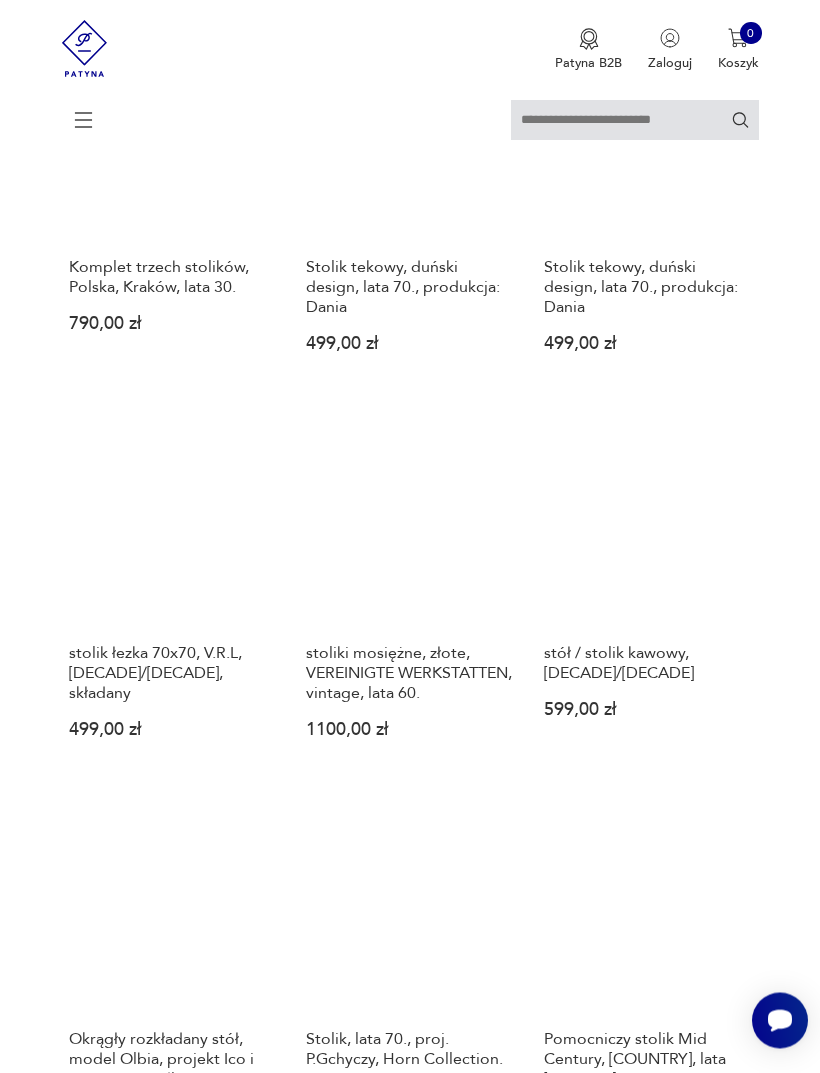 scroll, scrollTop: 1512, scrollLeft: 0, axis: vertical 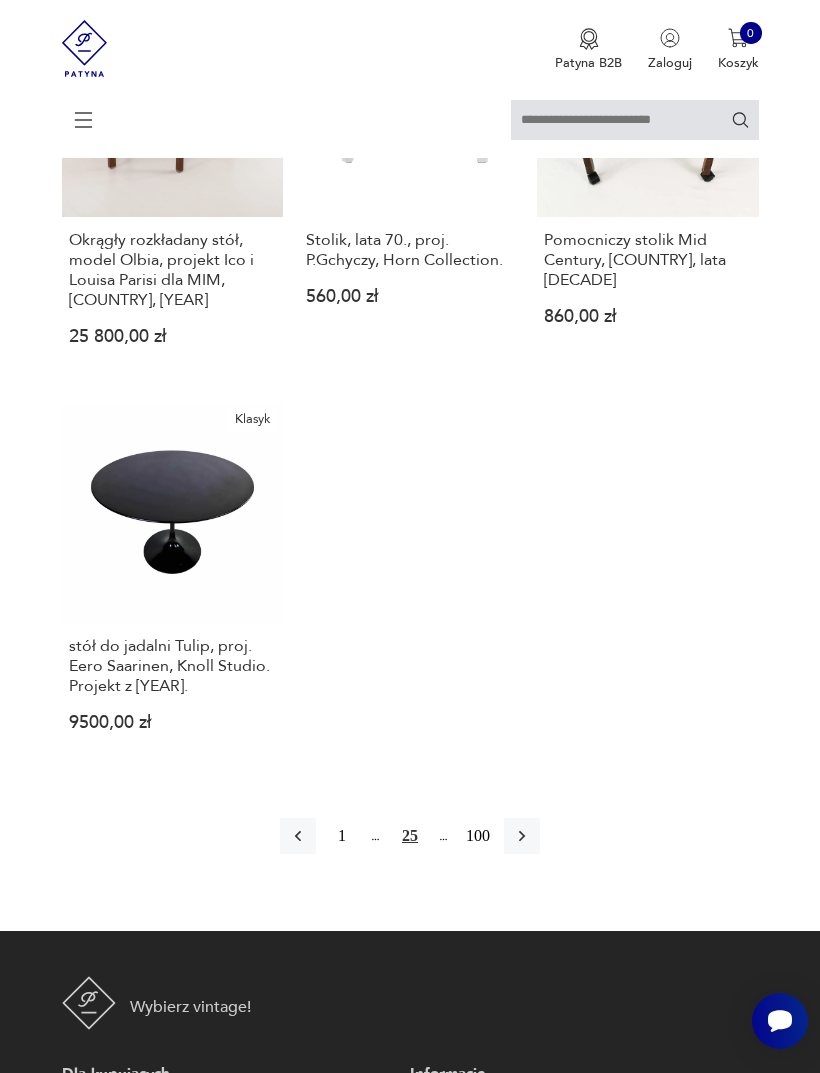 click 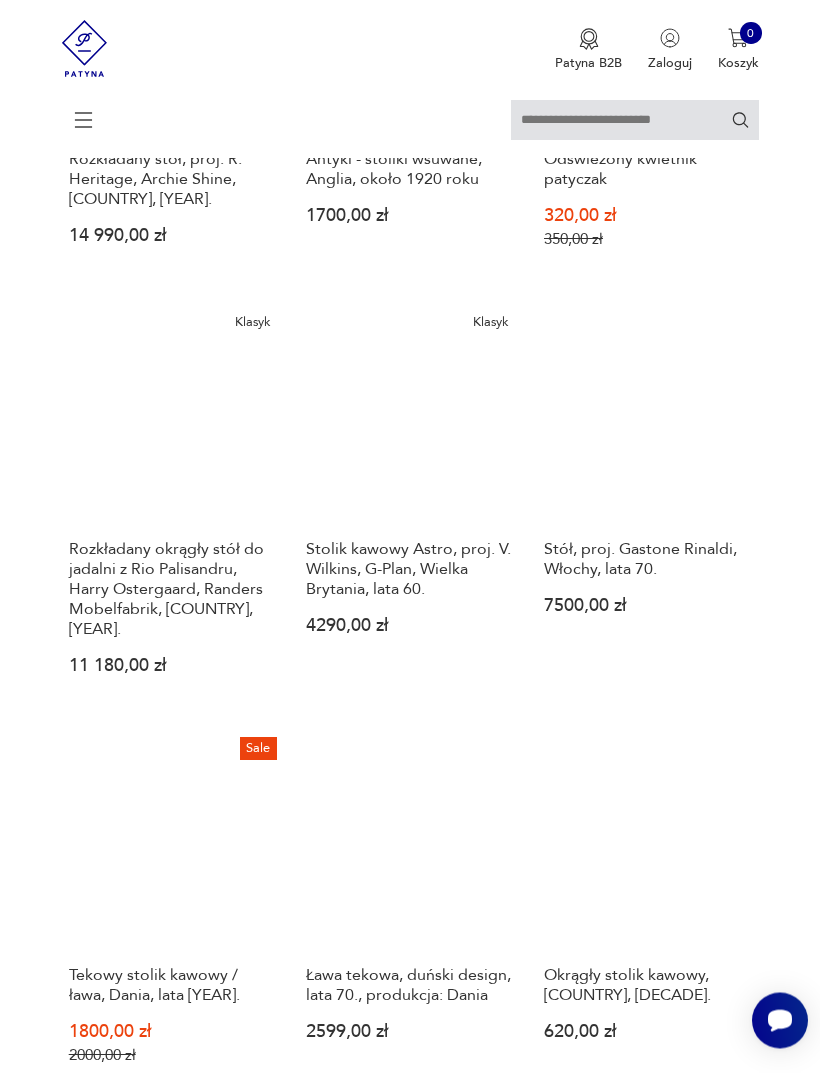 scroll, scrollTop: 1212, scrollLeft: 0, axis: vertical 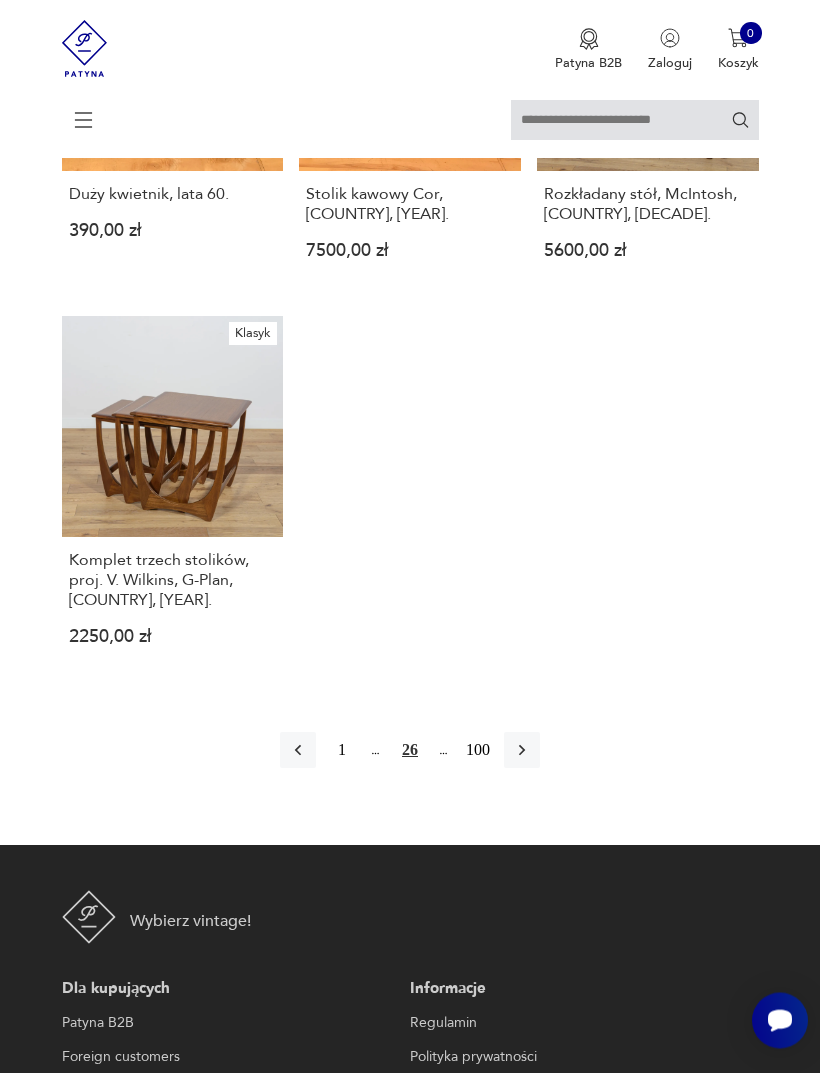 click at bounding box center (522, 751) 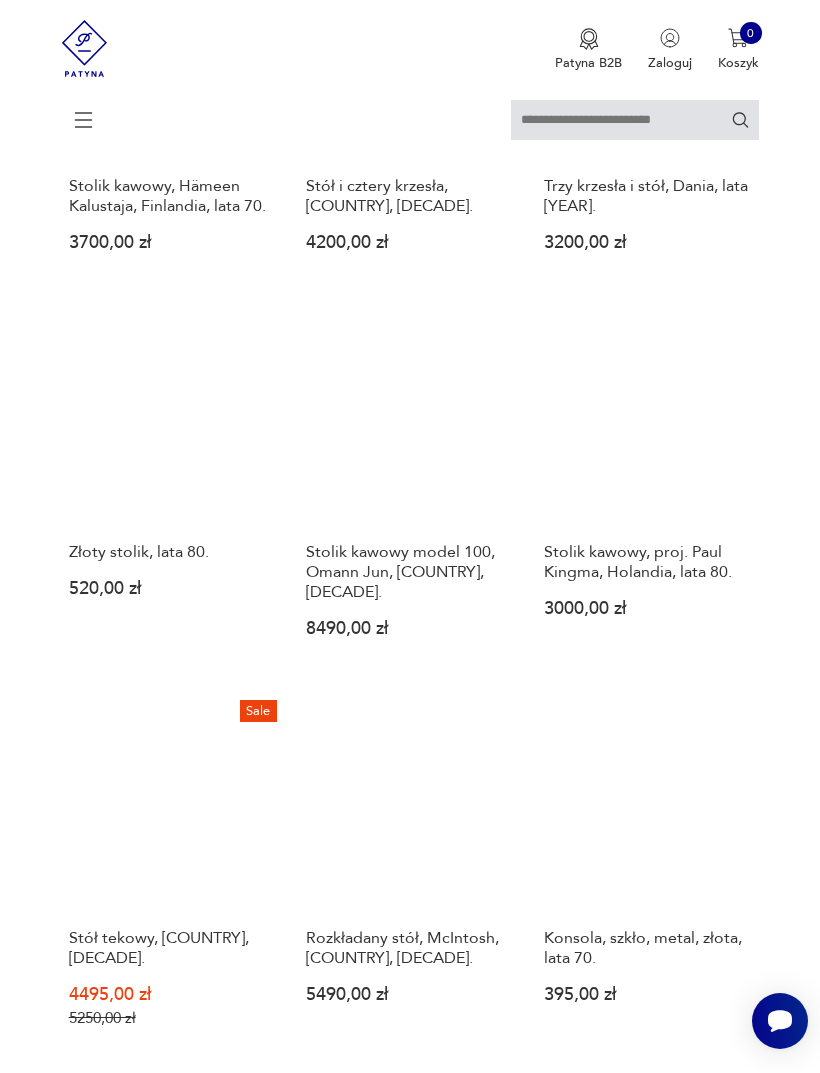 scroll, scrollTop: 788, scrollLeft: 0, axis: vertical 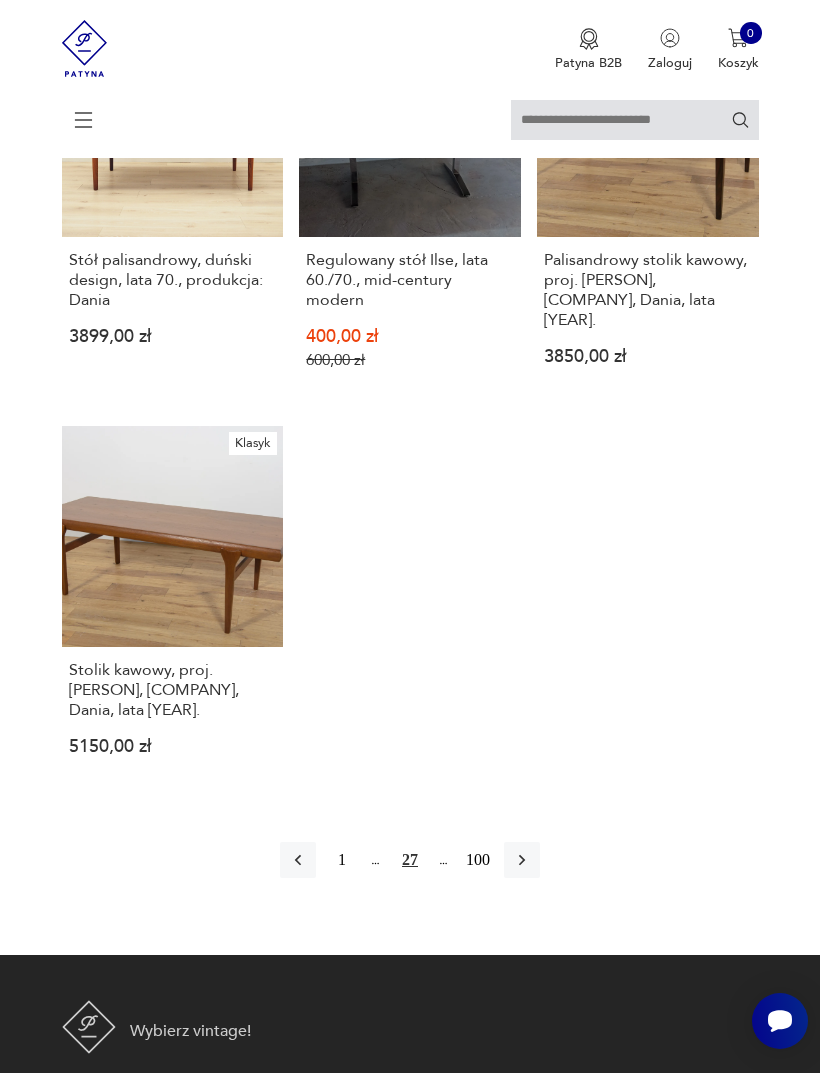 click at bounding box center [522, 860] 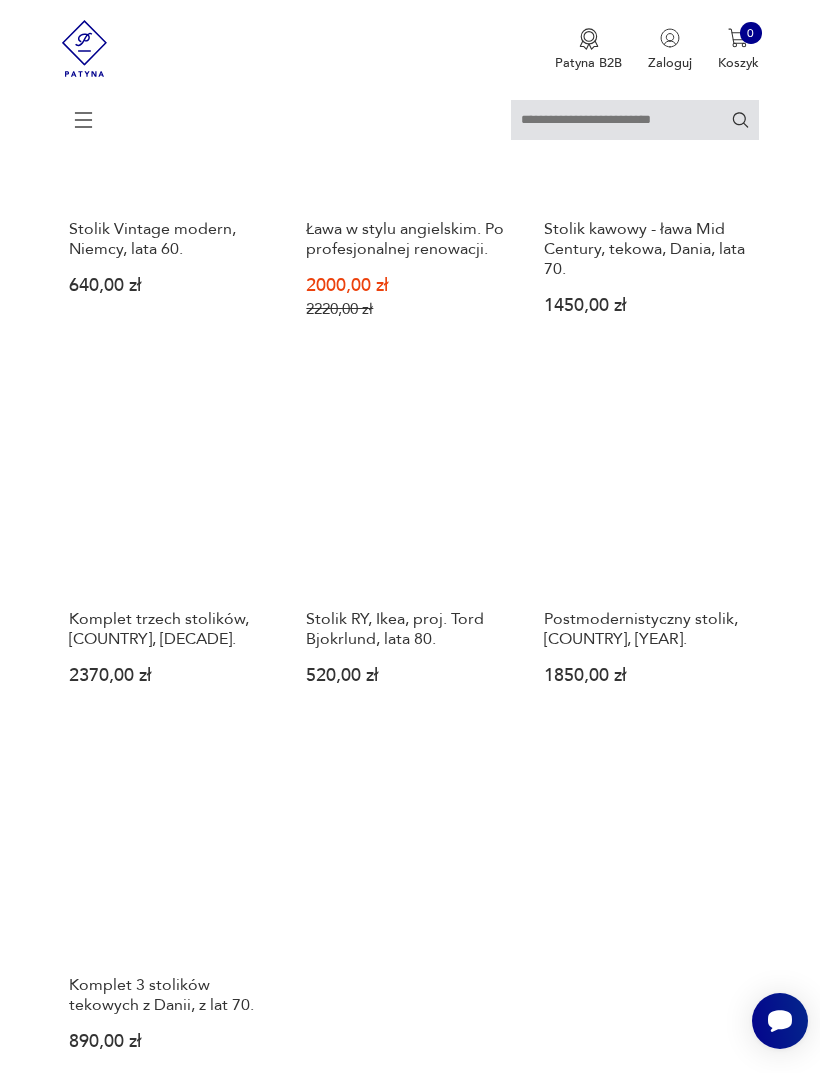 scroll, scrollTop: 1937, scrollLeft: 0, axis: vertical 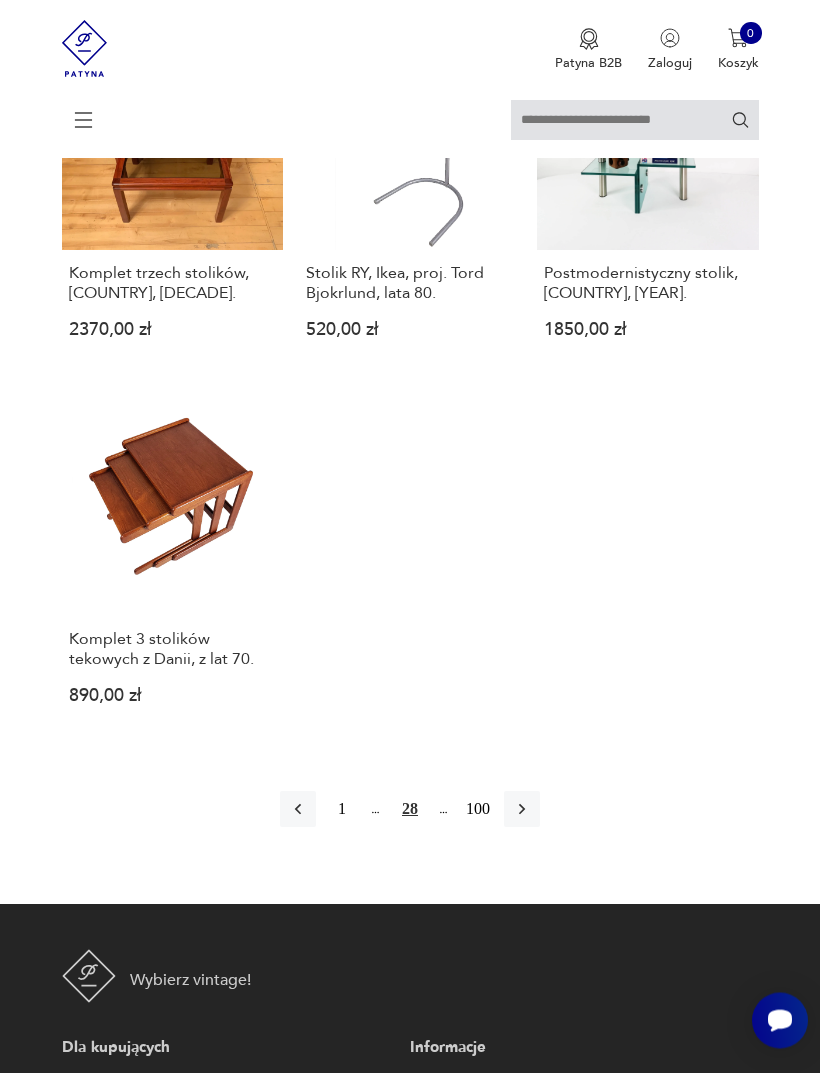 click 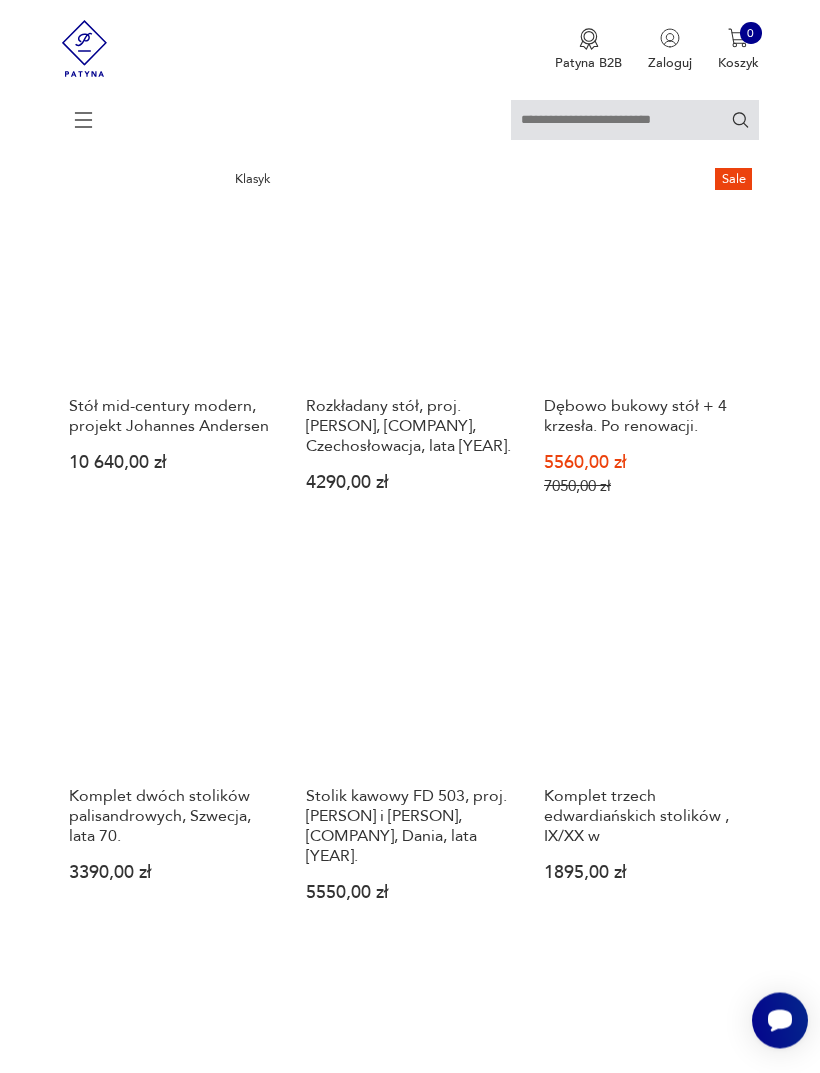scroll, scrollTop: 365, scrollLeft: 0, axis: vertical 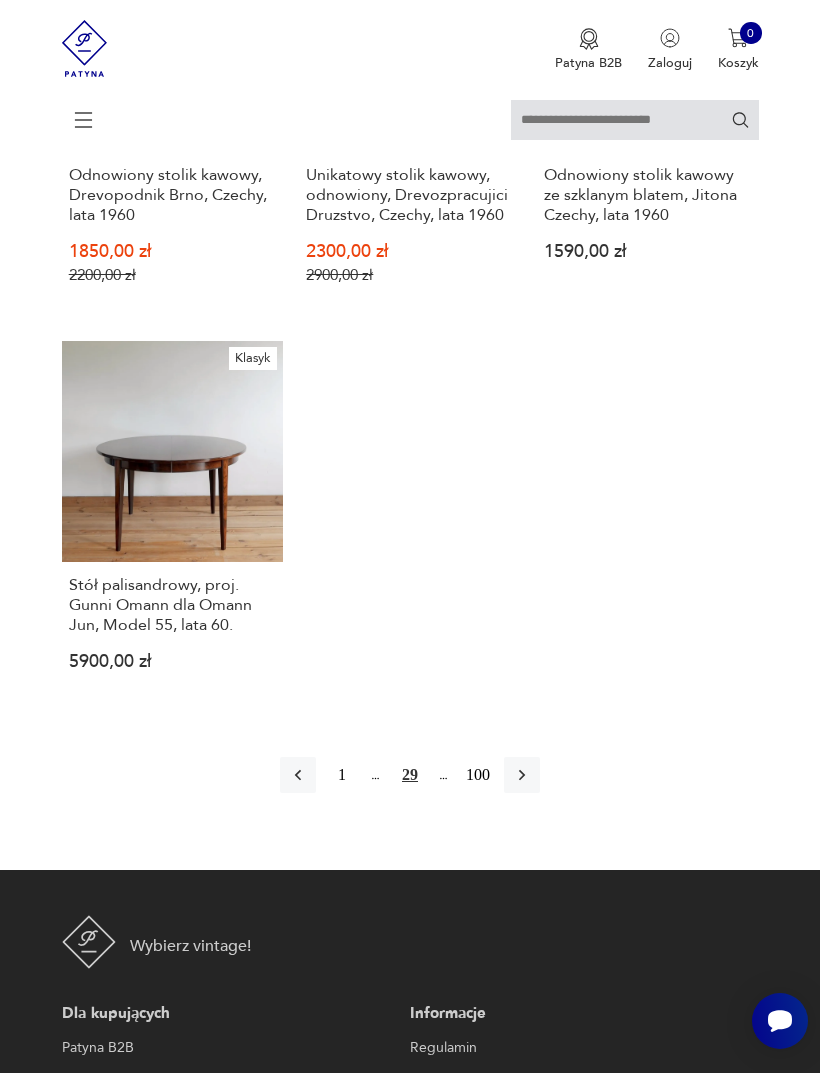 click at bounding box center [522, 775] 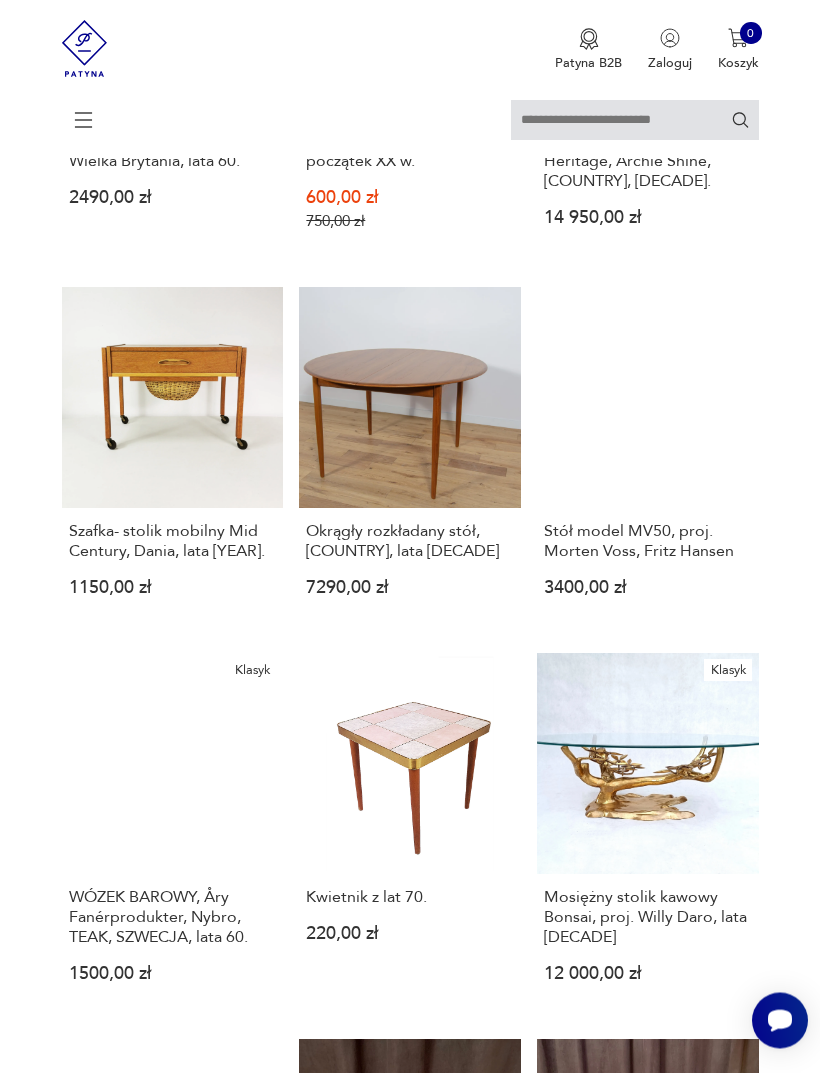 scroll, scrollTop: 865, scrollLeft: 0, axis: vertical 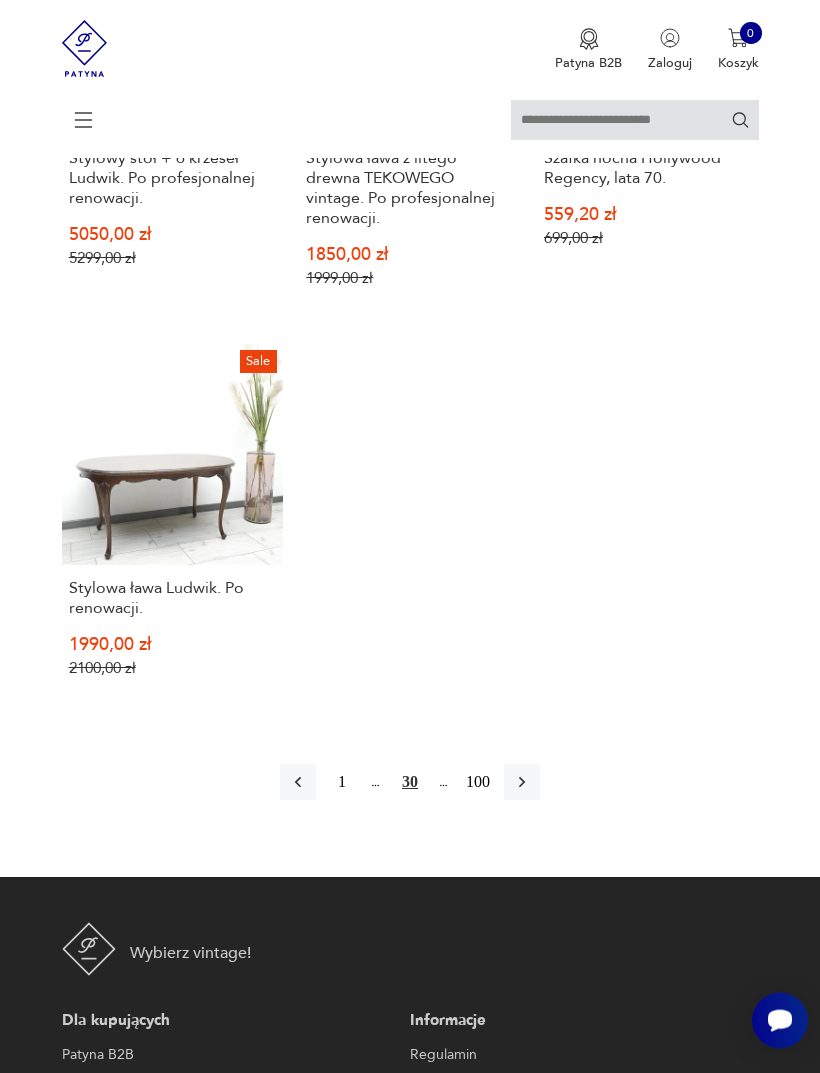 click at bounding box center [522, 783] 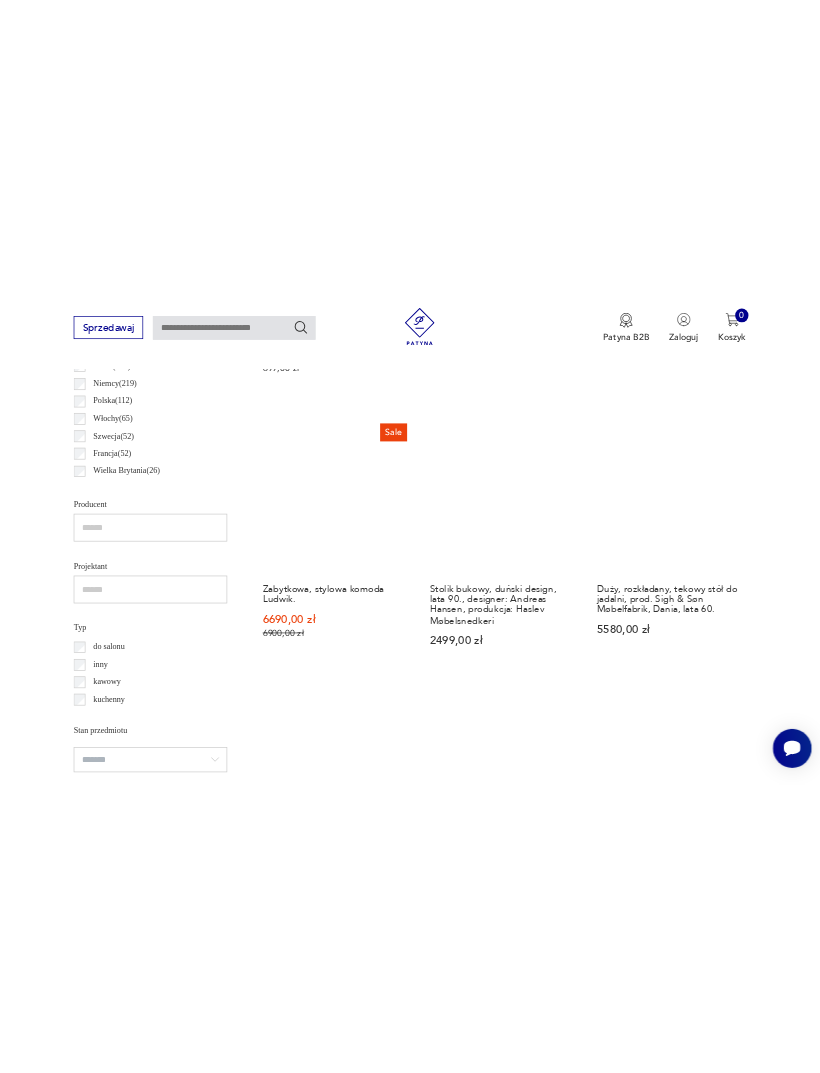 scroll, scrollTop: 1406, scrollLeft: 0, axis: vertical 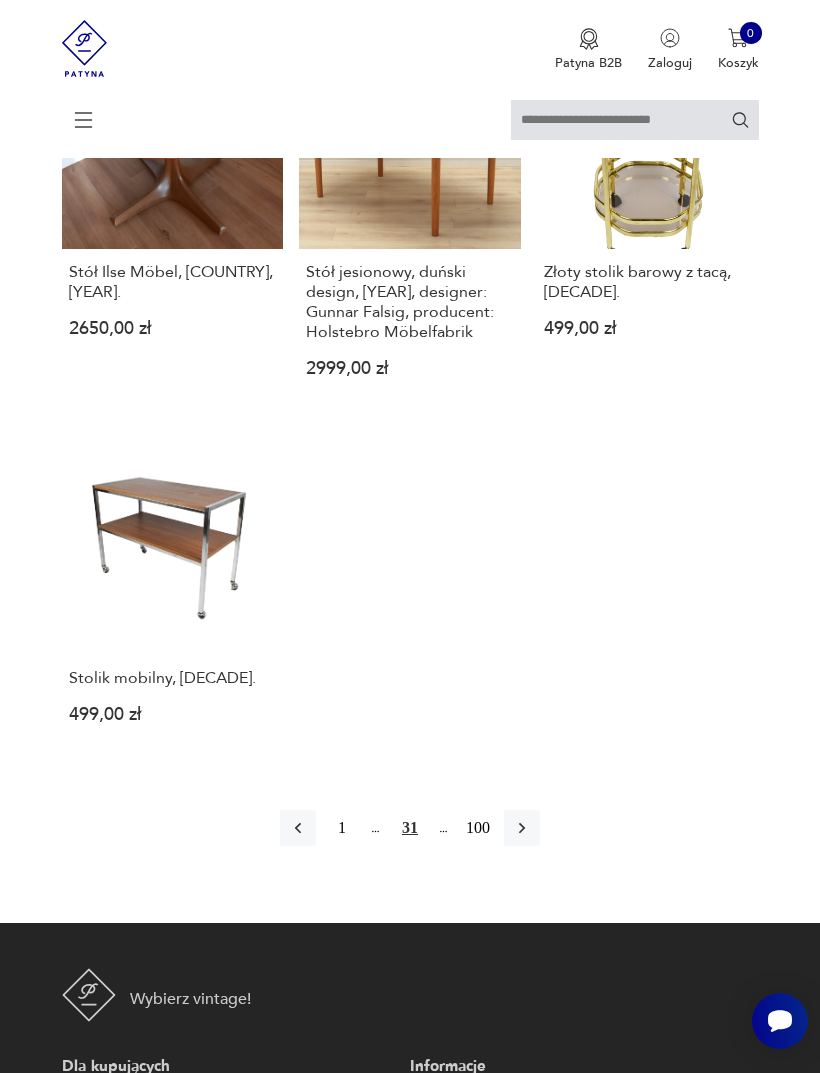 click at bounding box center (522, 828) 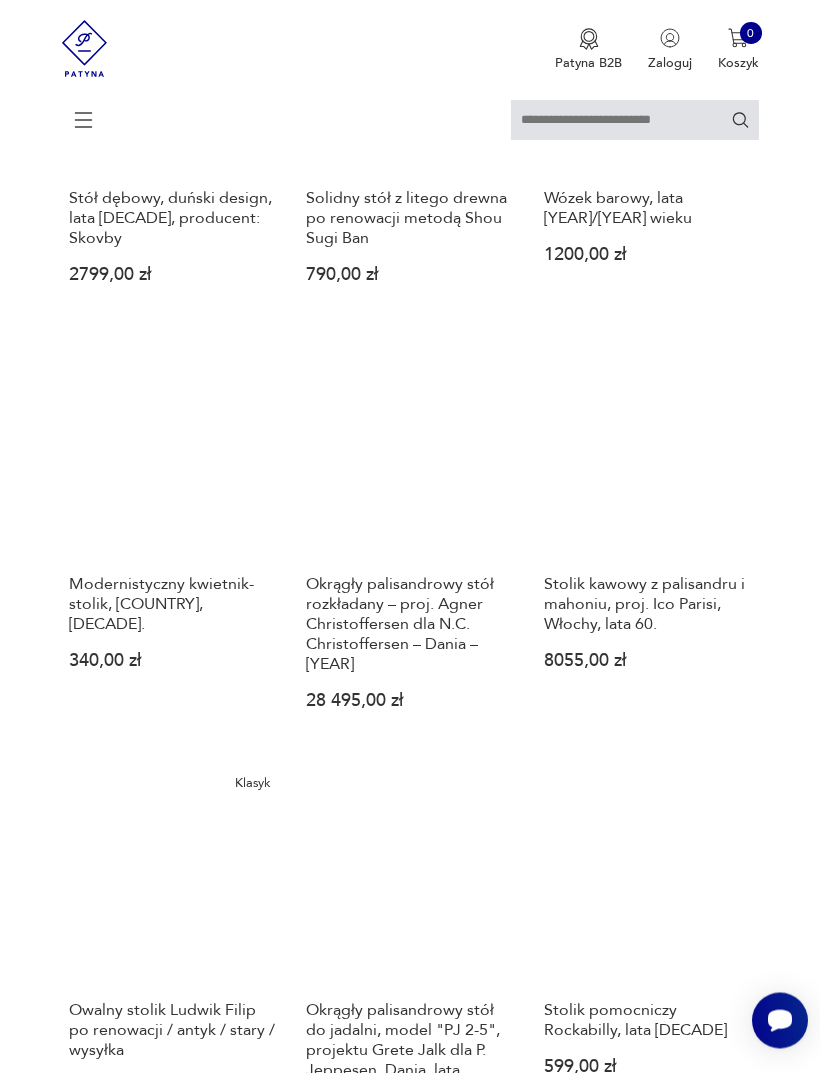 scroll, scrollTop: 1527, scrollLeft: 0, axis: vertical 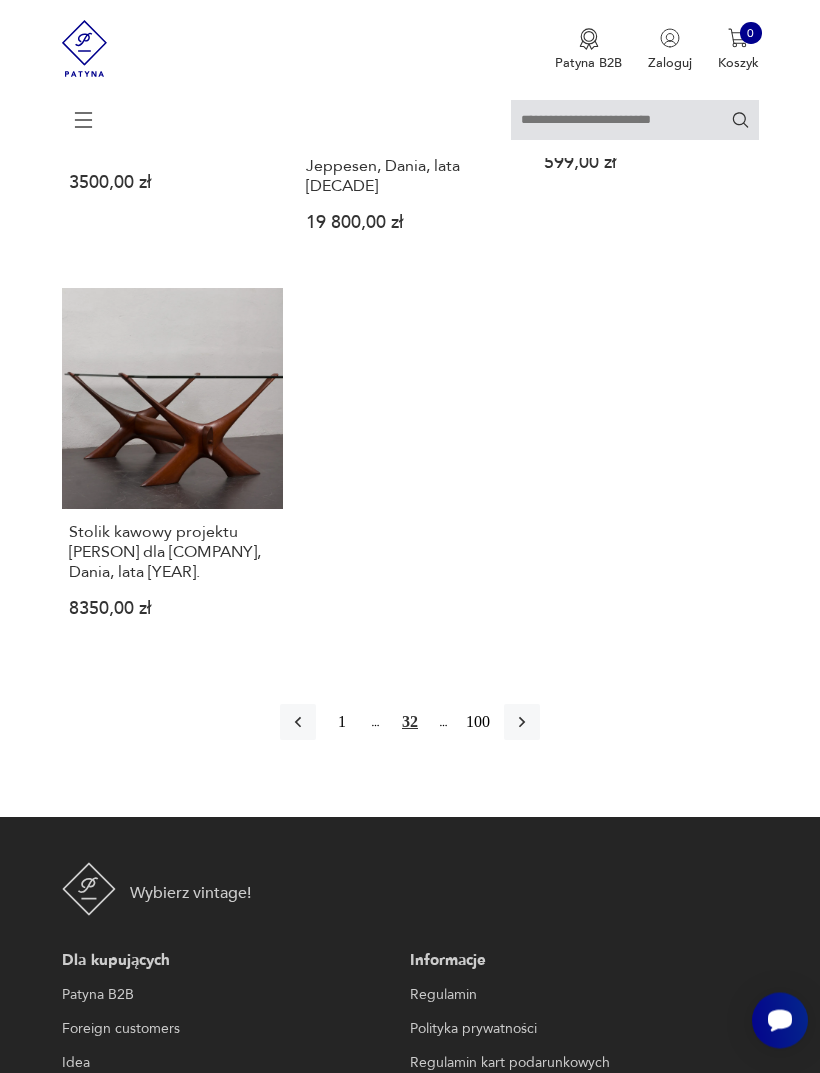 click 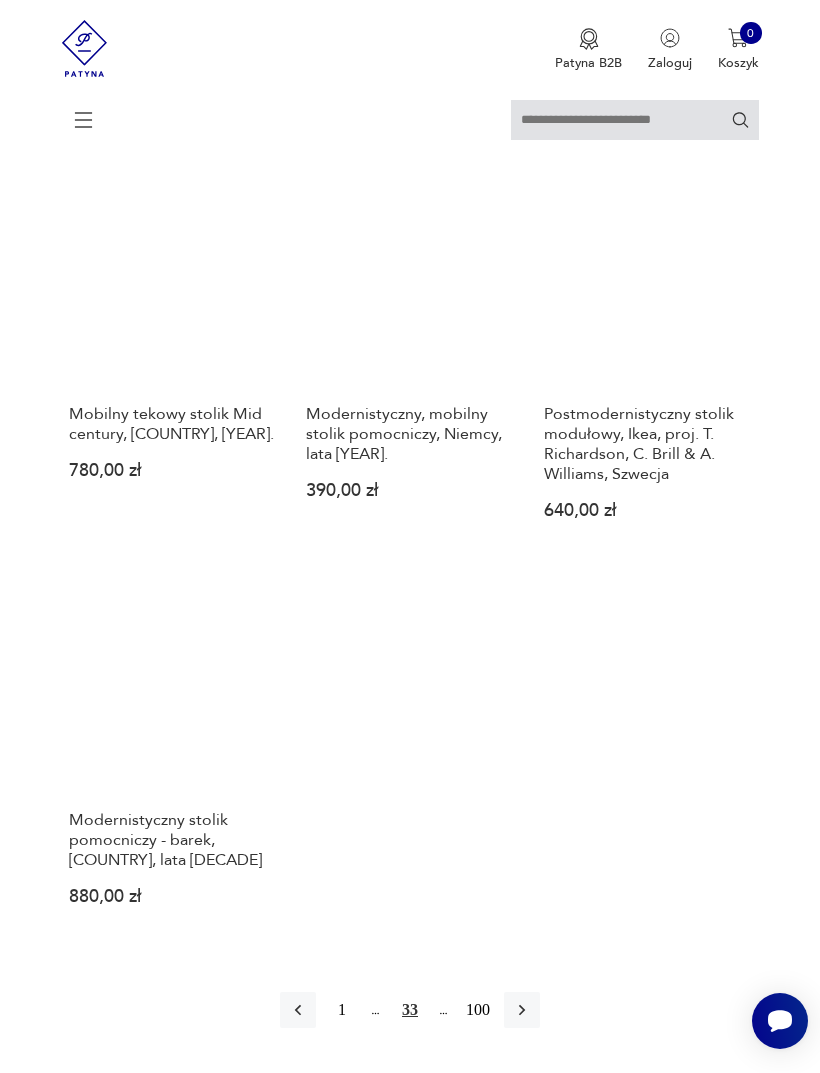 scroll, scrollTop: 2102, scrollLeft: 0, axis: vertical 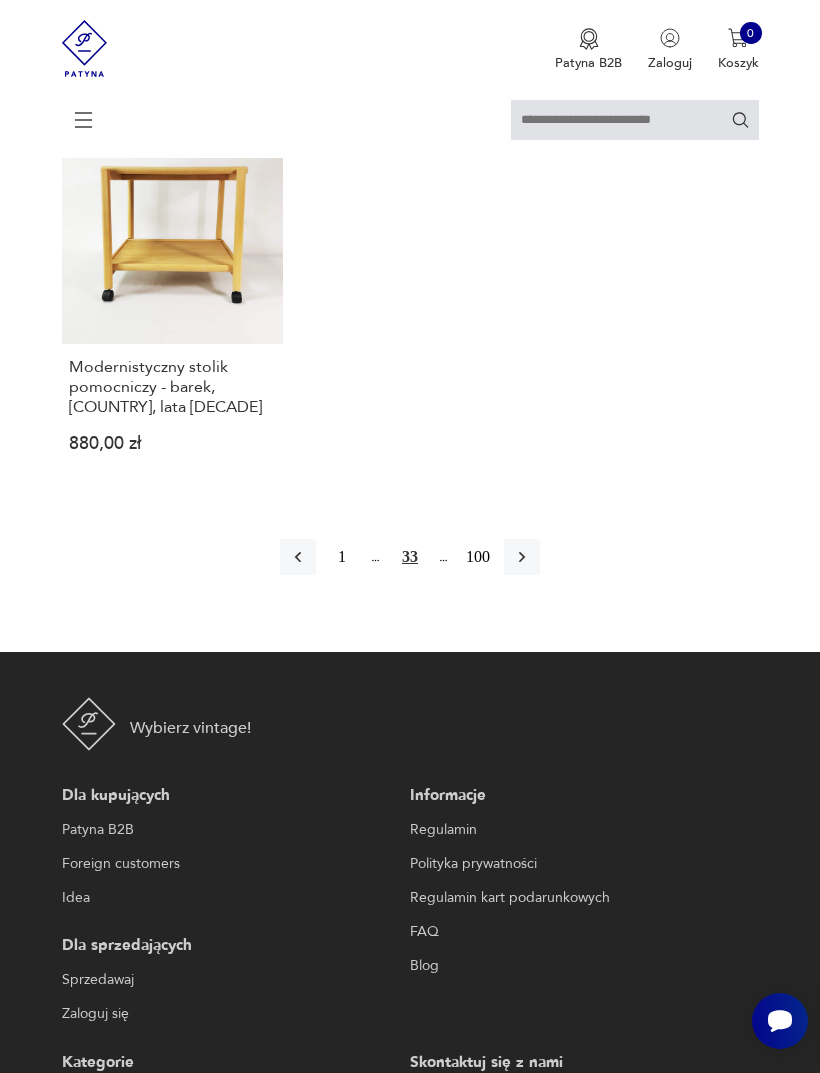 click at bounding box center [522, 557] 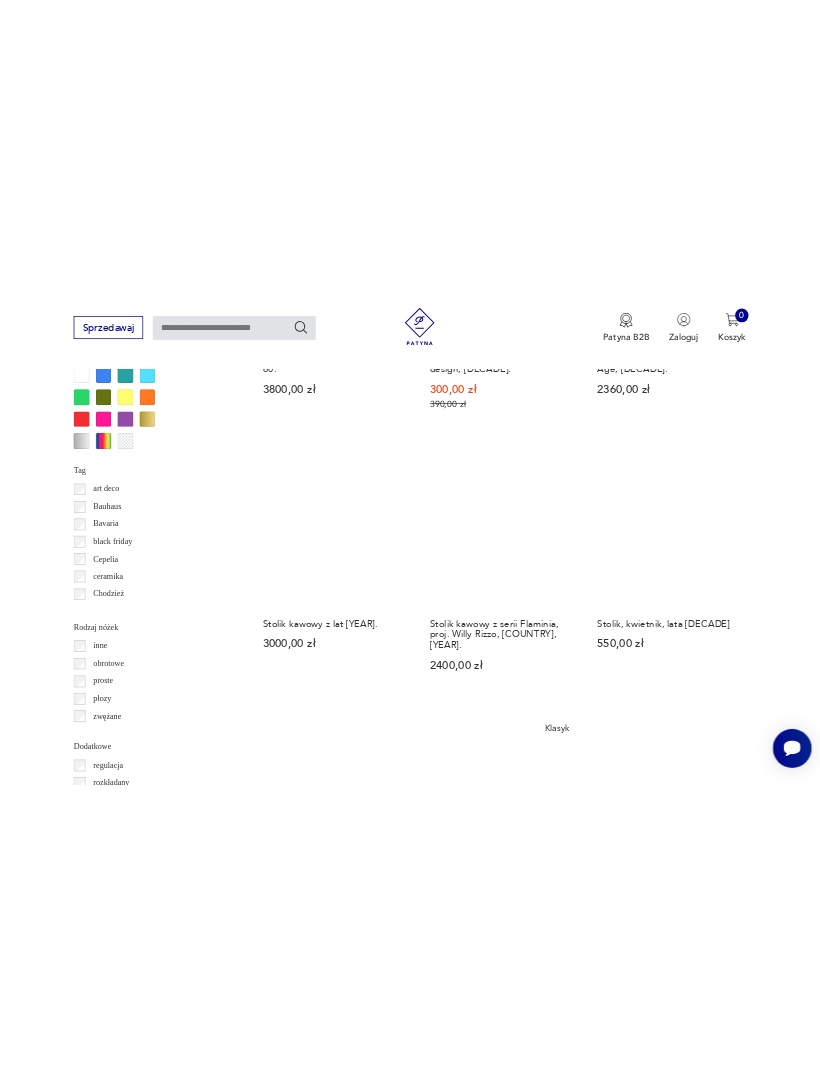 scroll, scrollTop: 2671, scrollLeft: 0, axis: vertical 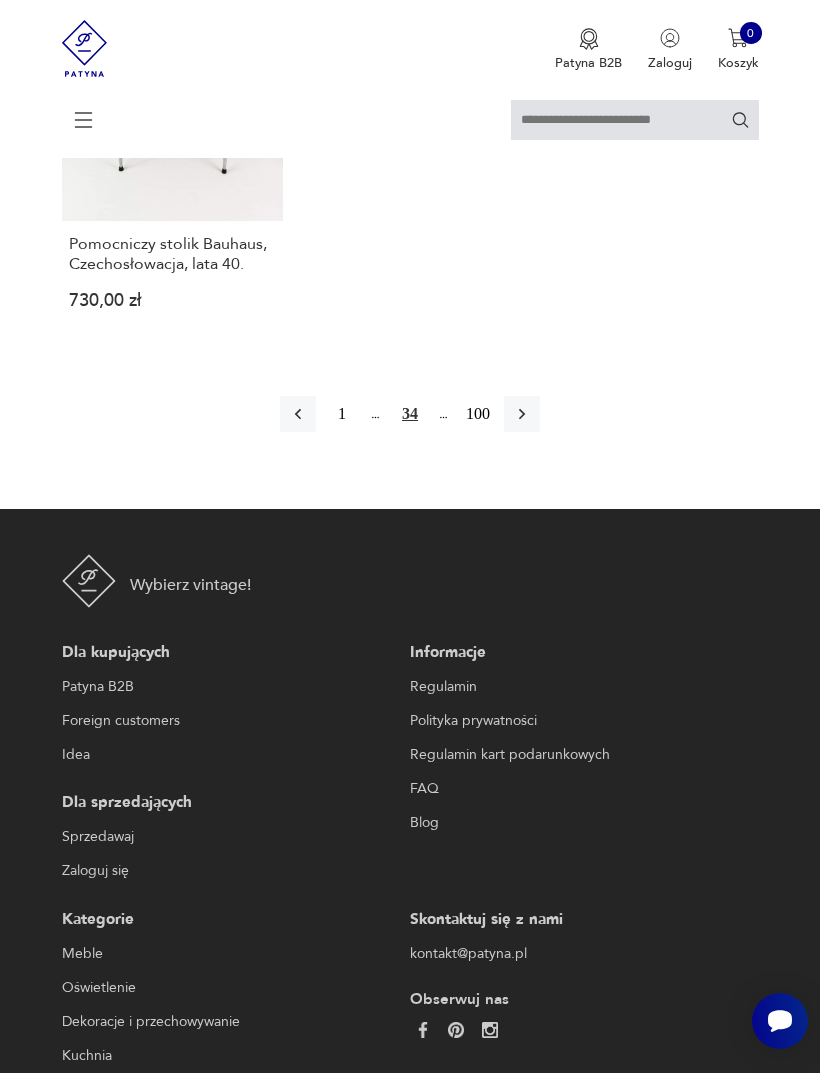click 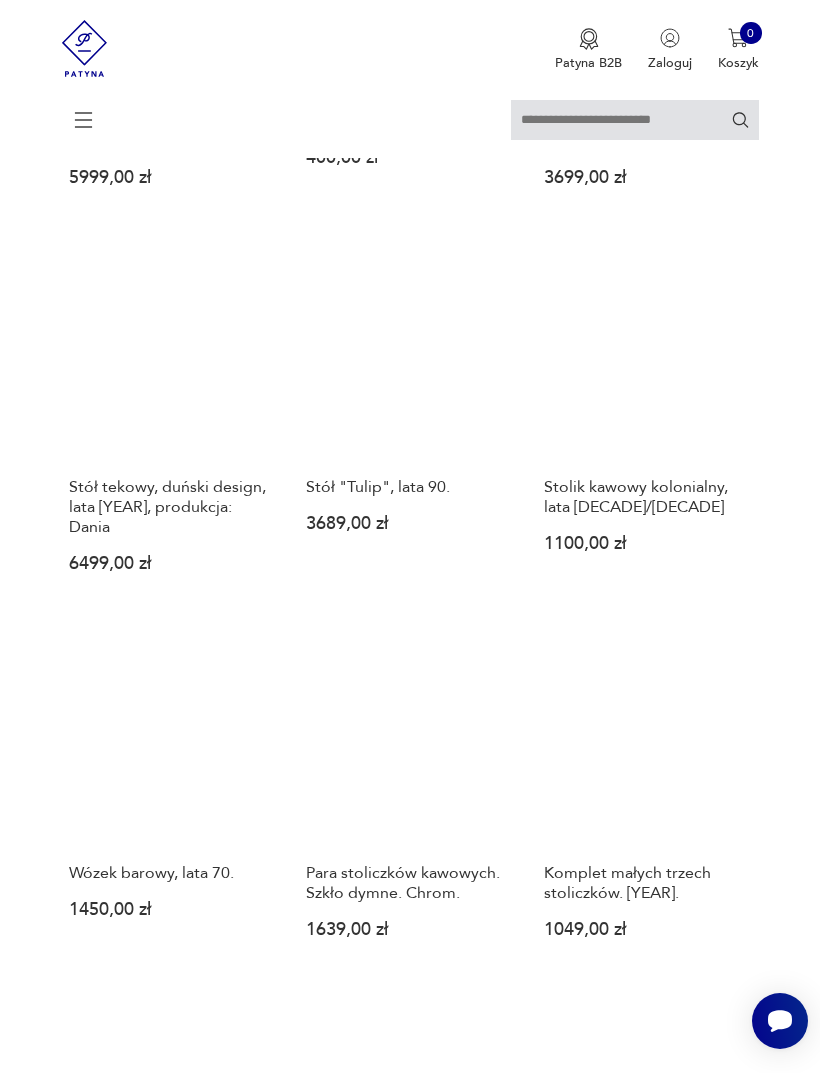 scroll, scrollTop: 1657, scrollLeft: 0, axis: vertical 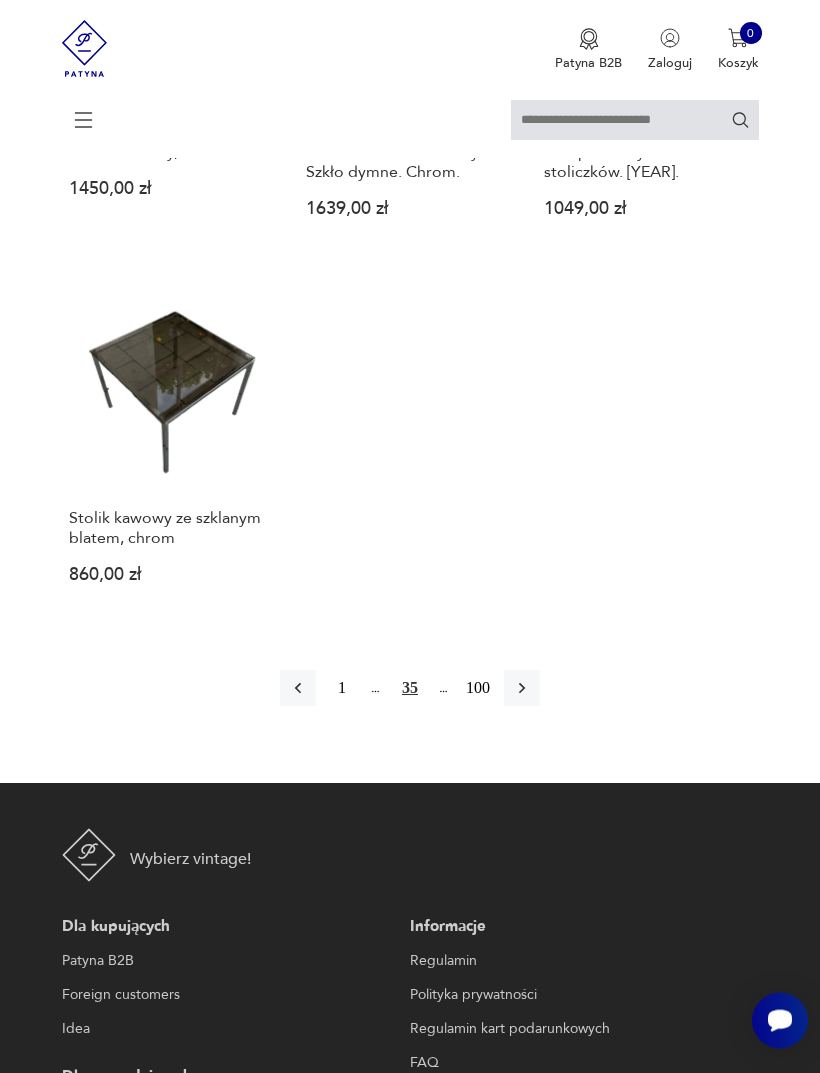 click 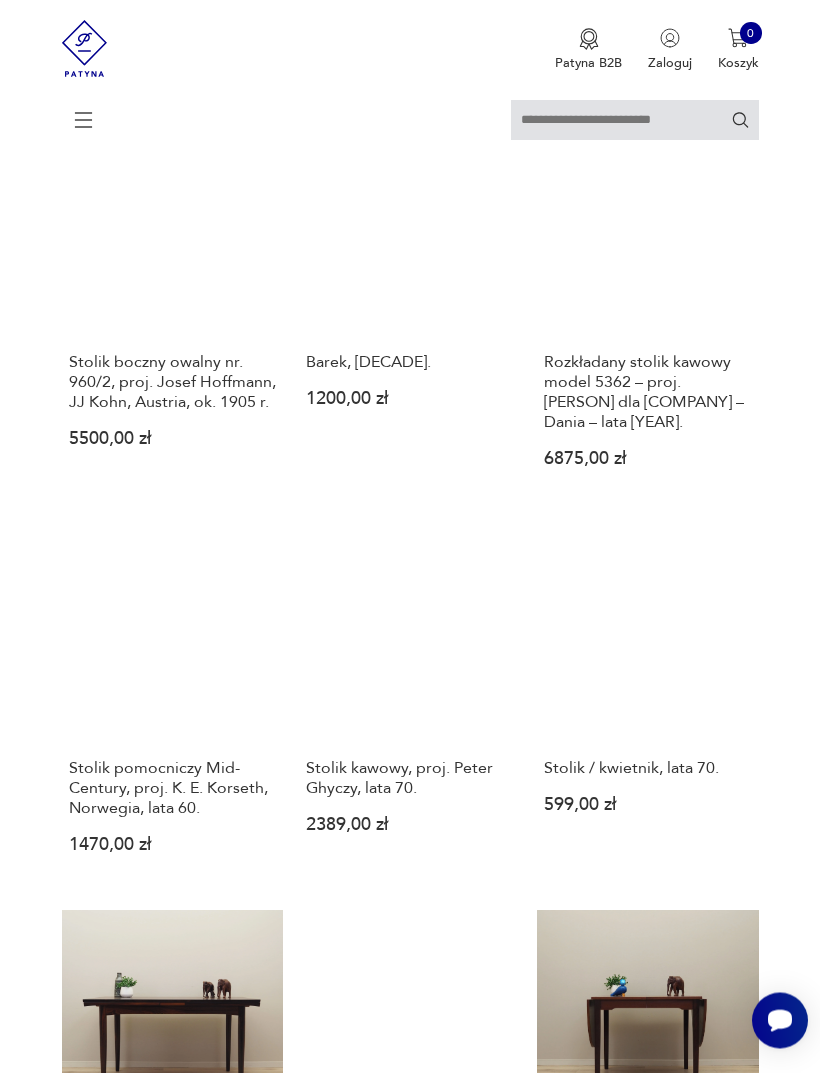 scroll, scrollTop: 365, scrollLeft: 0, axis: vertical 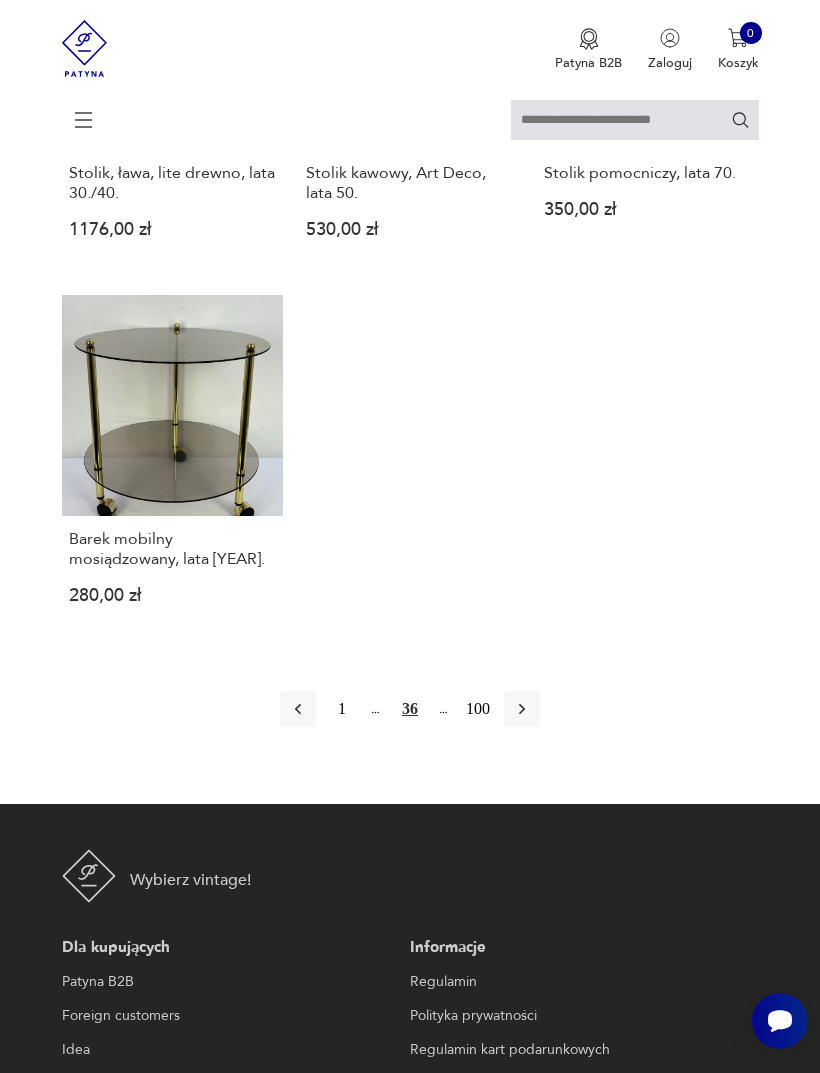 click 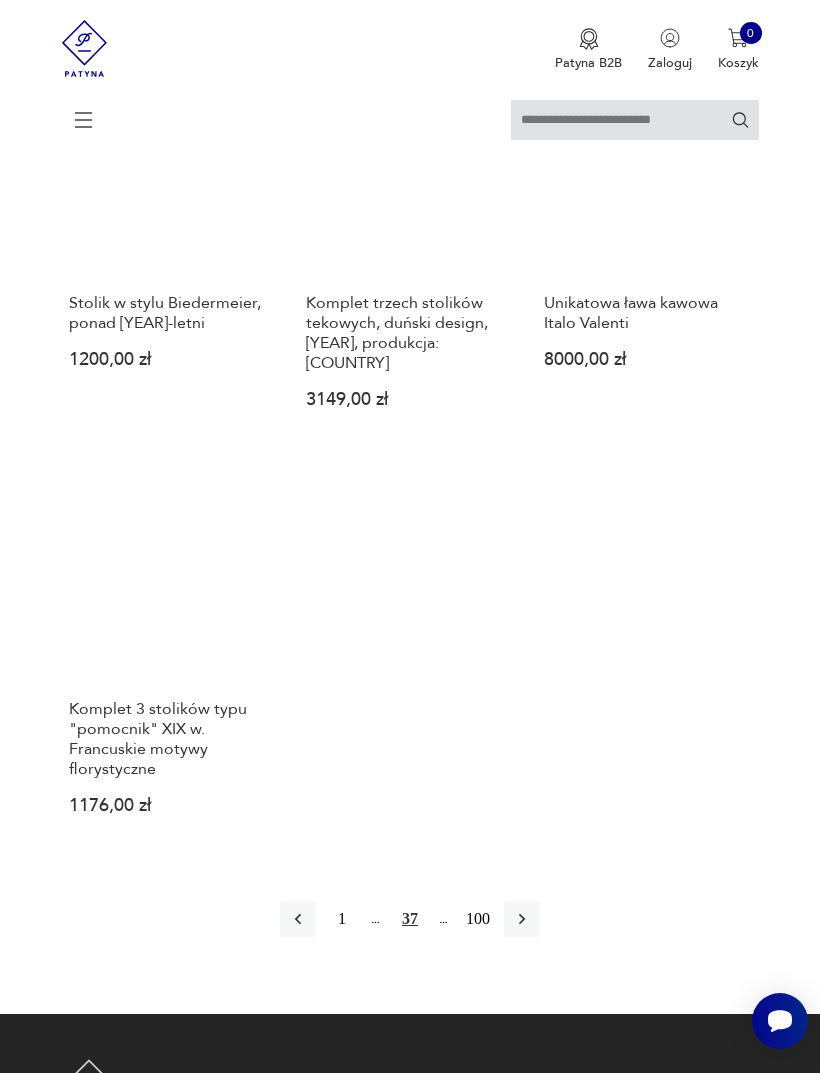 scroll, scrollTop: 2189, scrollLeft: 0, axis: vertical 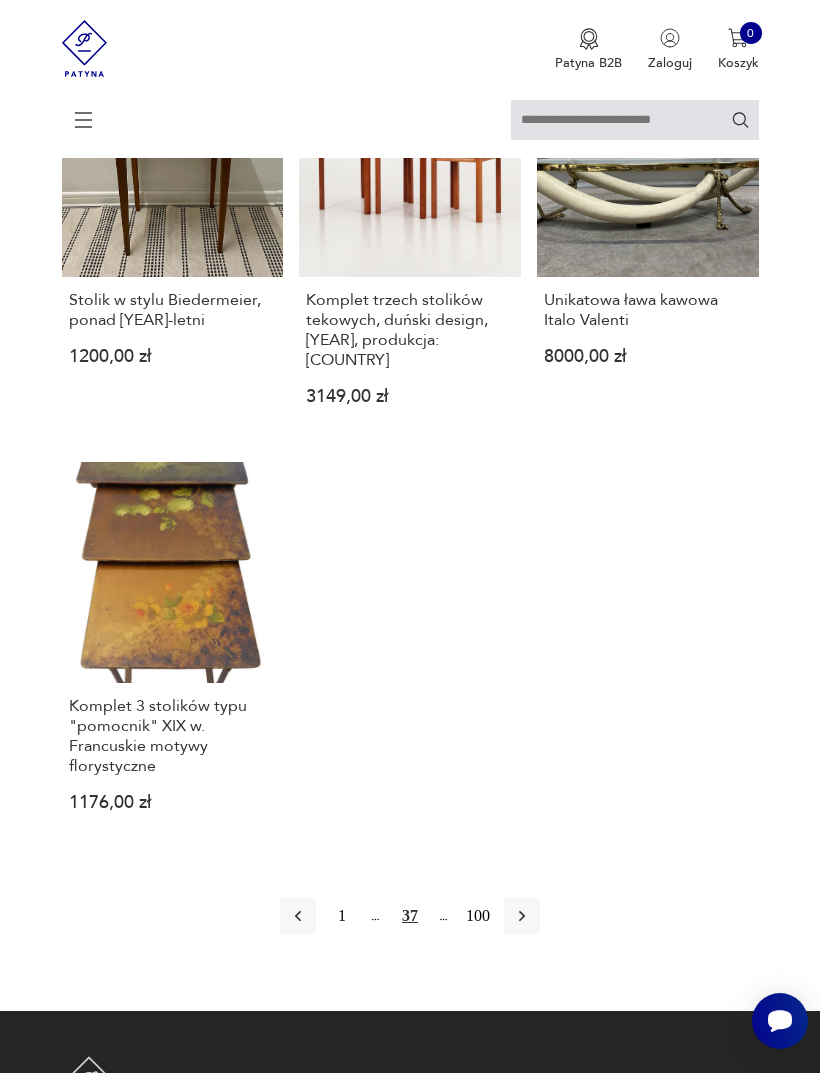 click 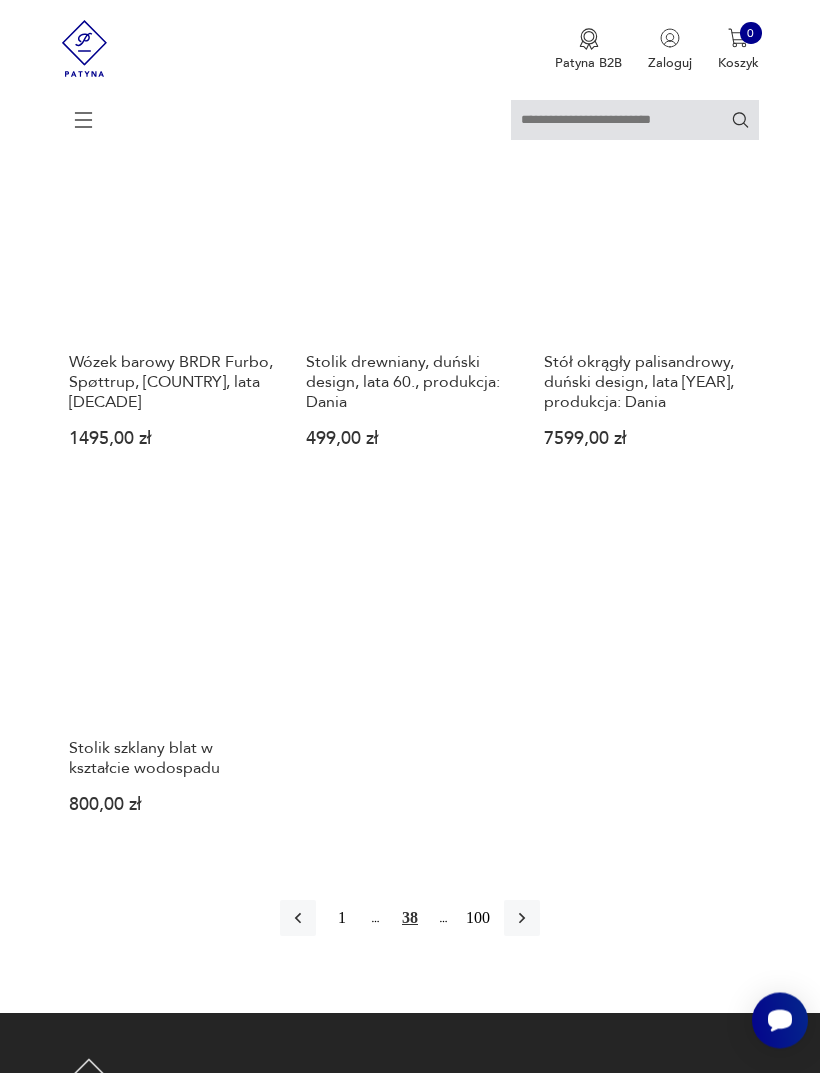 scroll, scrollTop: 2163, scrollLeft: 0, axis: vertical 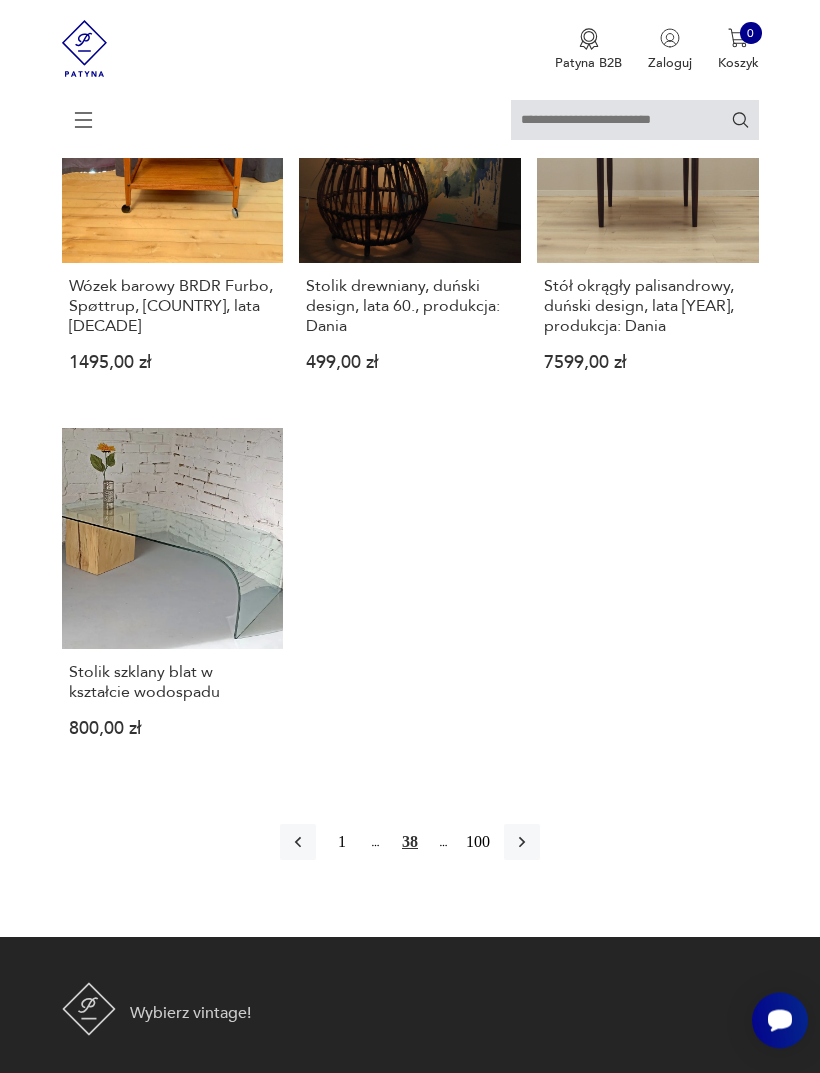 click at bounding box center (522, 843) 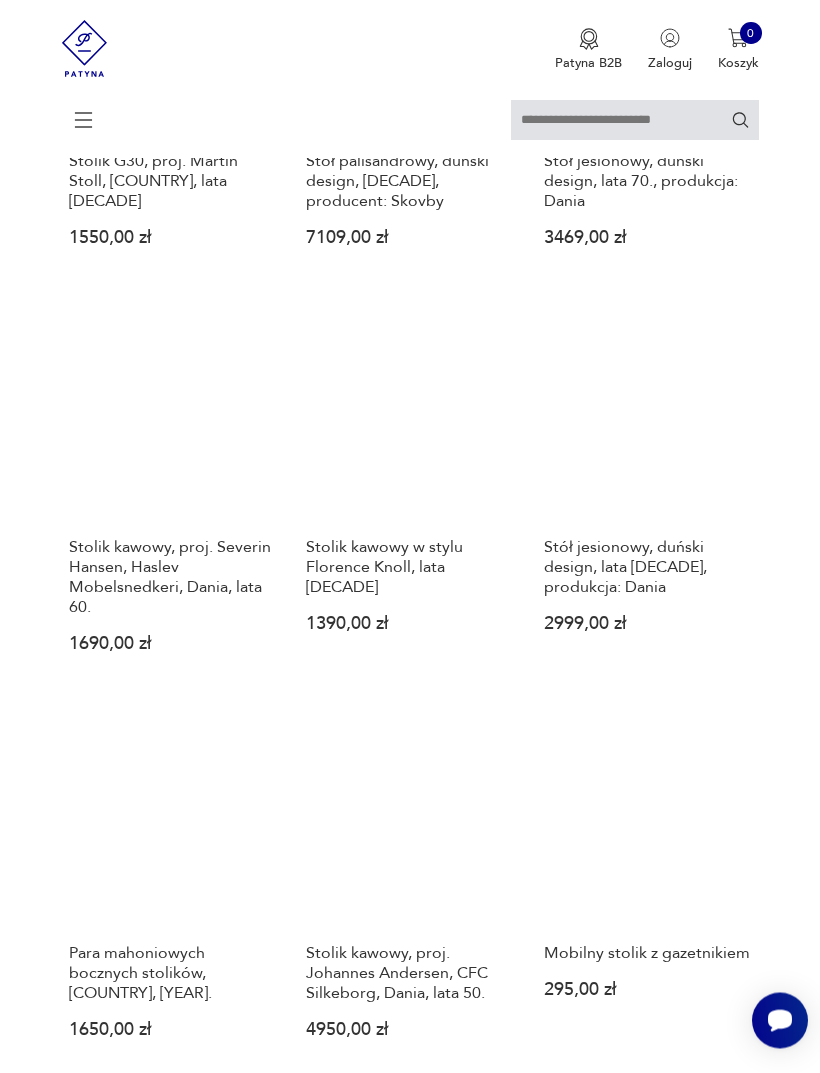 scroll, scrollTop: 365, scrollLeft: 0, axis: vertical 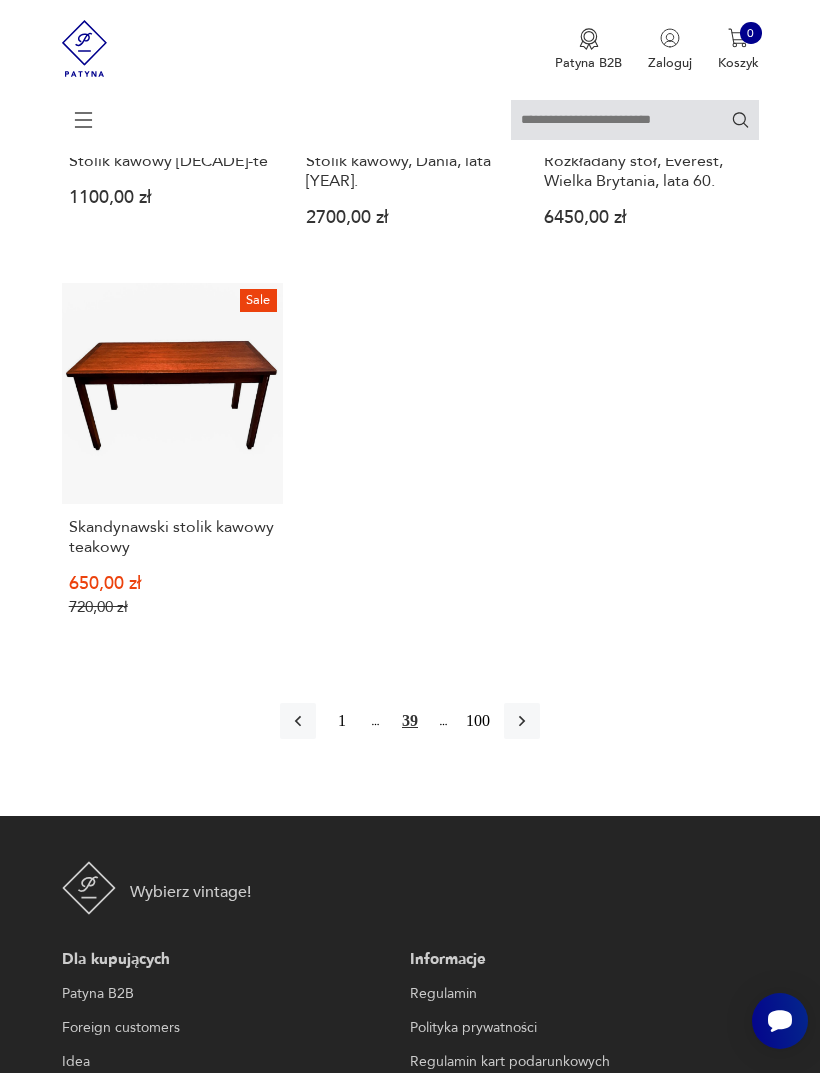 click at bounding box center (522, 721) 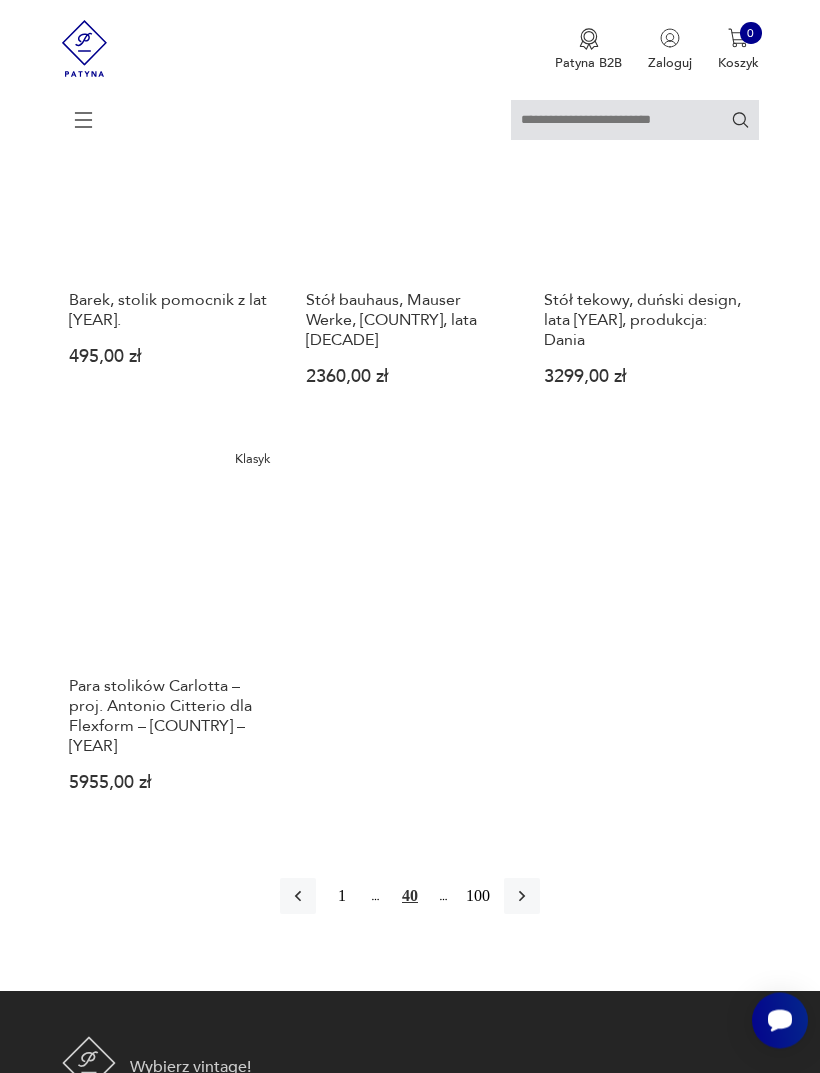 scroll, scrollTop: 2278, scrollLeft: 0, axis: vertical 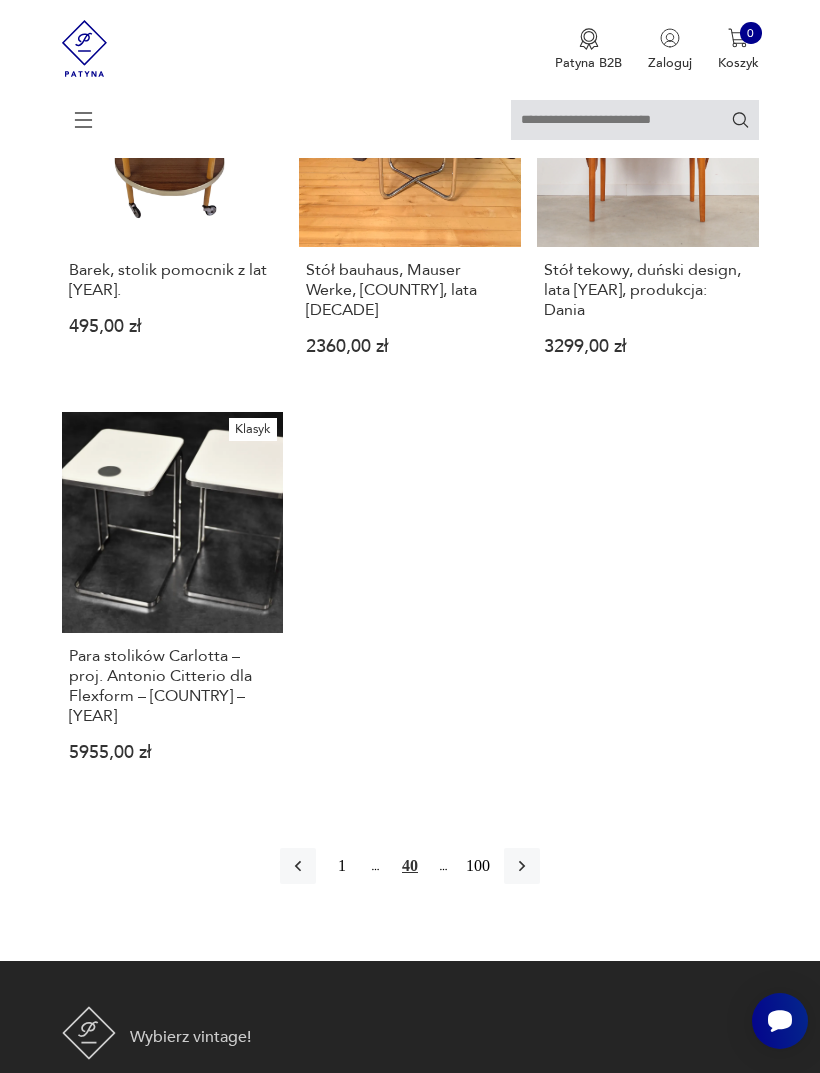 click 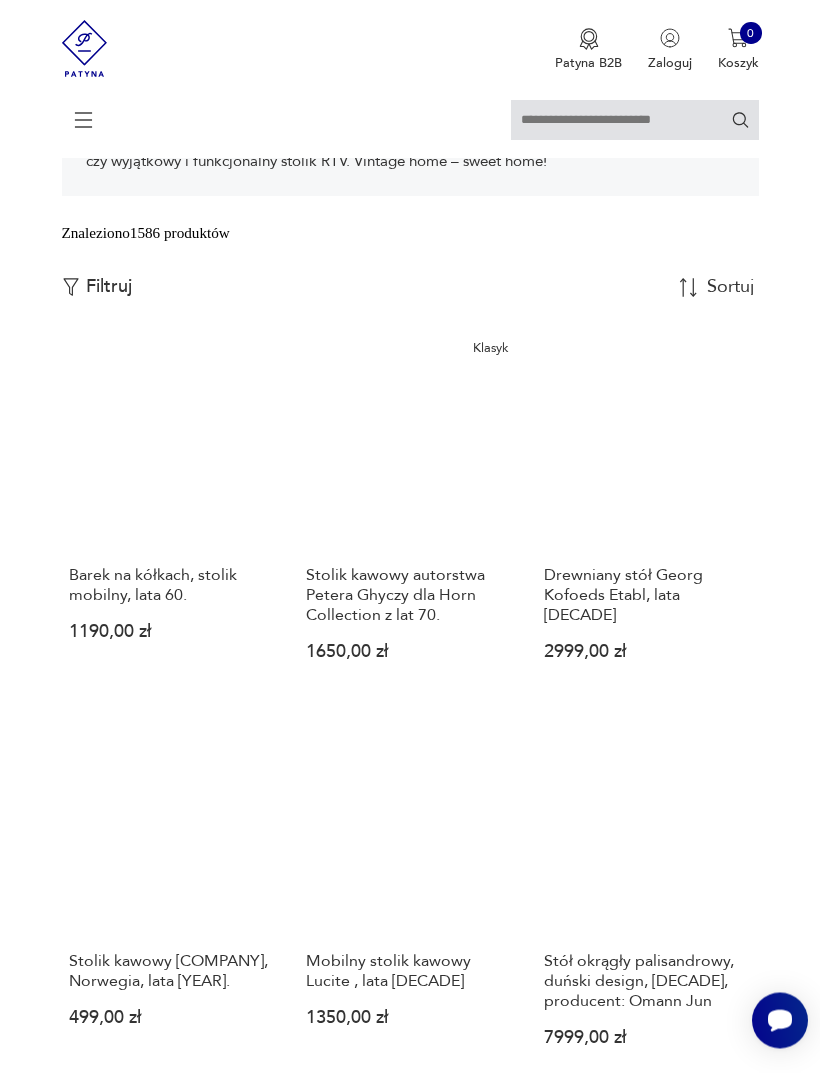 scroll, scrollTop: 388, scrollLeft: 0, axis: vertical 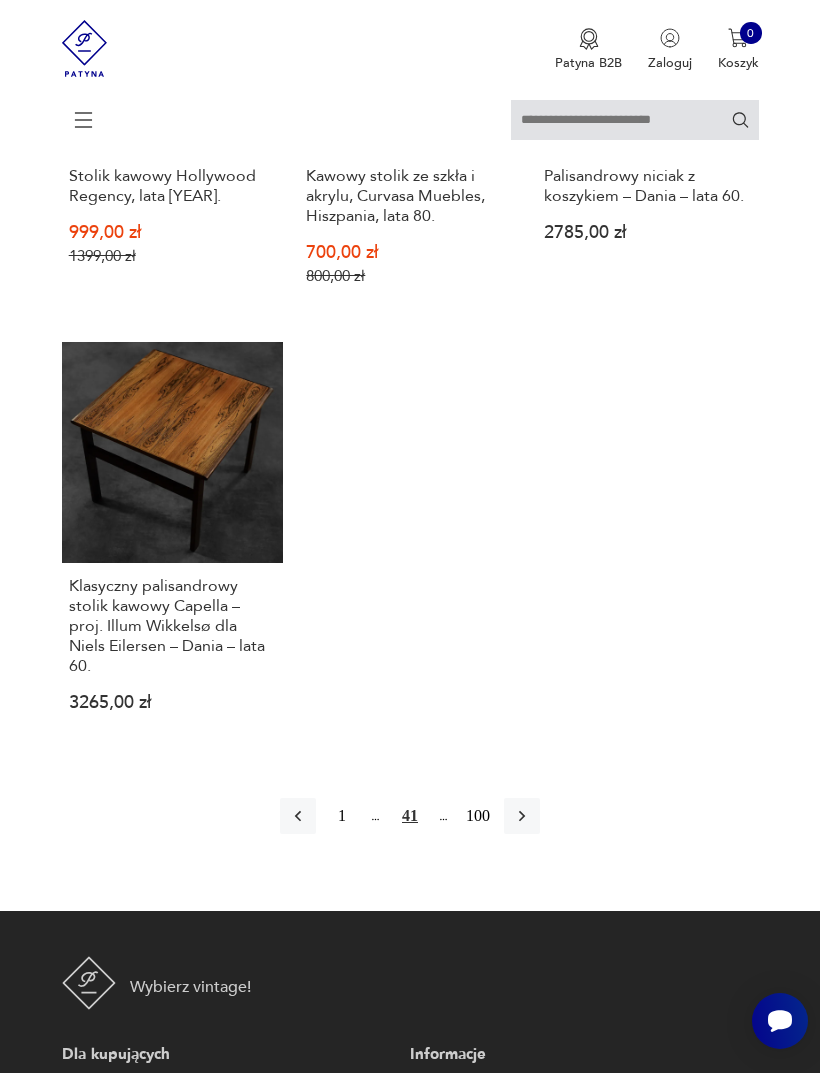 click at bounding box center [522, 816] 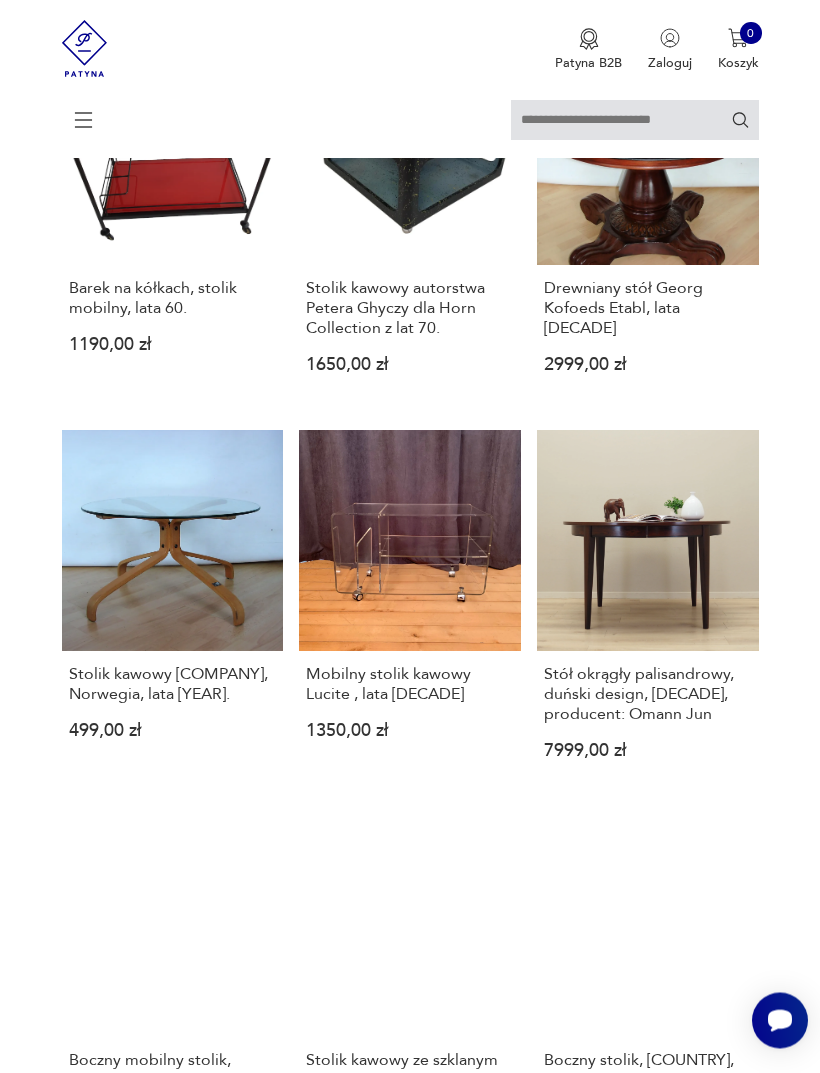 scroll, scrollTop: 365, scrollLeft: 0, axis: vertical 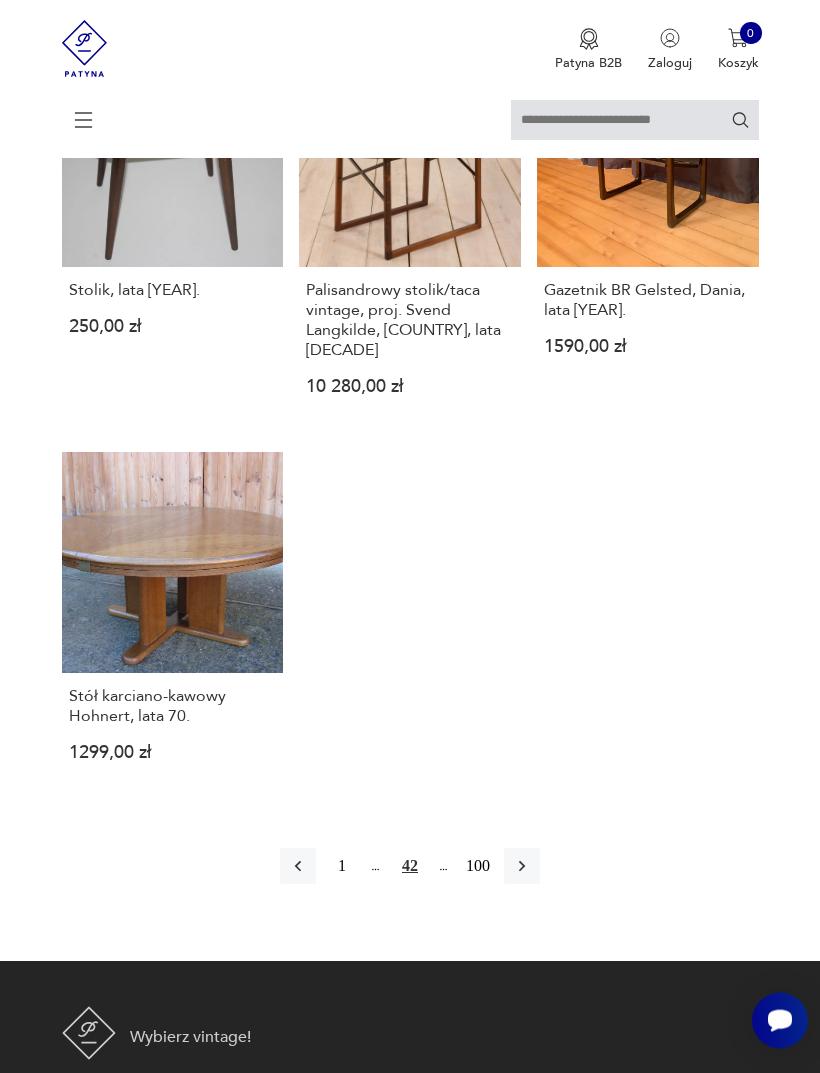 click 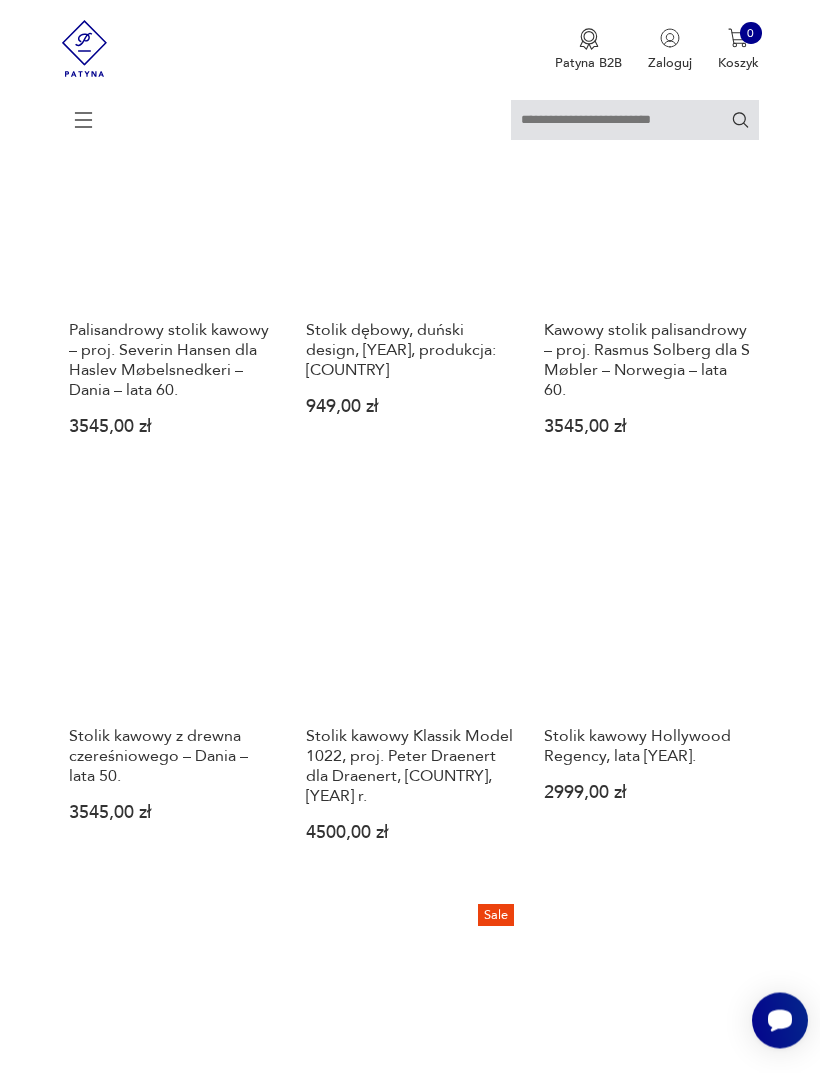 scroll, scrollTop: 632, scrollLeft: 0, axis: vertical 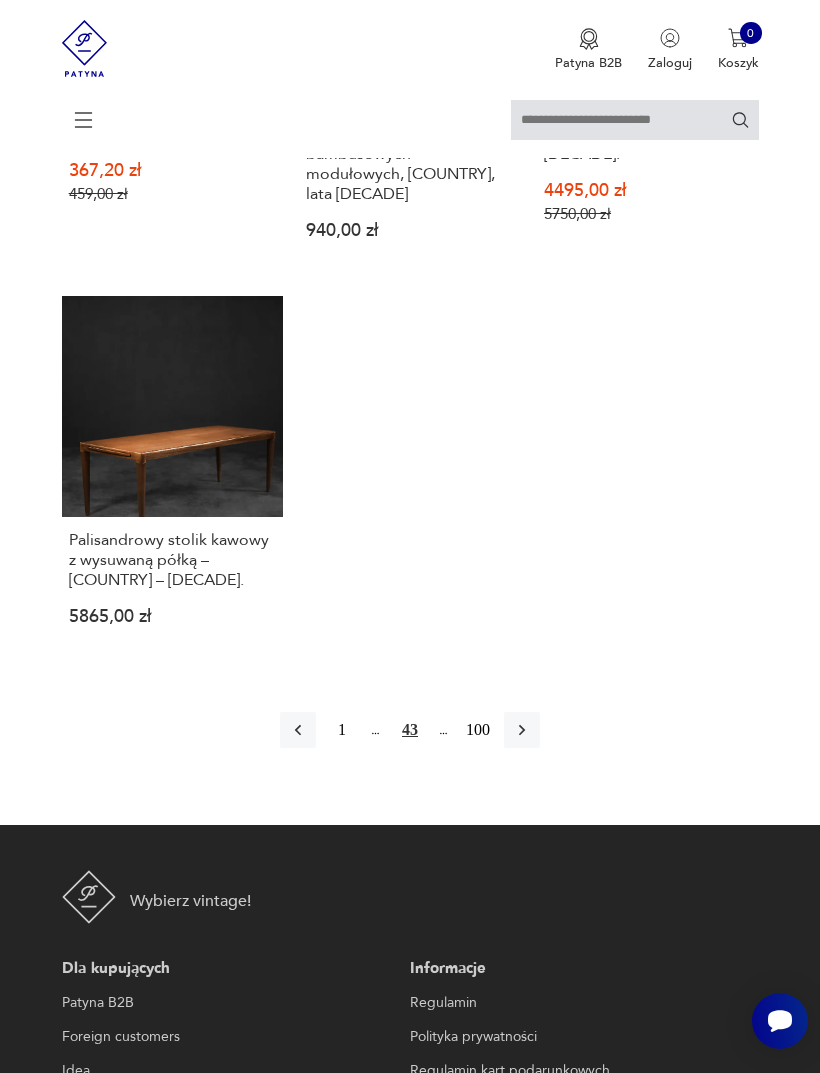 click at bounding box center (522, 730) 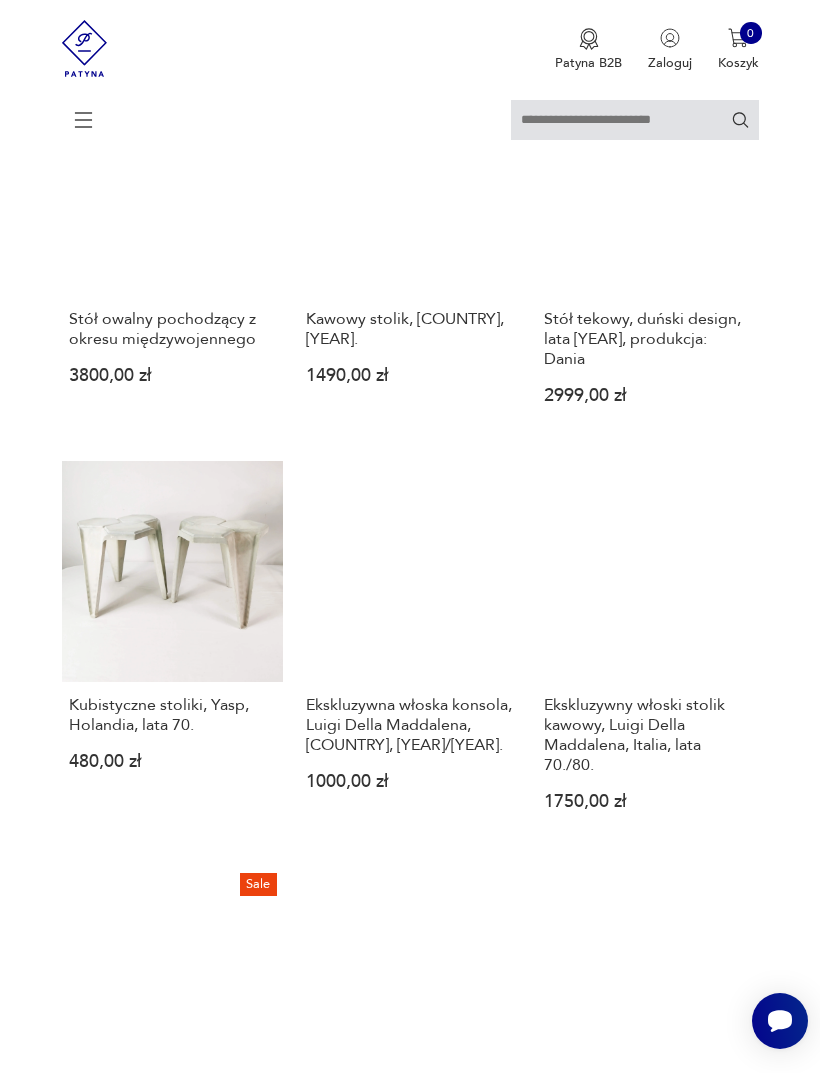 scroll, scrollTop: 1806, scrollLeft: 0, axis: vertical 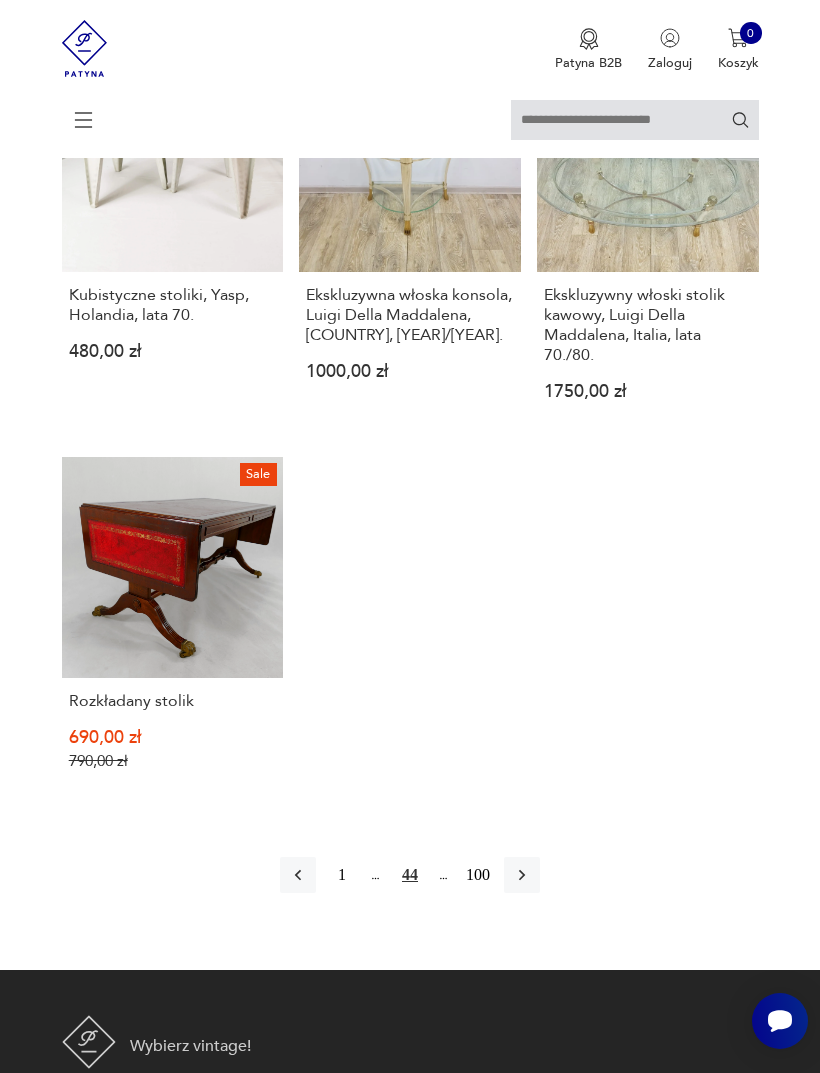 click 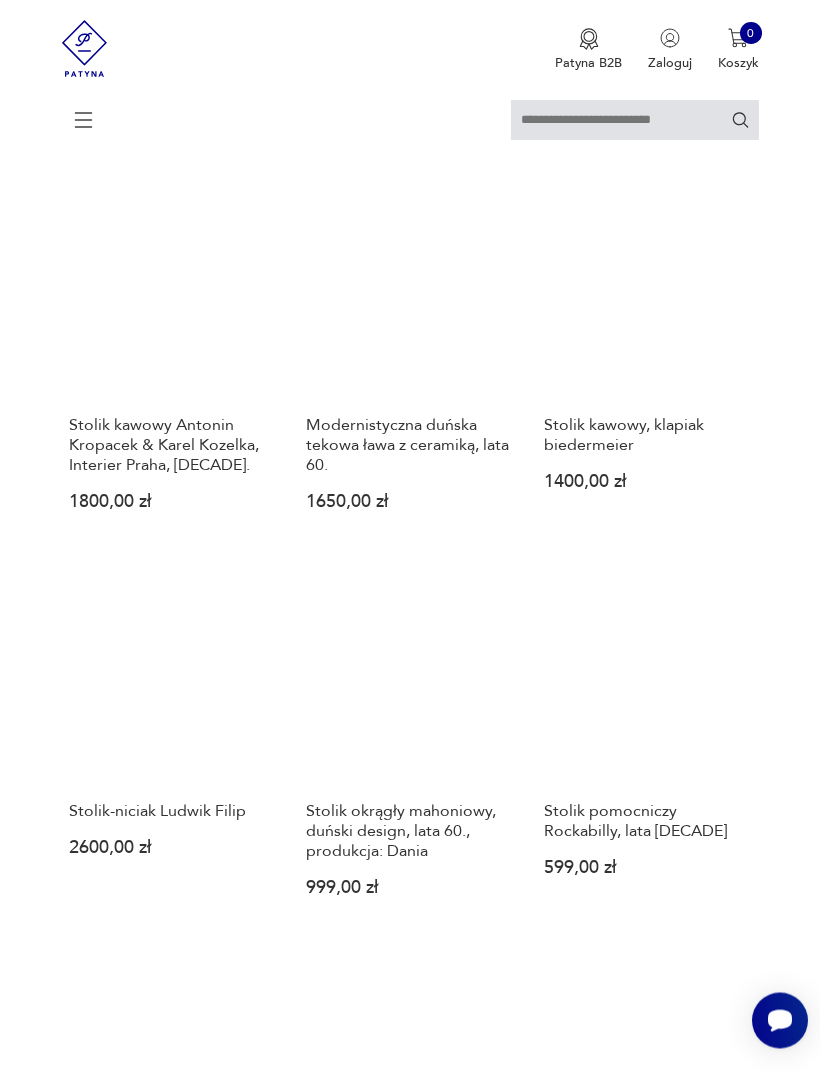 scroll, scrollTop: 365, scrollLeft: 0, axis: vertical 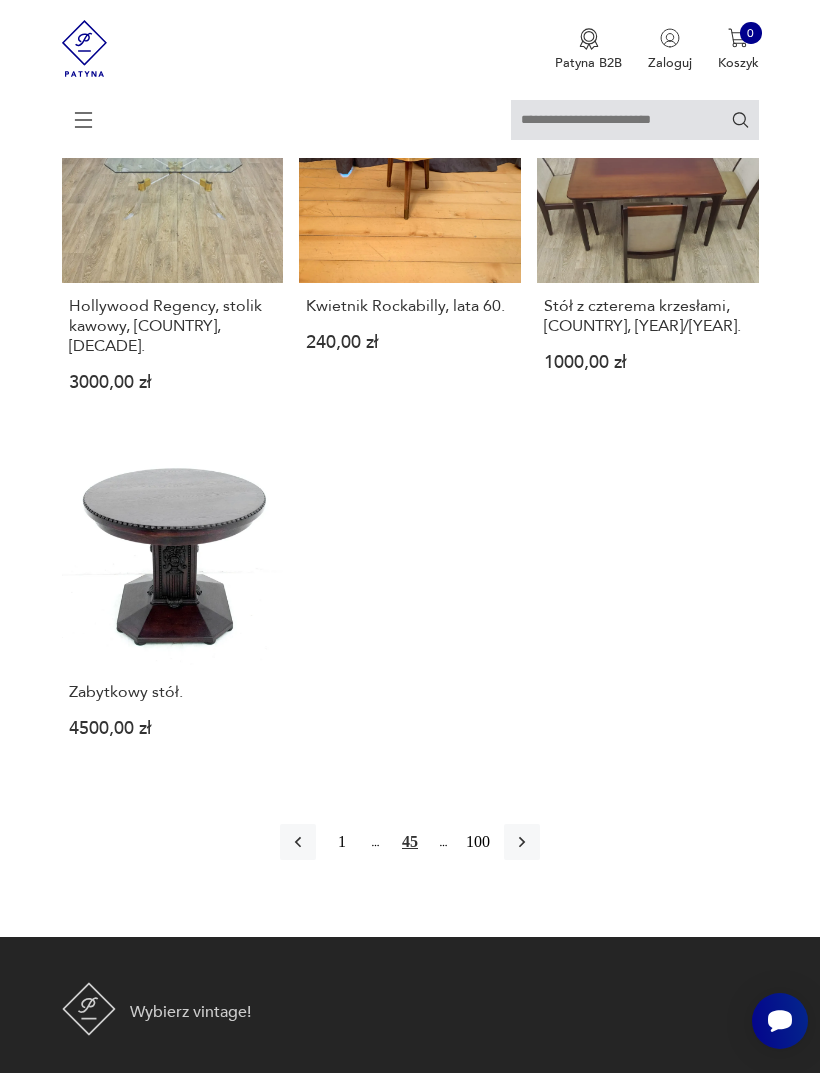 click at bounding box center [522, 842] 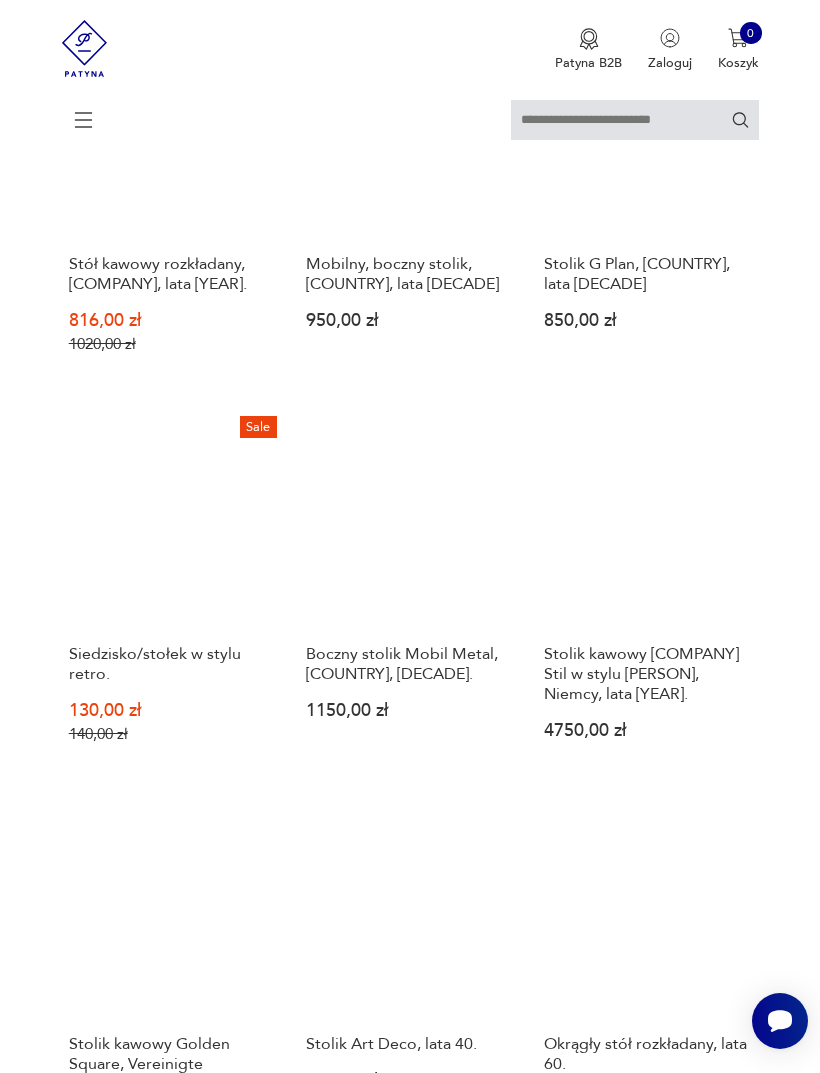 scroll, scrollTop: 365, scrollLeft: 0, axis: vertical 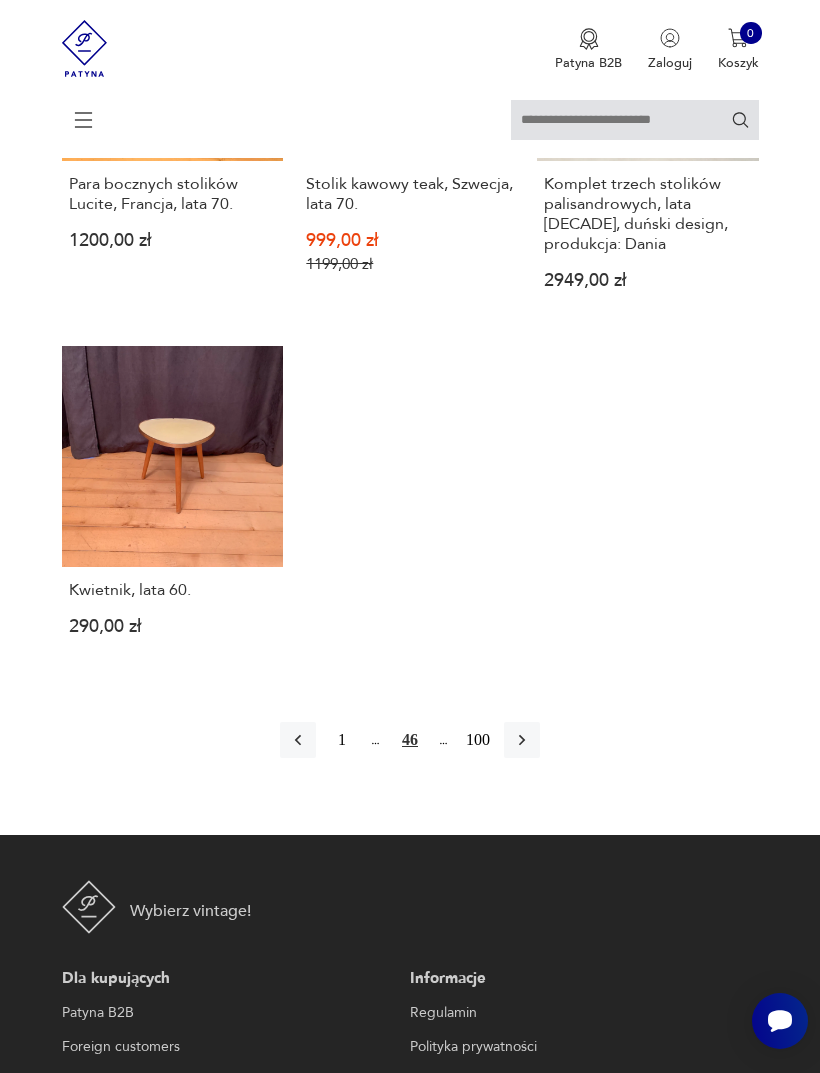 click 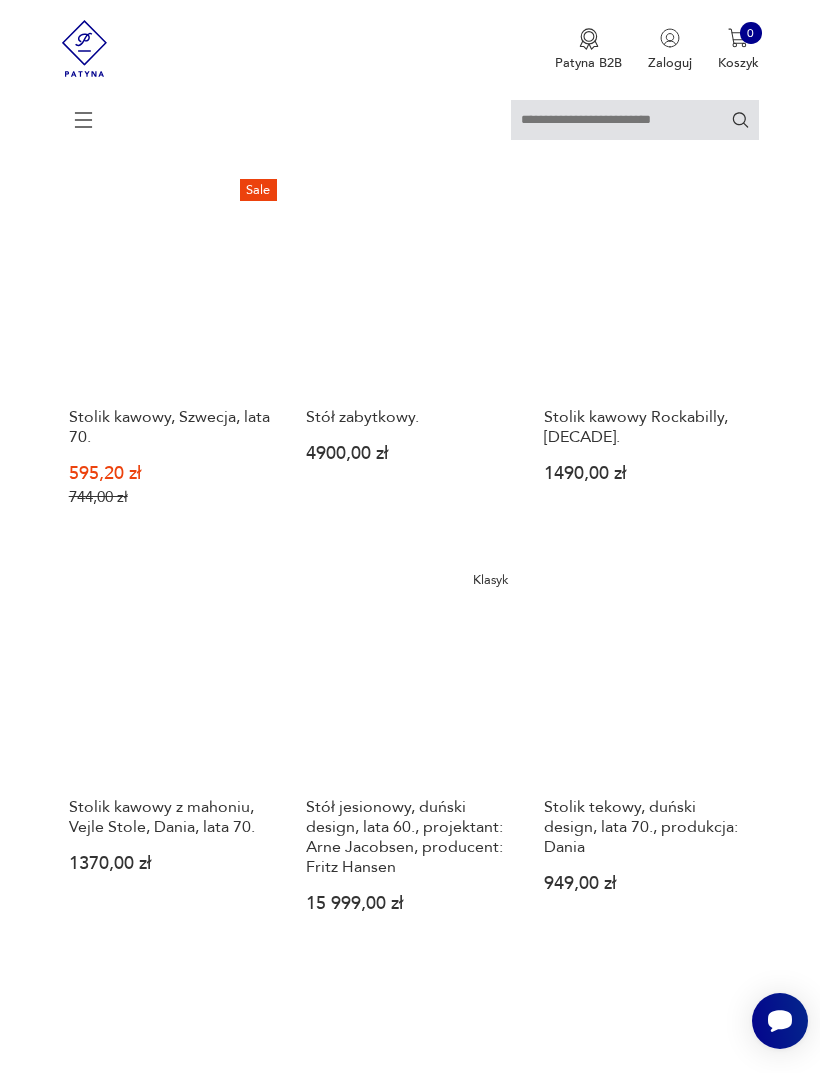scroll, scrollTop: 365, scrollLeft: 0, axis: vertical 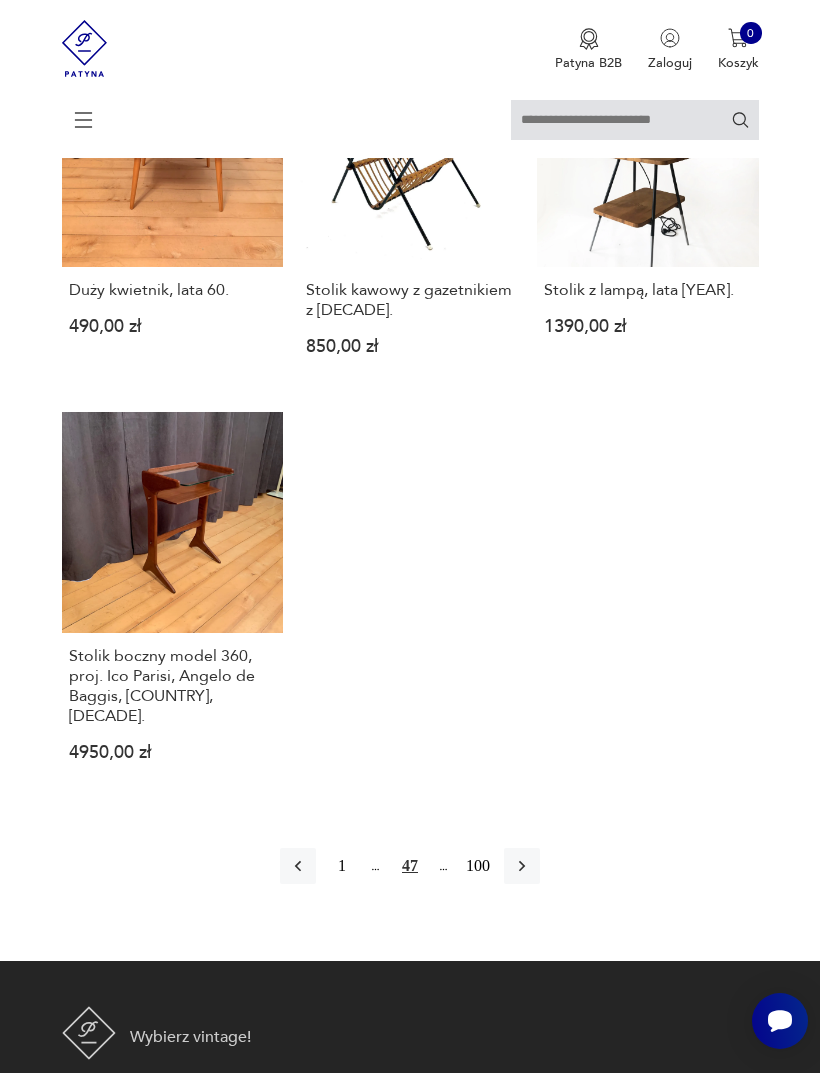 click at bounding box center (522, 866) 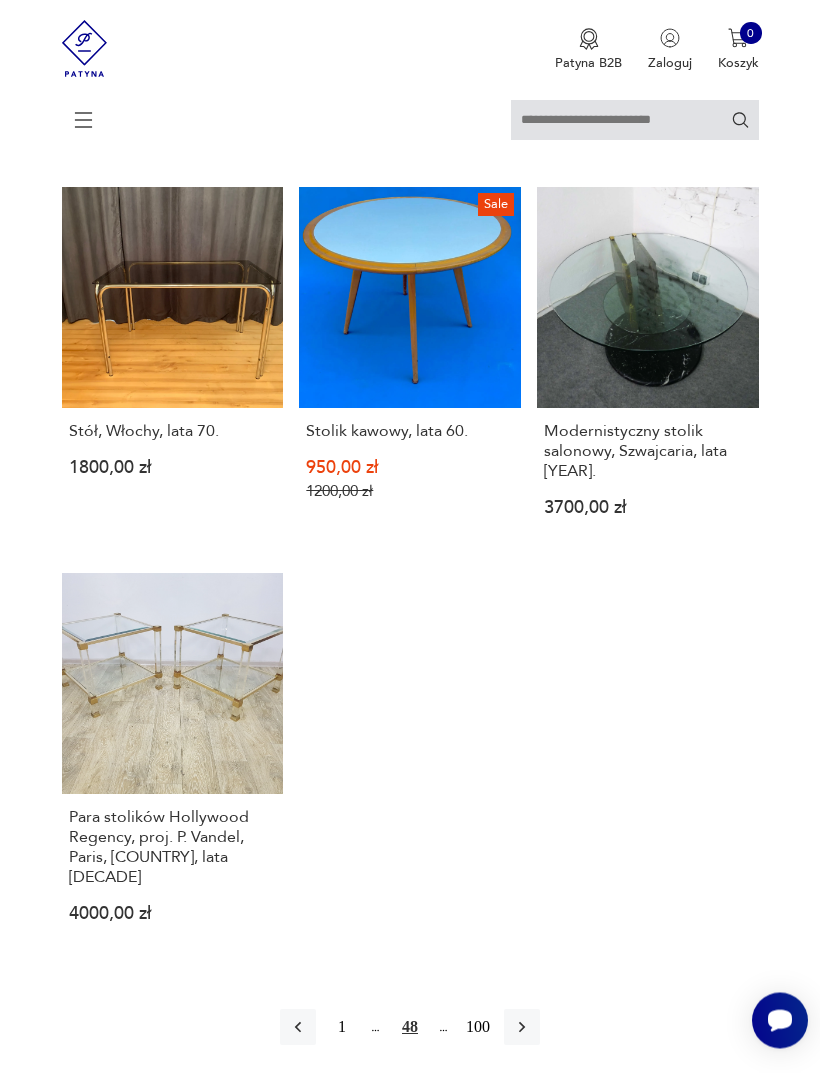scroll, scrollTop: 2081, scrollLeft: 0, axis: vertical 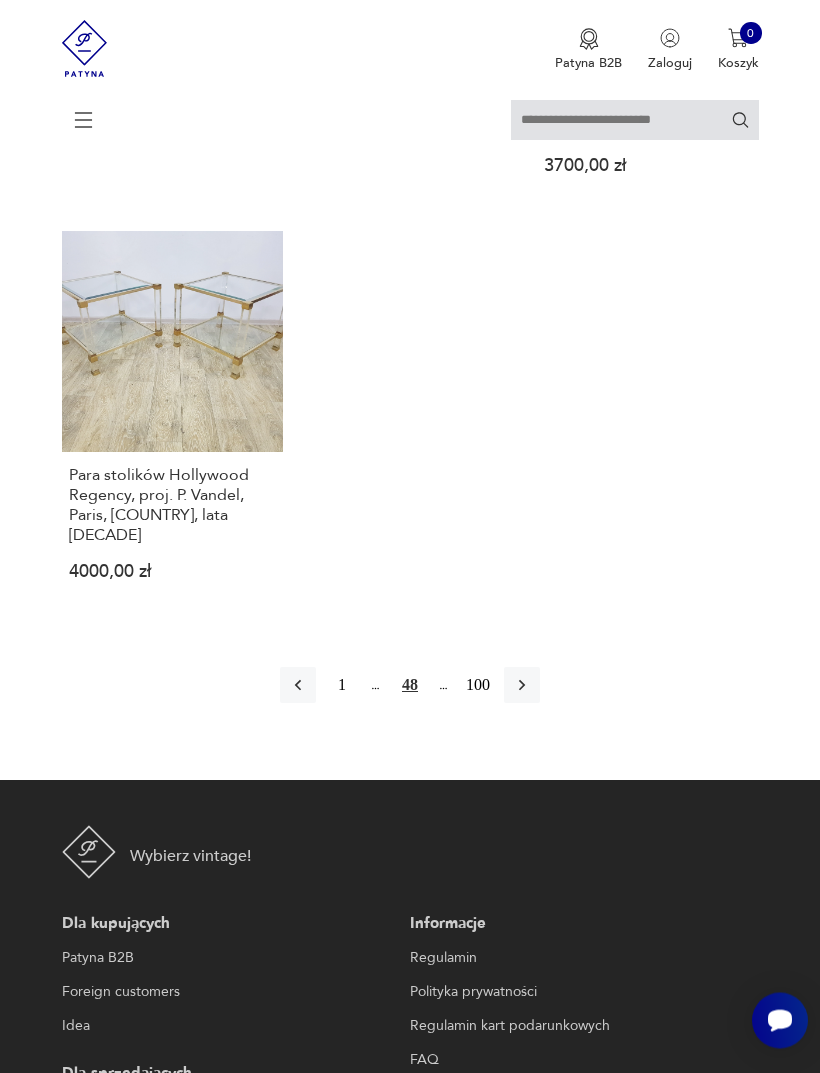 click 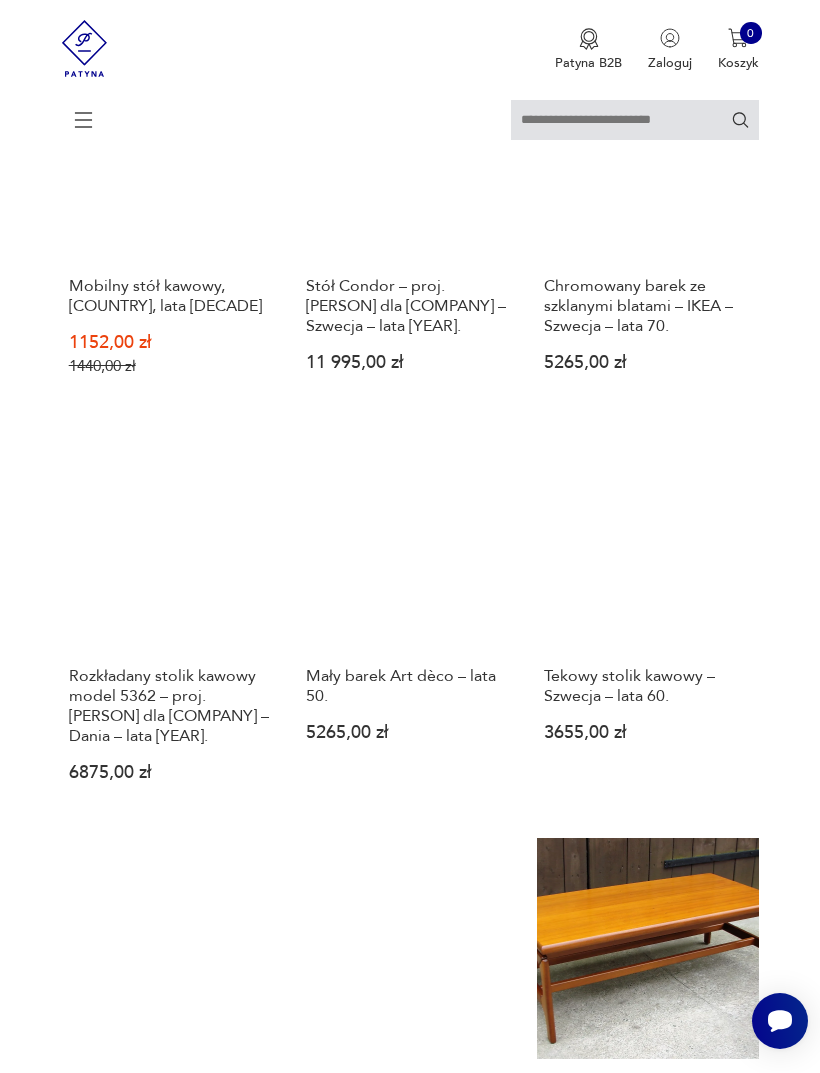 scroll, scrollTop: 1483, scrollLeft: 0, axis: vertical 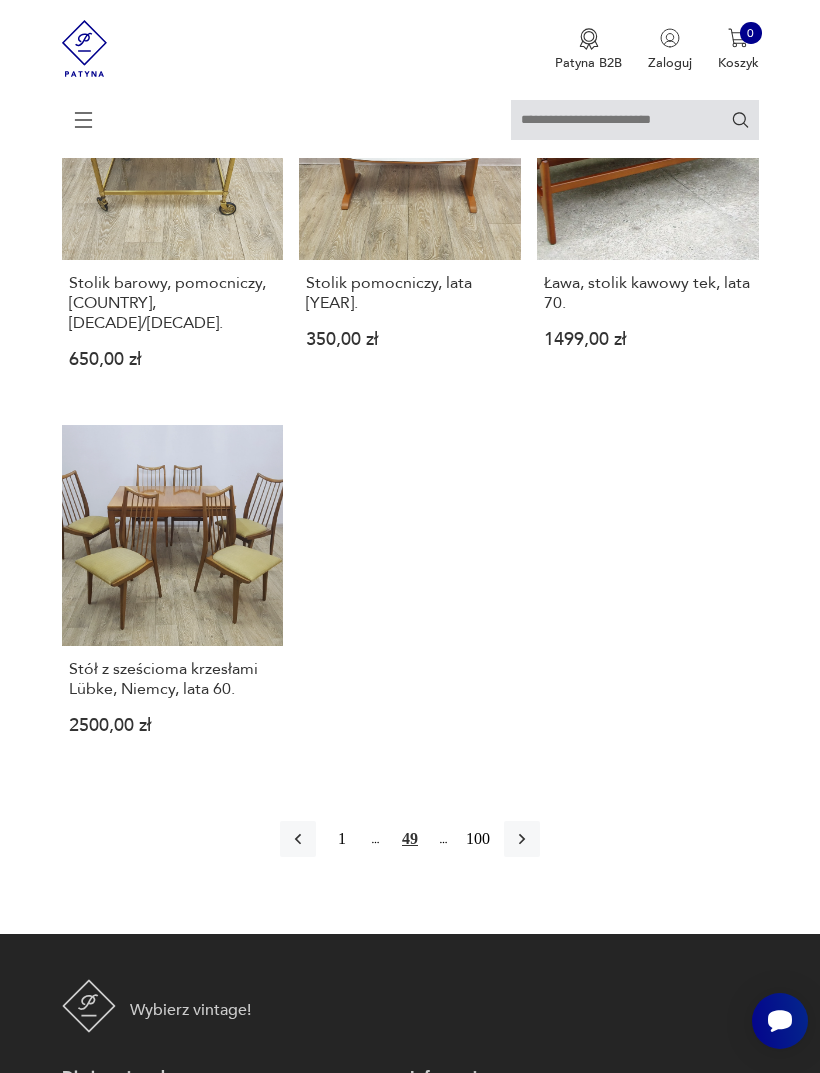 click 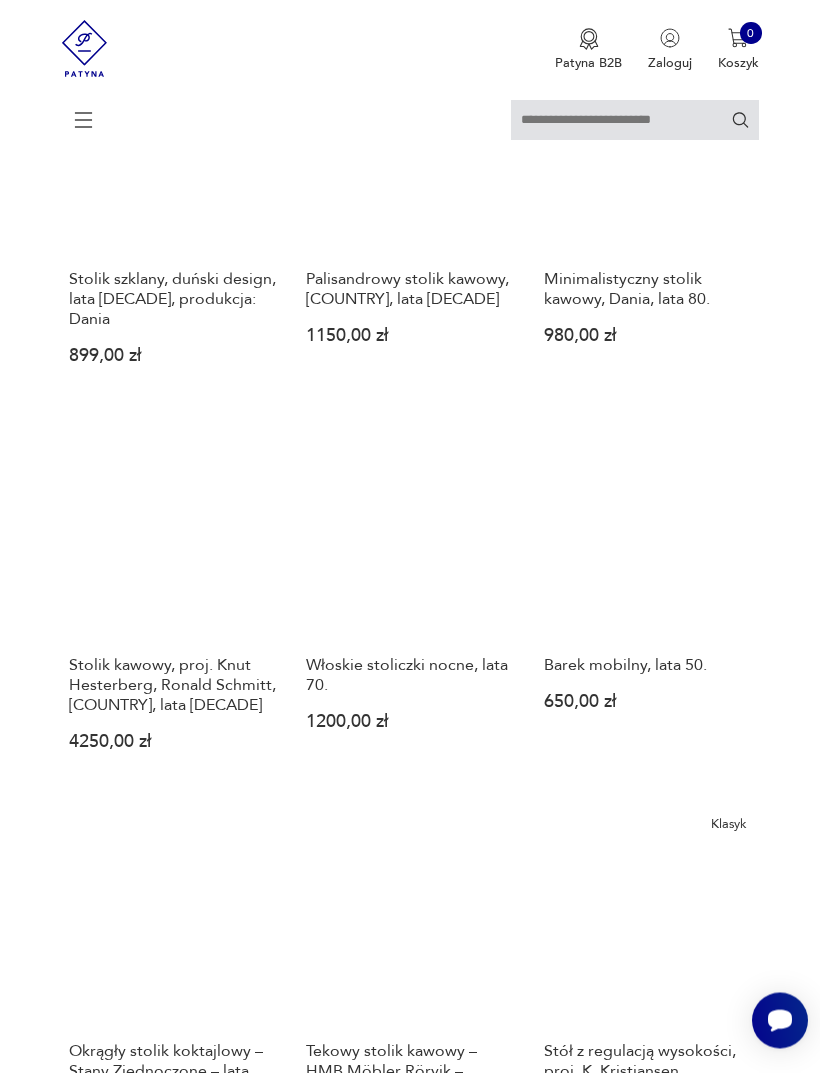 scroll, scrollTop: 1089, scrollLeft: 0, axis: vertical 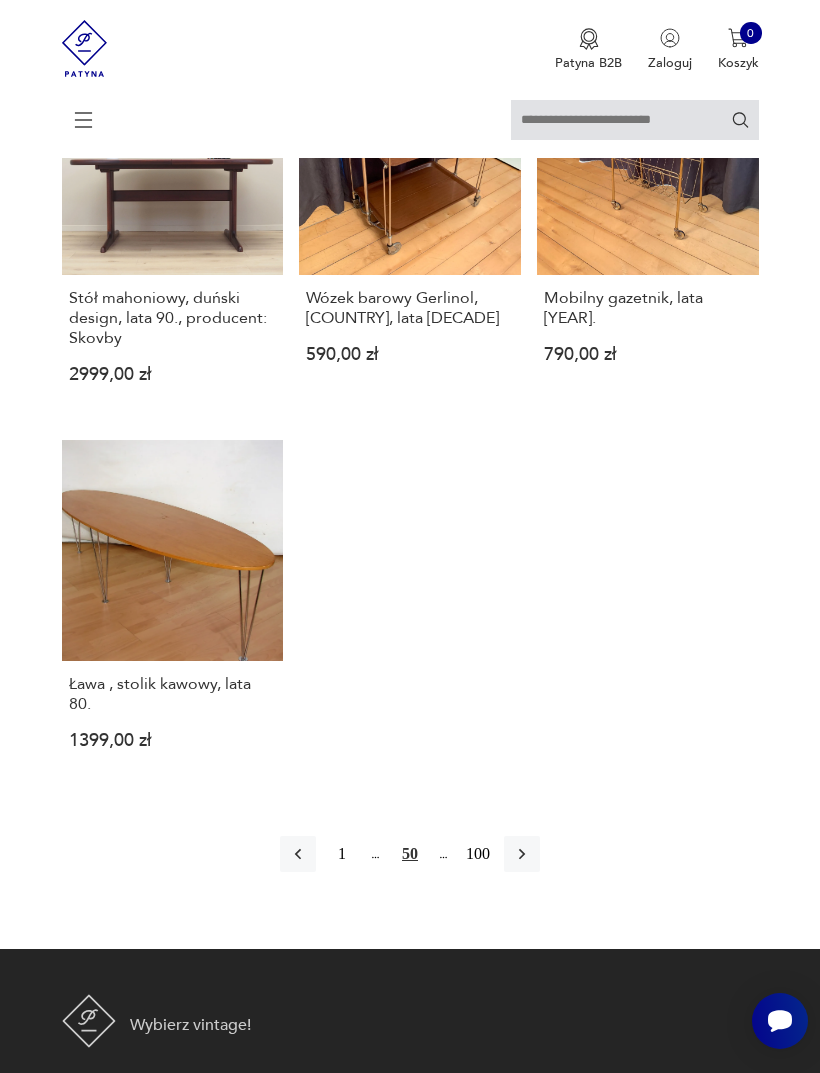 click at bounding box center [522, 854] 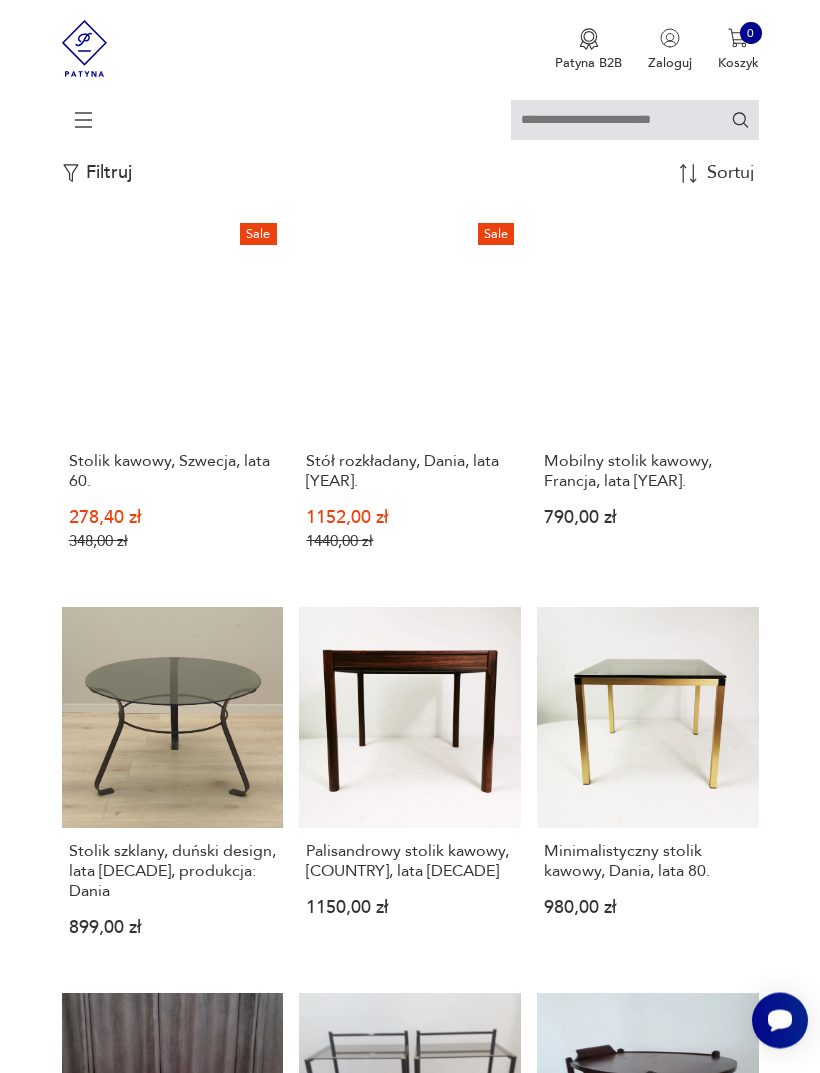 scroll, scrollTop: 365, scrollLeft: 0, axis: vertical 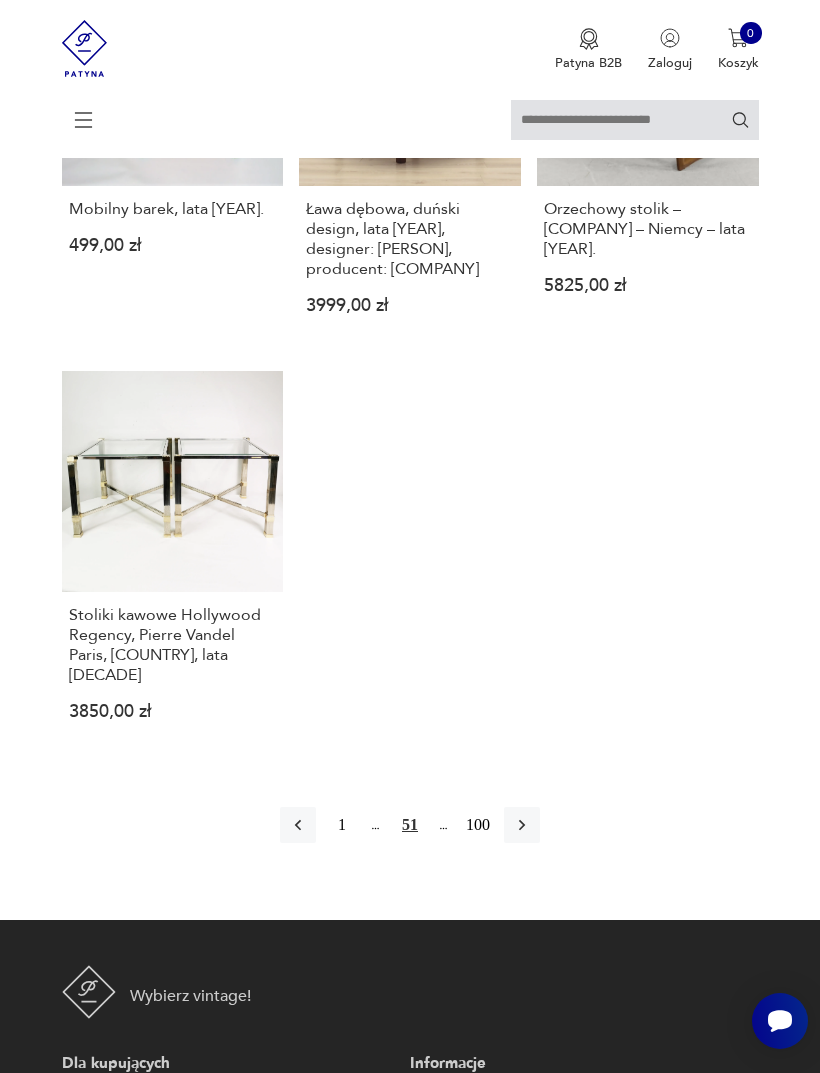 click 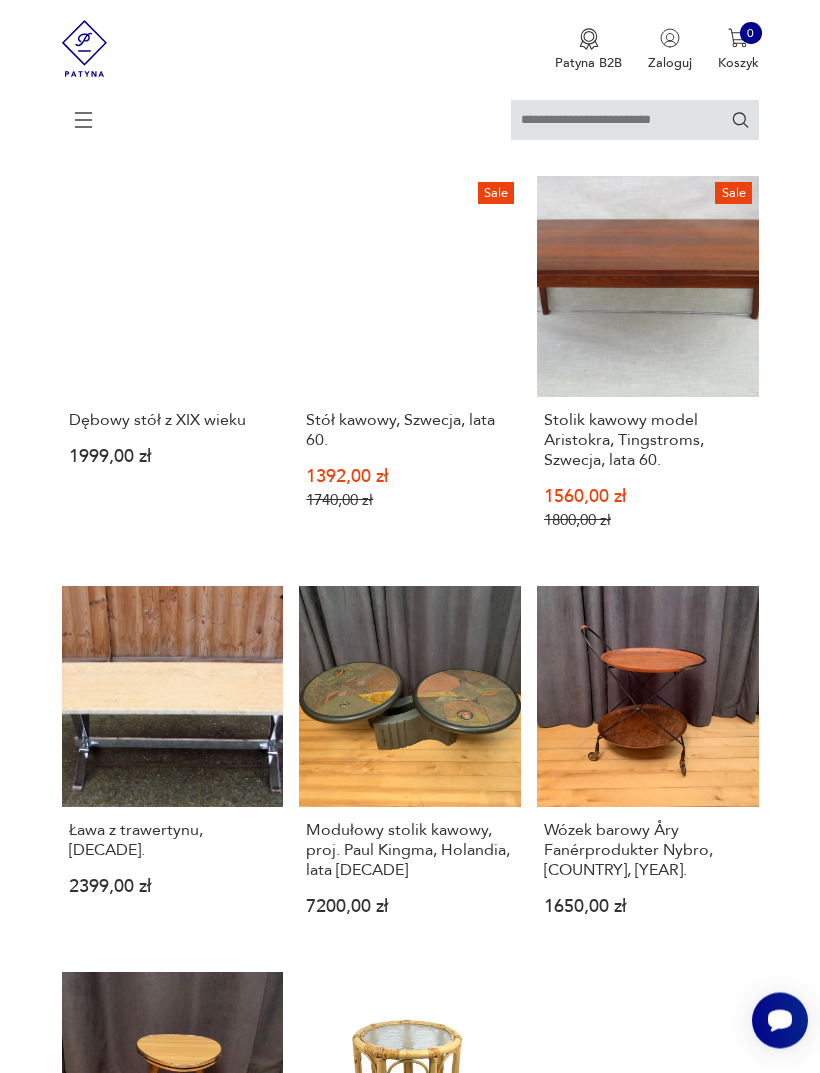 scroll, scrollTop: 1316, scrollLeft: 0, axis: vertical 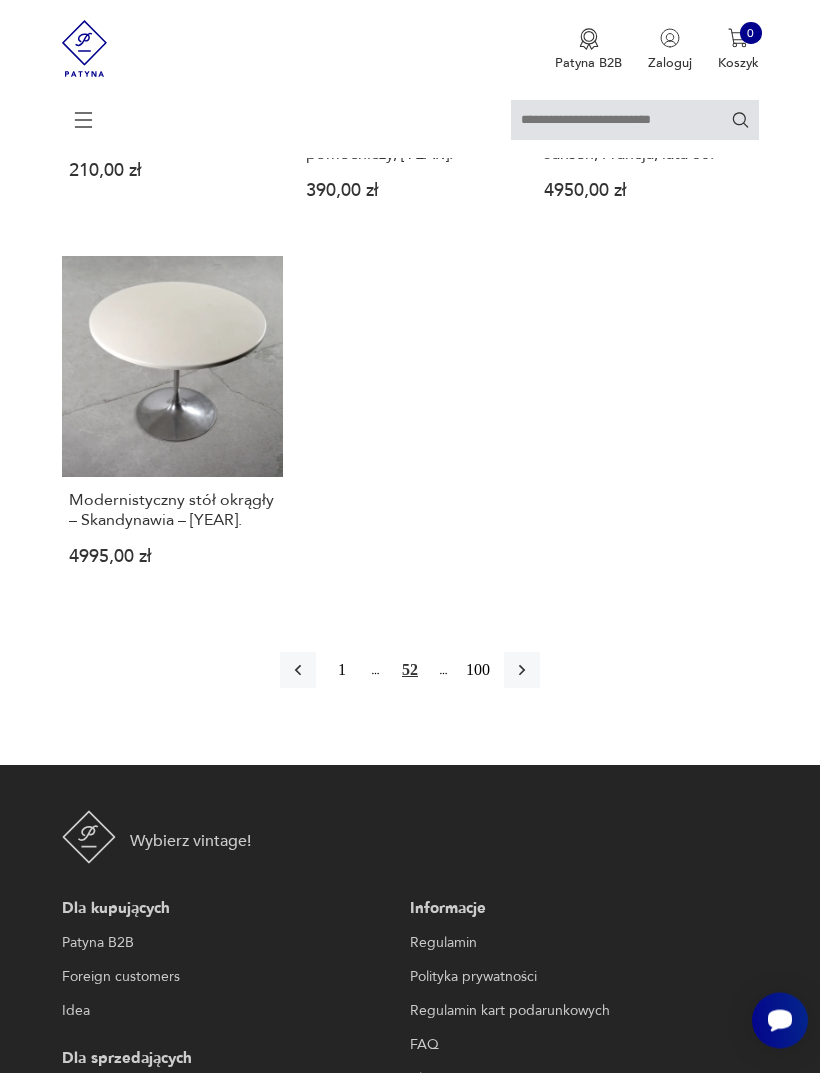 click 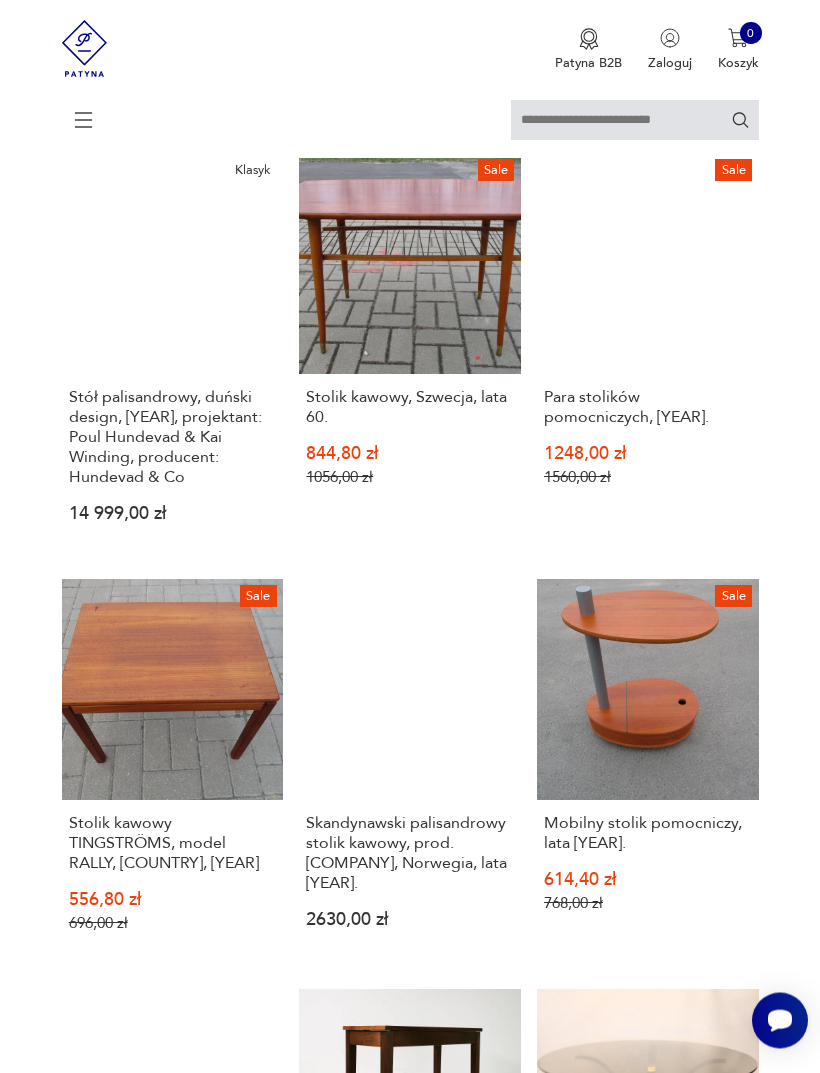 scroll, scrollTop: 969, scrollLeft: 0, axis: vertical 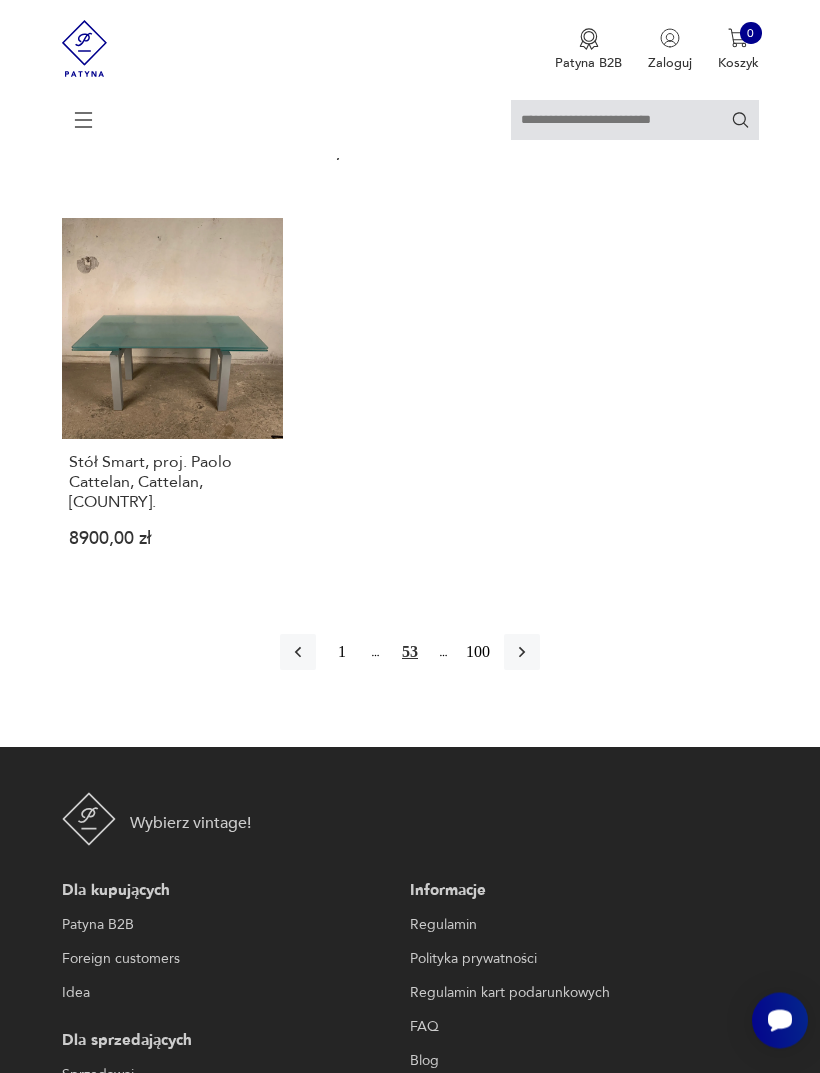 click 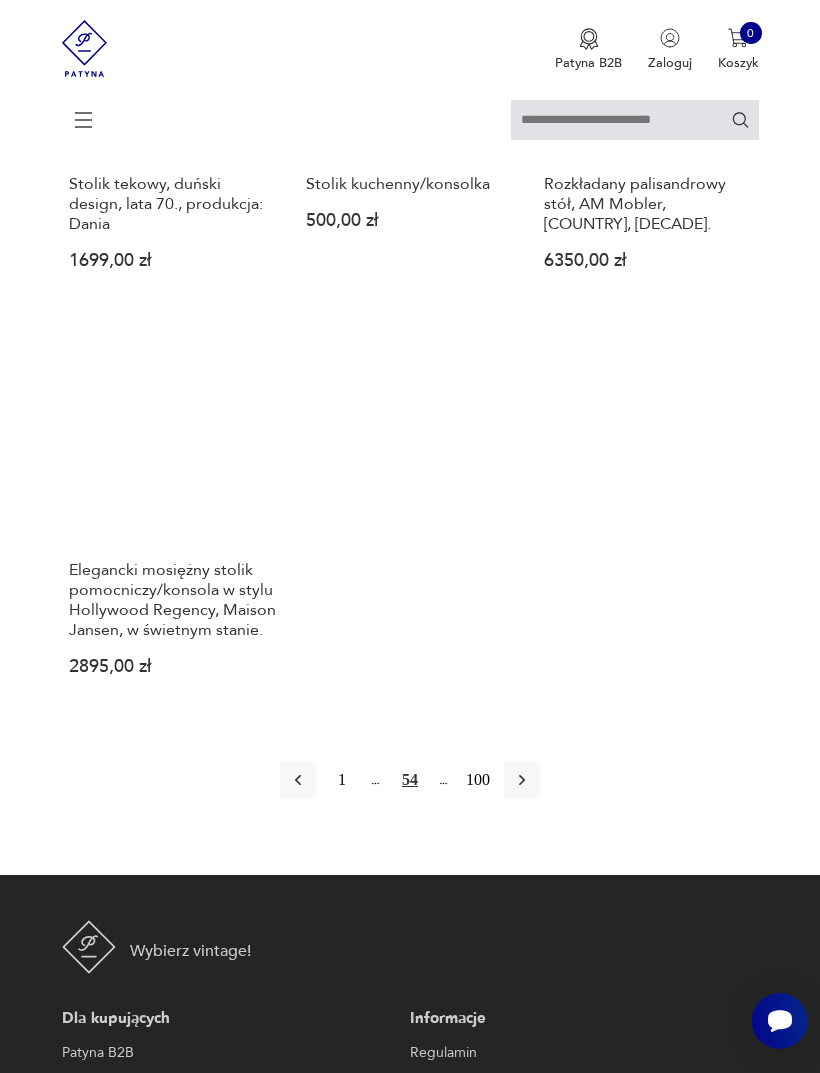 scroll, scrollTop: 2308, scrollLeft: 0, axis: vertical 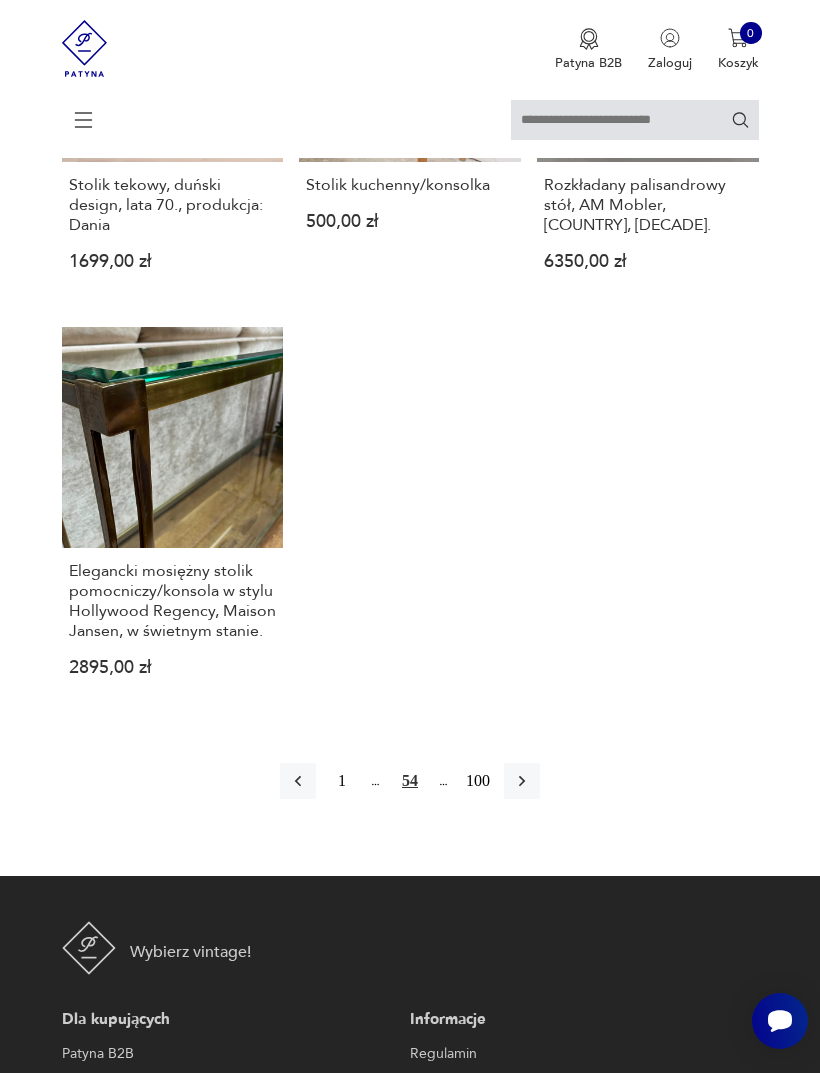 click 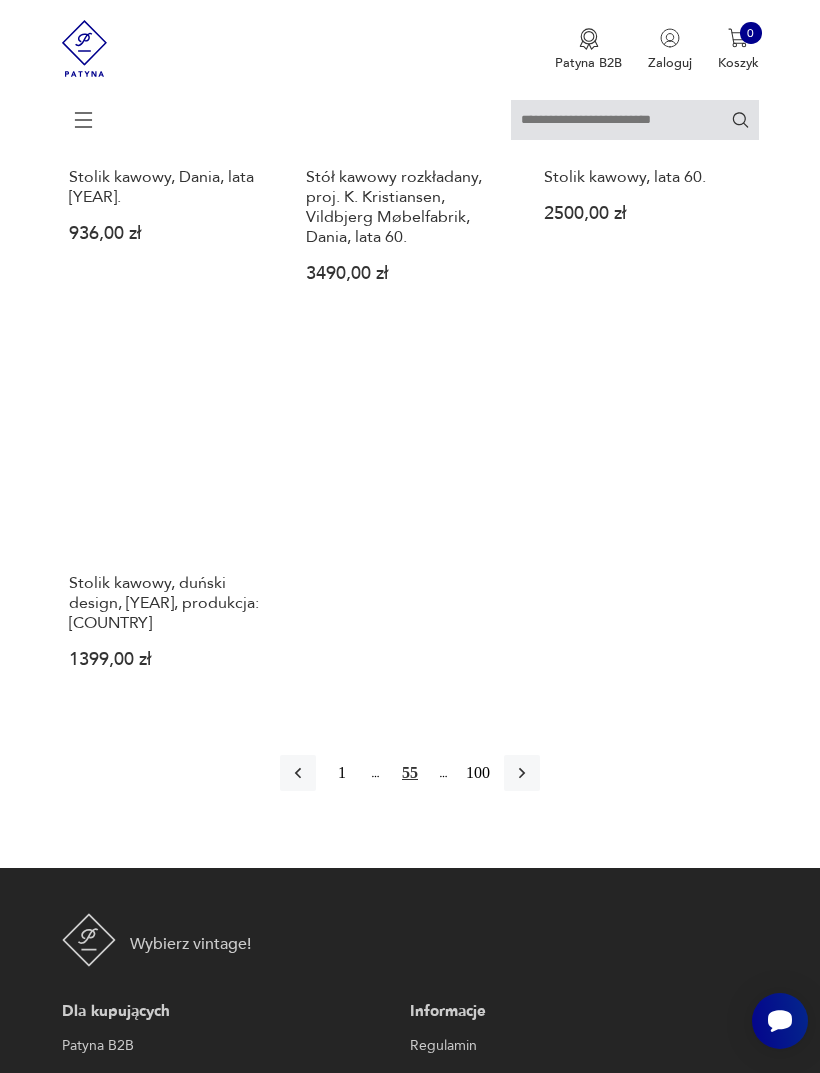 scroll, scrollTop: 2347, scrollLeft: 0, axis: vertical 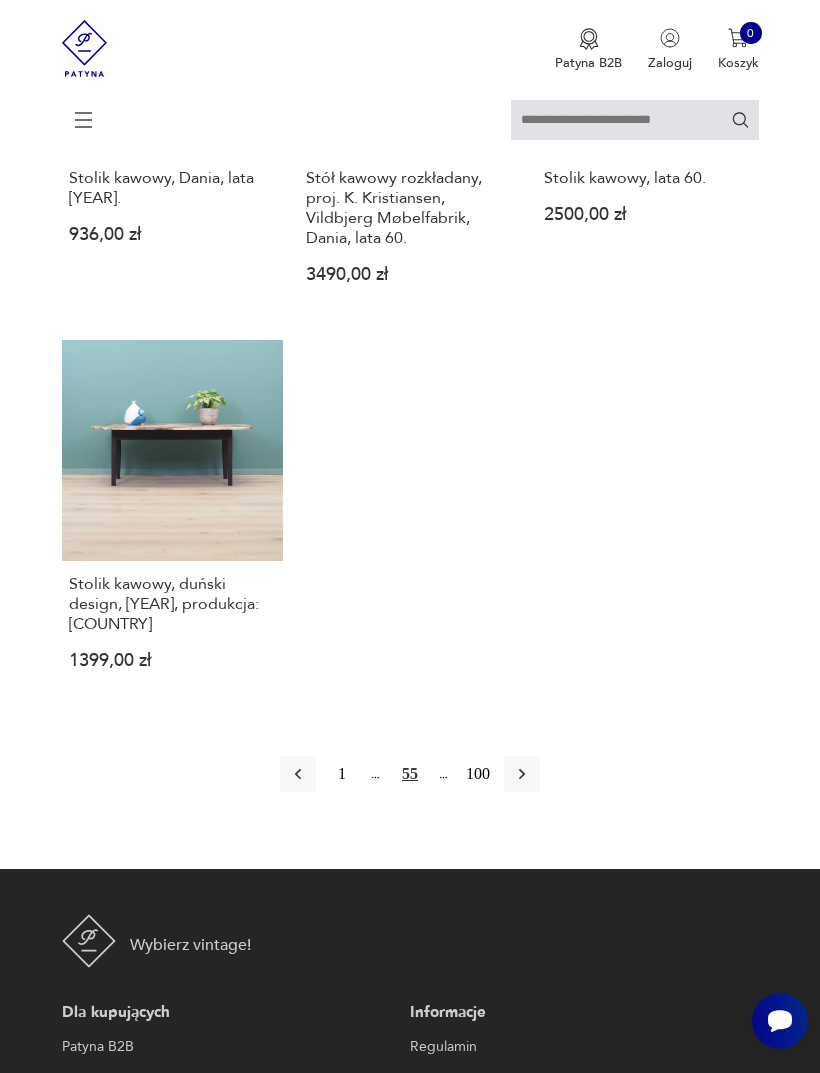 click 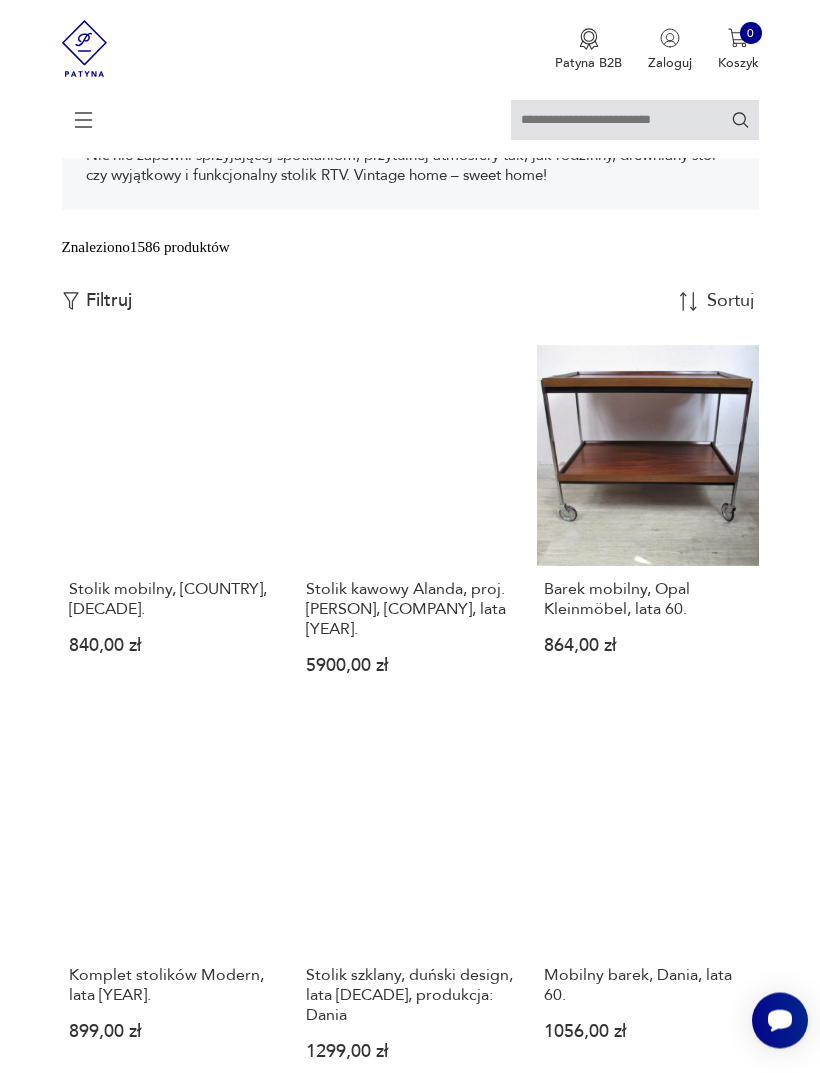 scroll, scrollTop: 389, scrollLeft: 0, axis: vertical 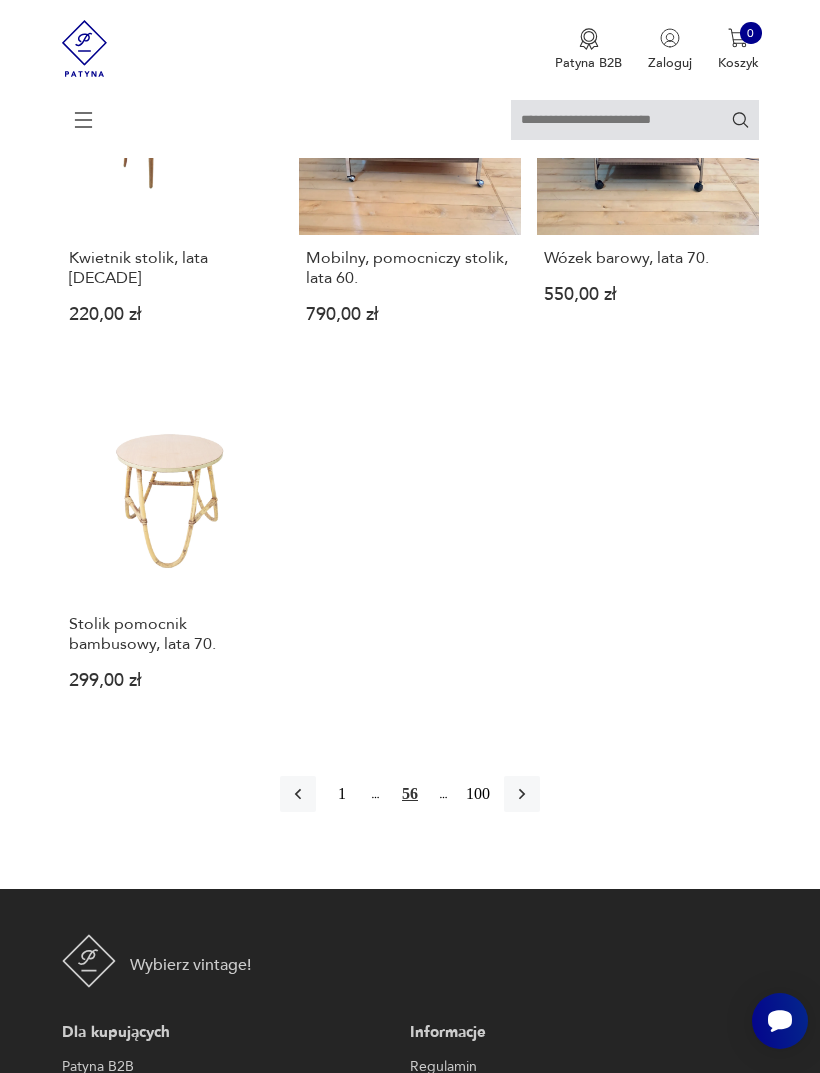click 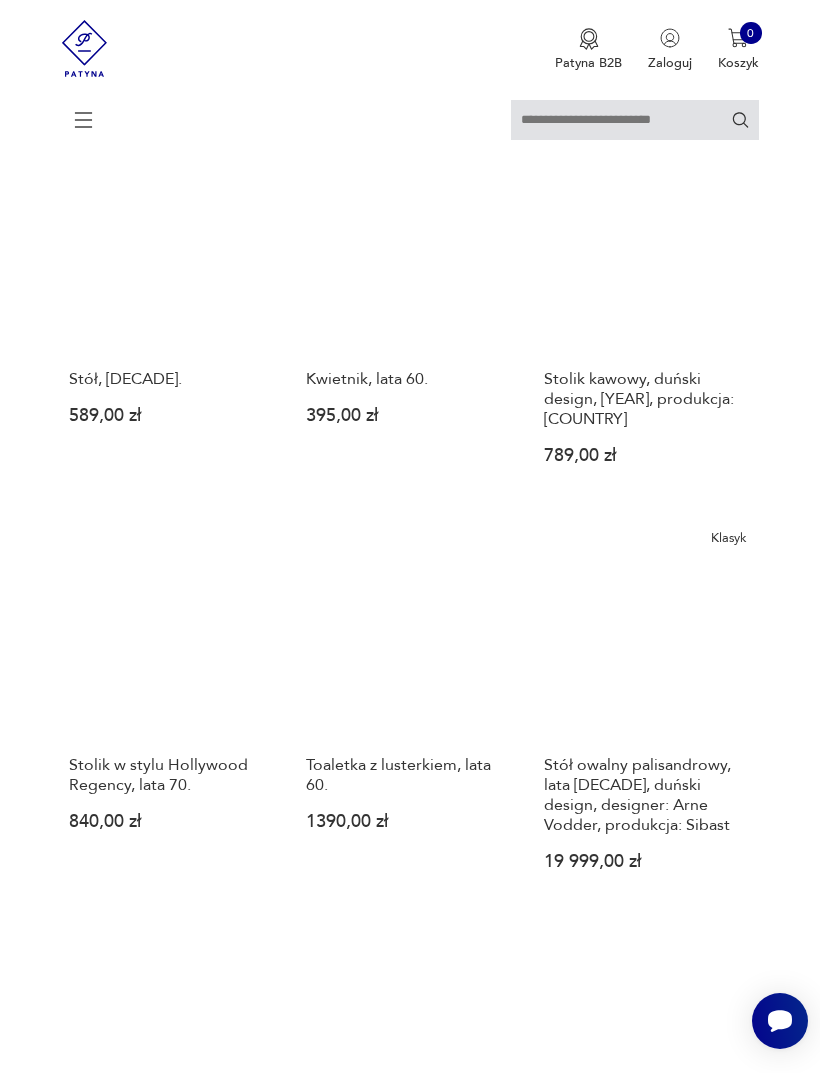 scroll, scrollTop: 1744, scrollLeft: 0, axis: vertical 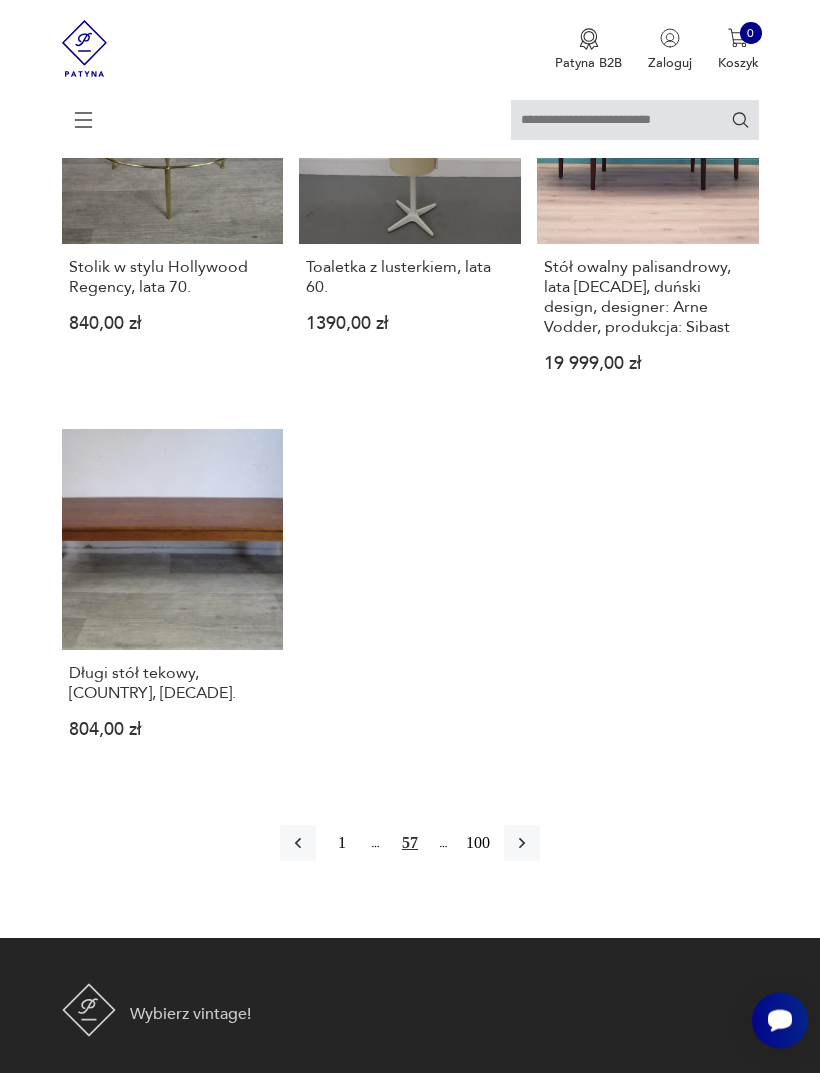 click at bounding box center [522, 844] 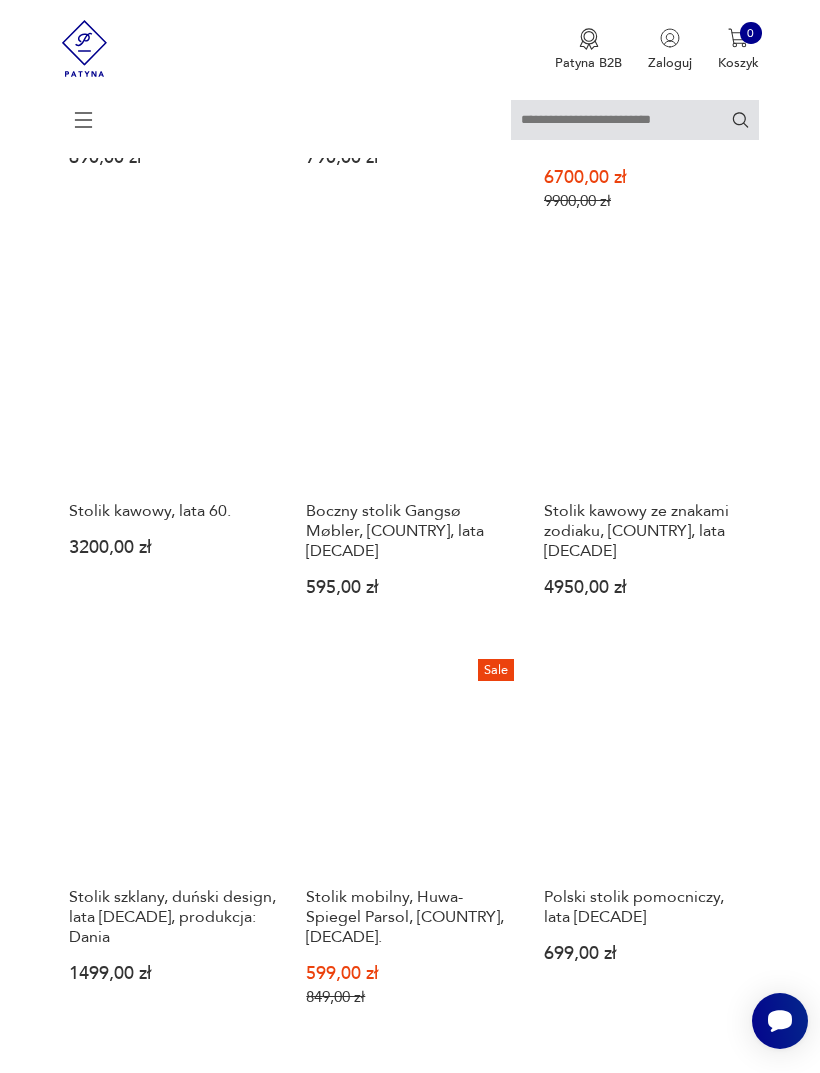 scroll, scrollTop: 864, scrollLeft: 0, axis: vertical 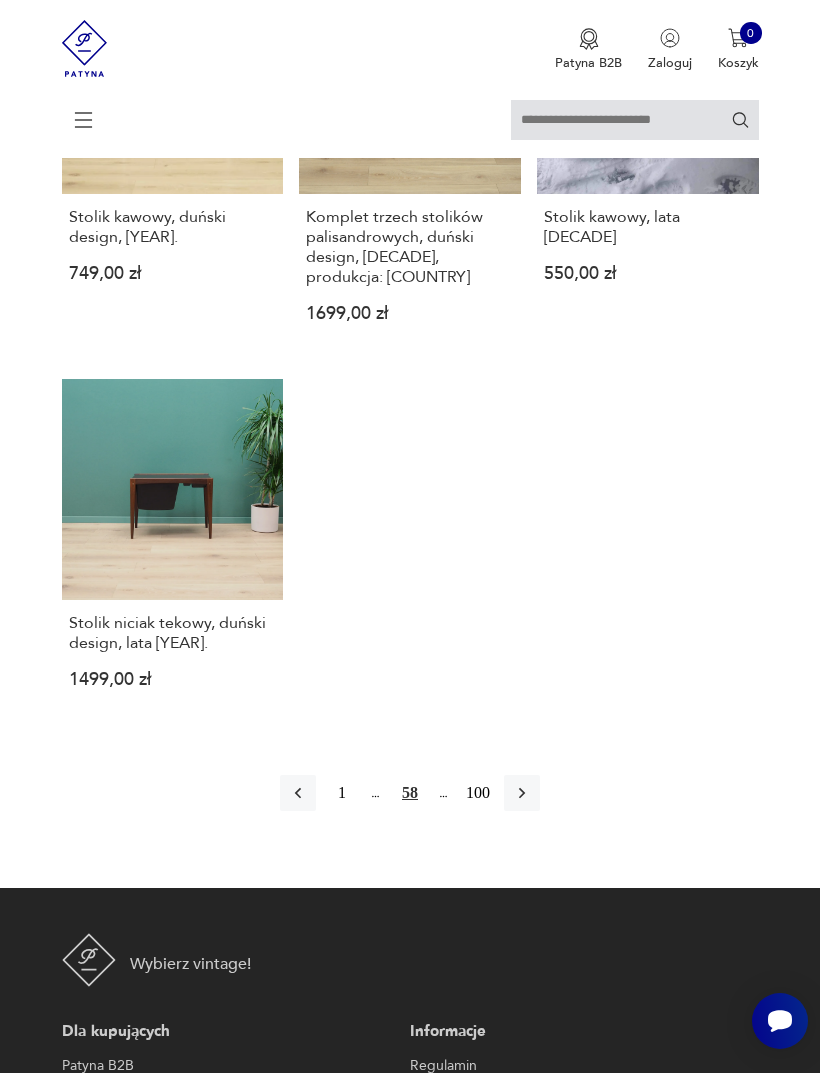 click 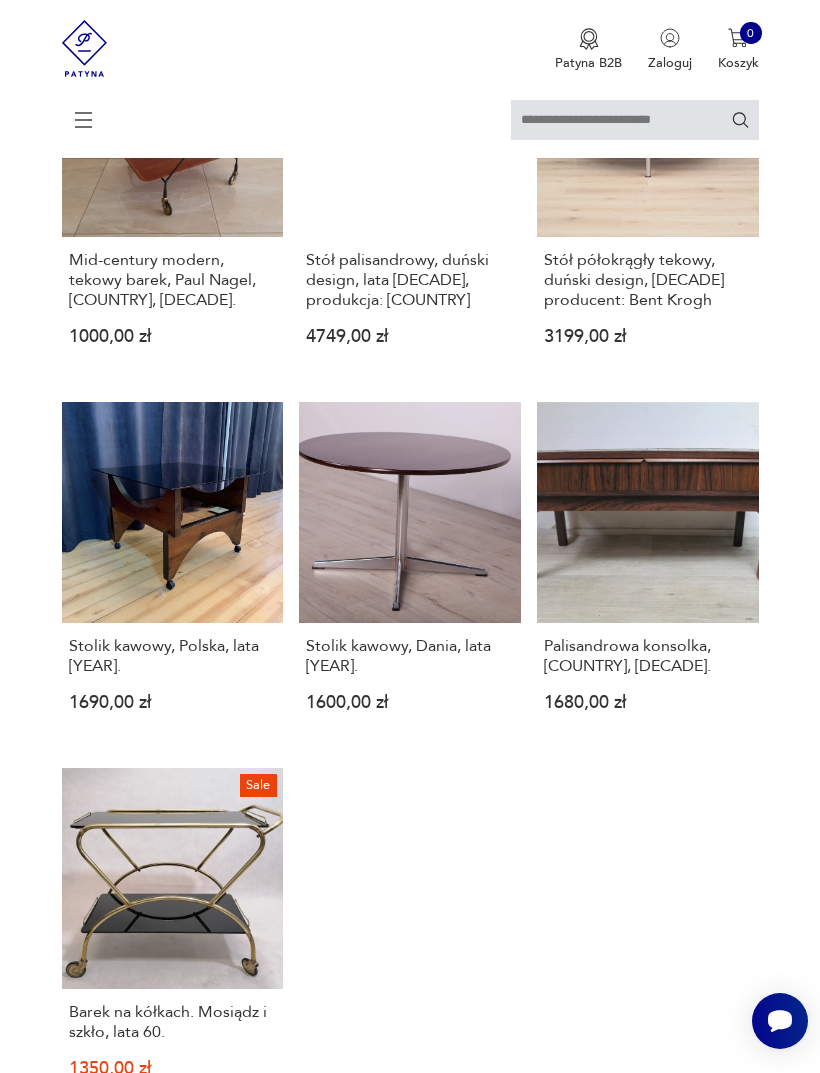 scroll, scrollTop: 1853, scrollLeft: 0, axis: vertical 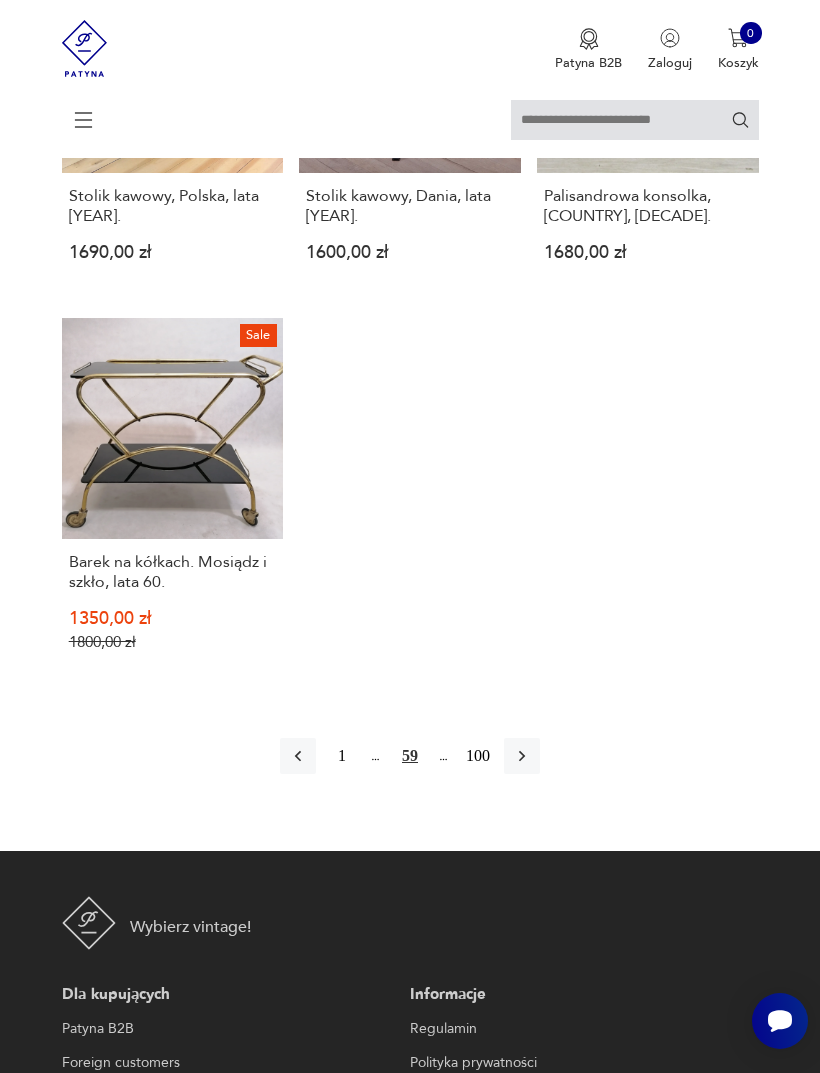 click 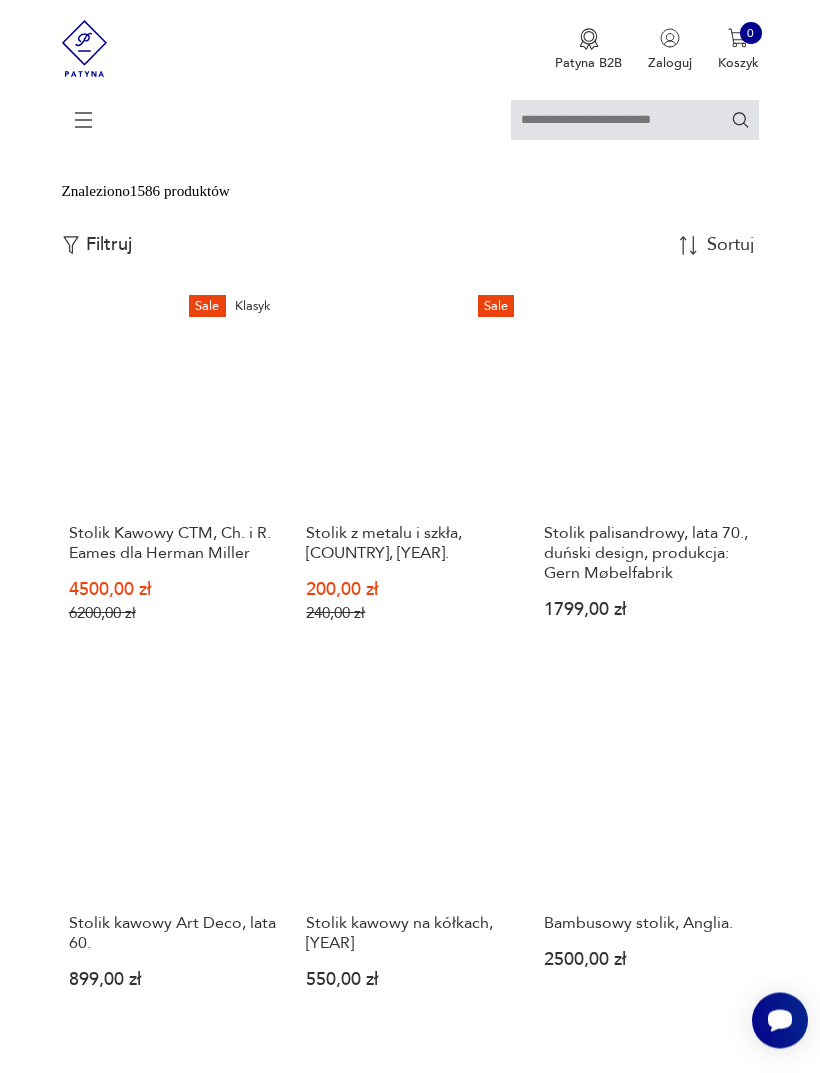 scroll, scrollTop: 429, scrollLeft: 0, axis: vertical 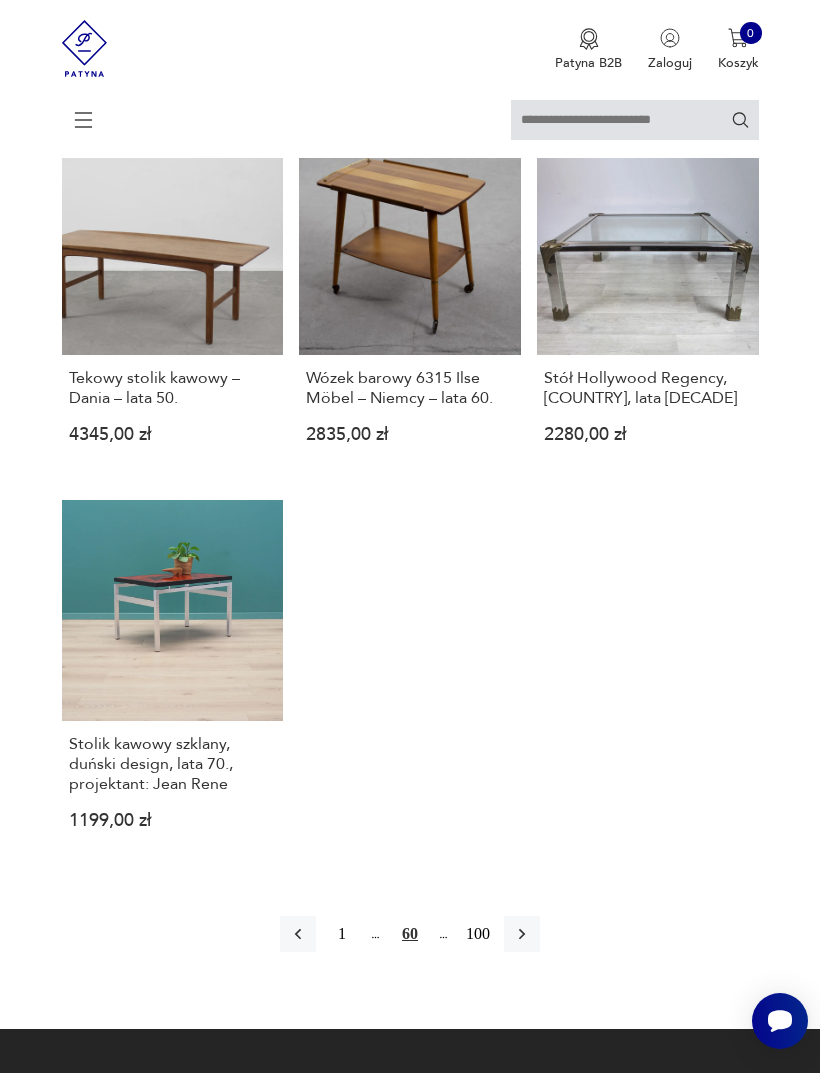 click at bounding box center [522, 934] 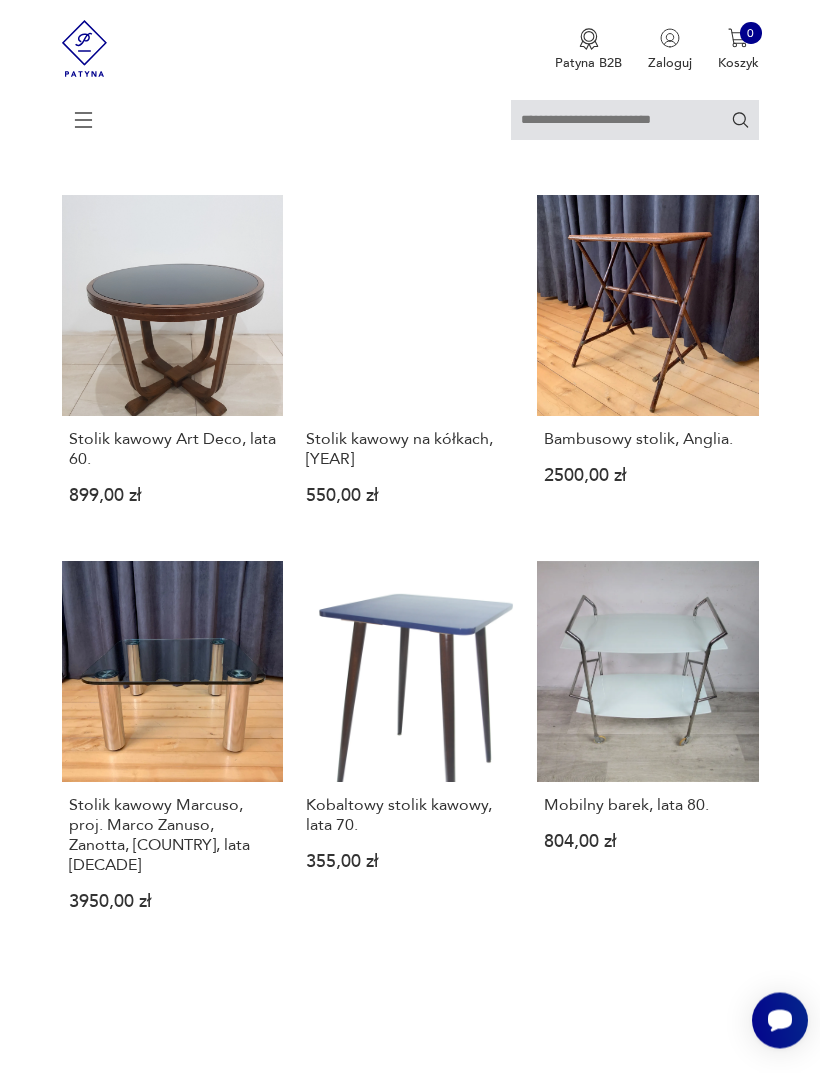 scroll, scrollTop: 365, scrollLeft: 0, axis: vertical 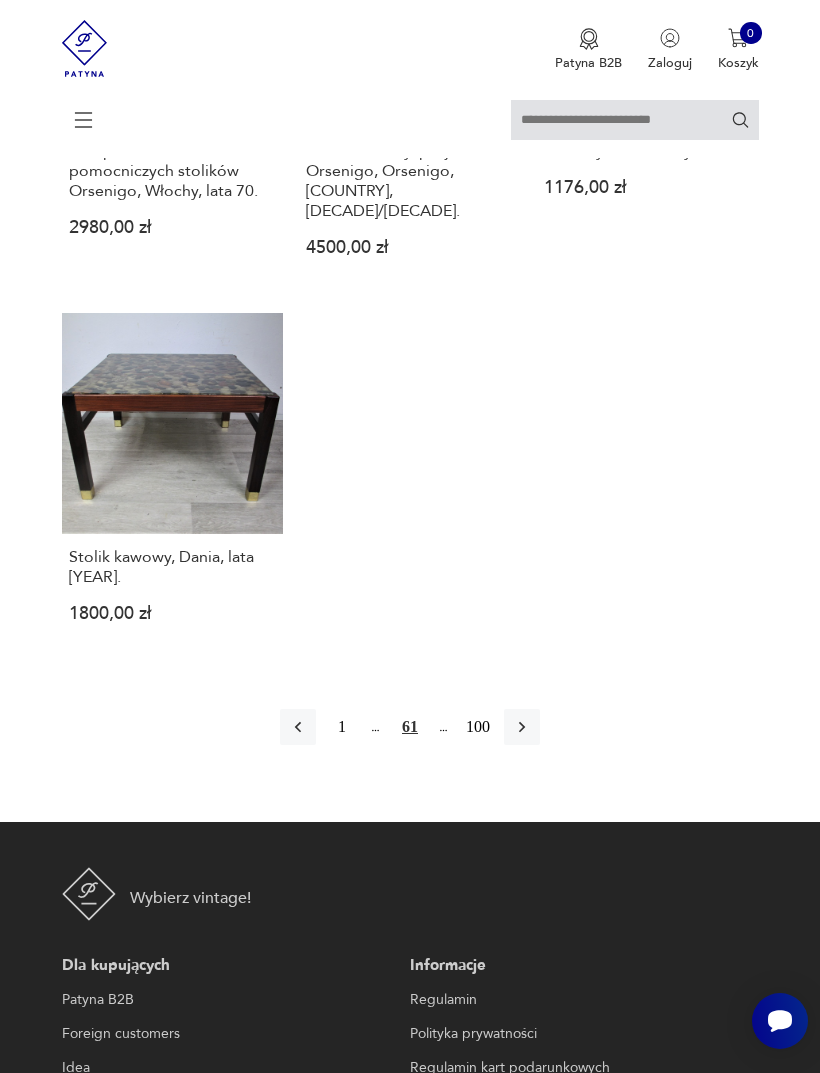 click 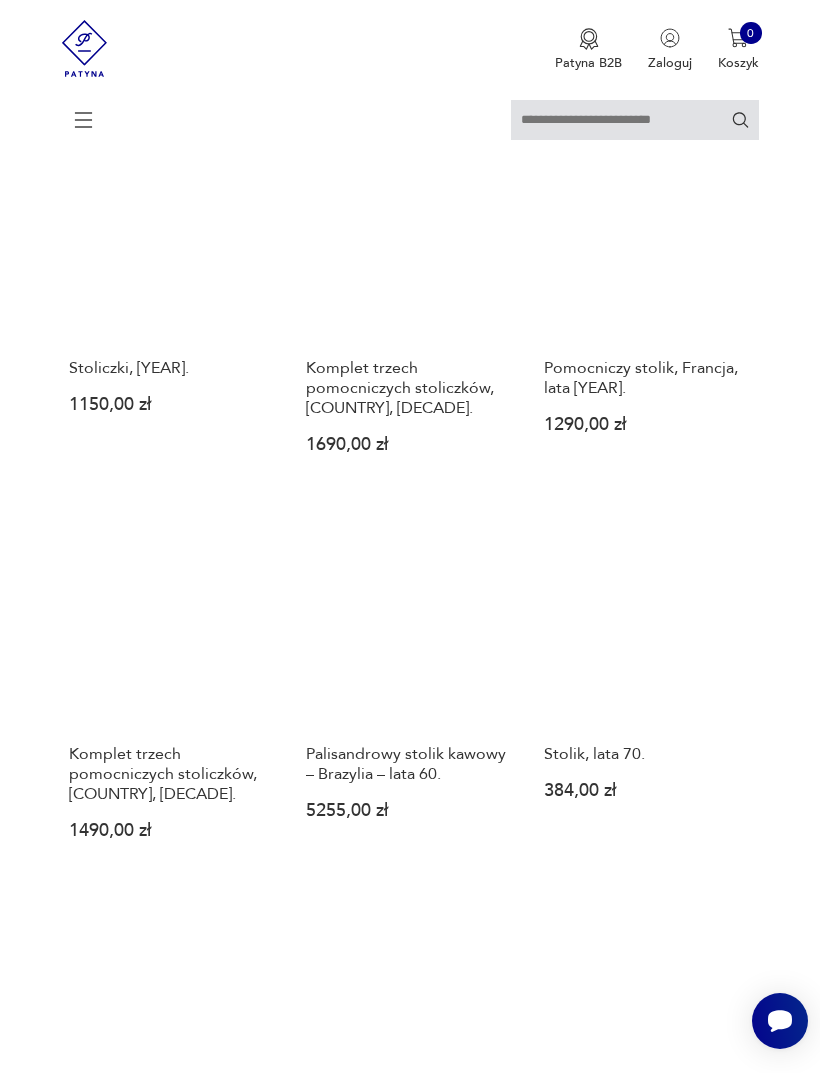 scroll, scrollTop: 365, scrollLeft: 0, axis: vertical 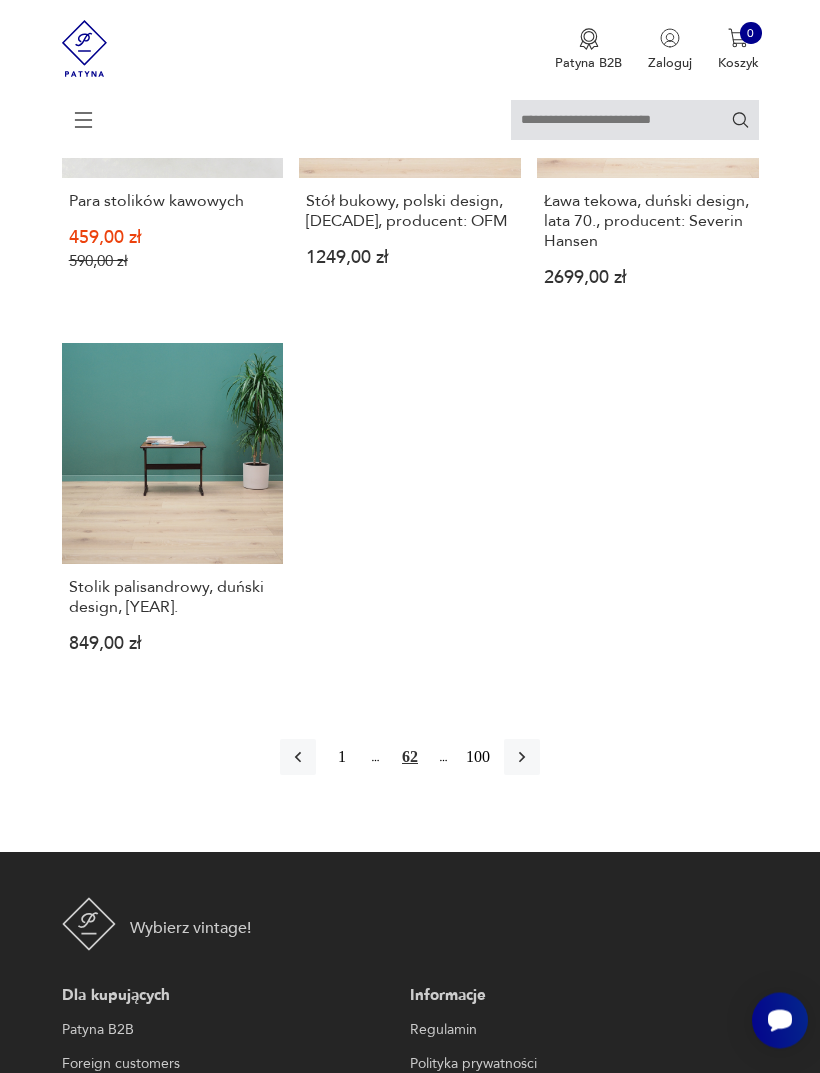 click 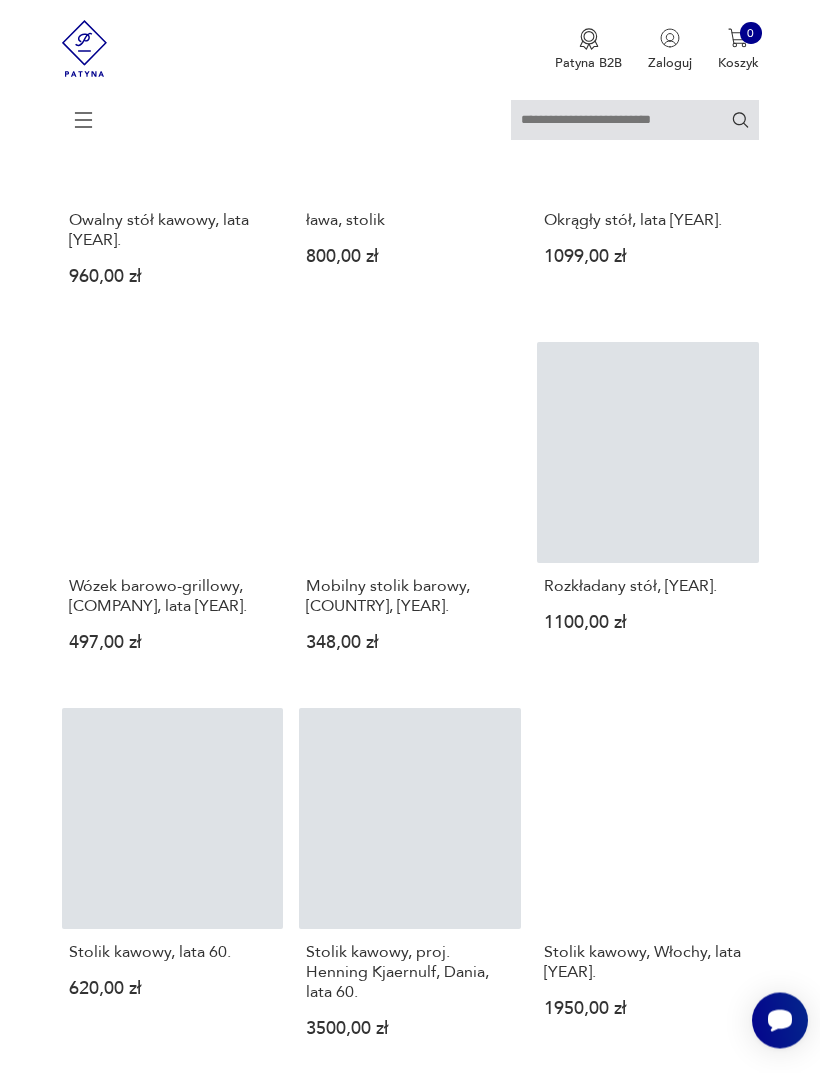 scroll, scrollTop: 742, scrollLeft: 0, axis: vertical 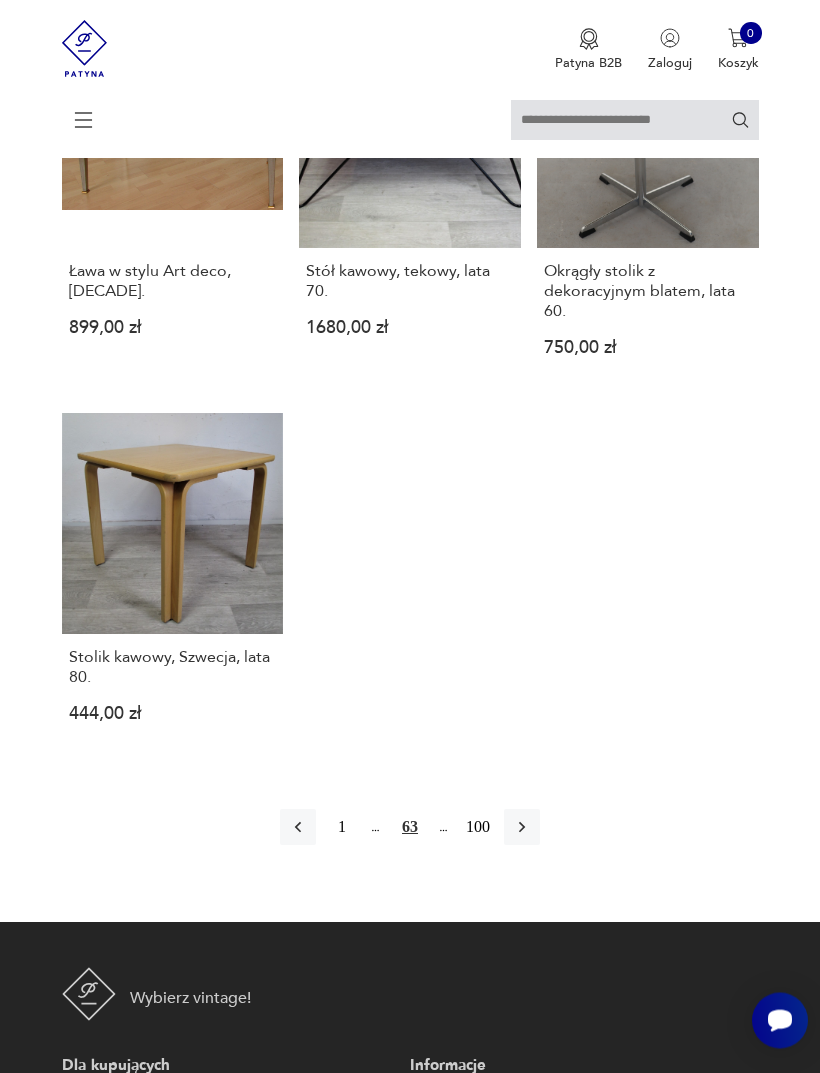 click 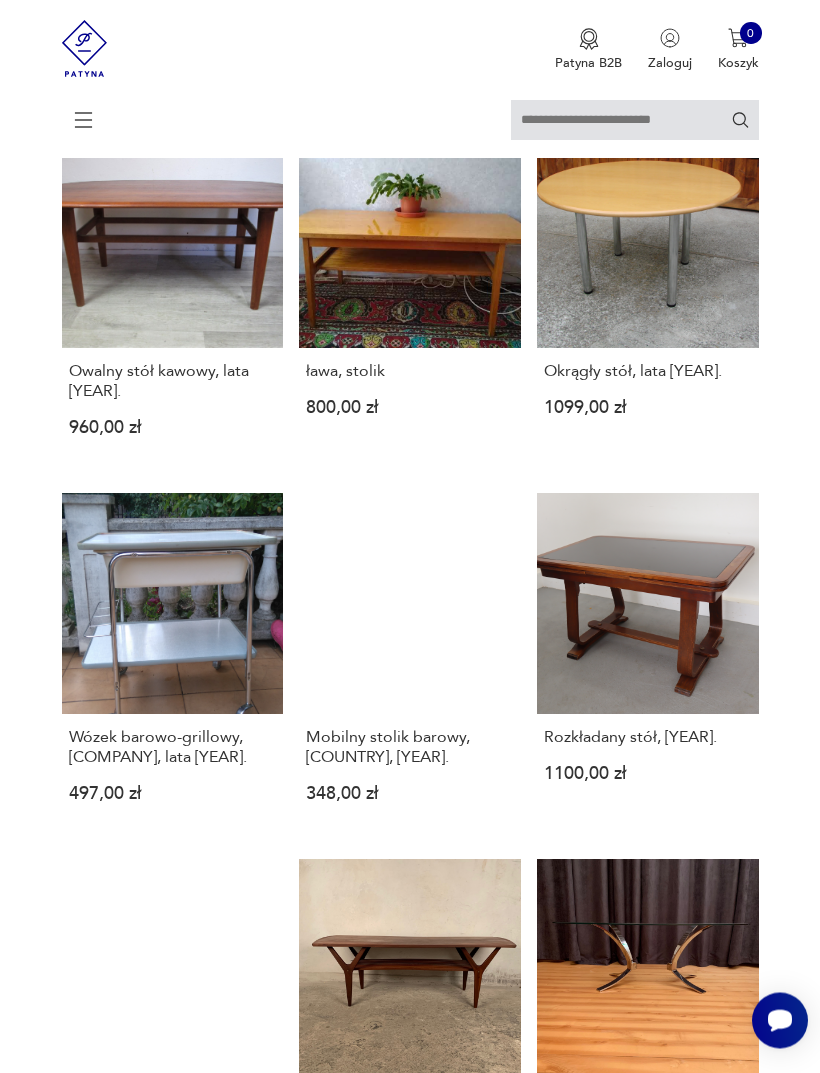 scroll, scrollTop: 365, scrollLeft: 0, axis: vertical 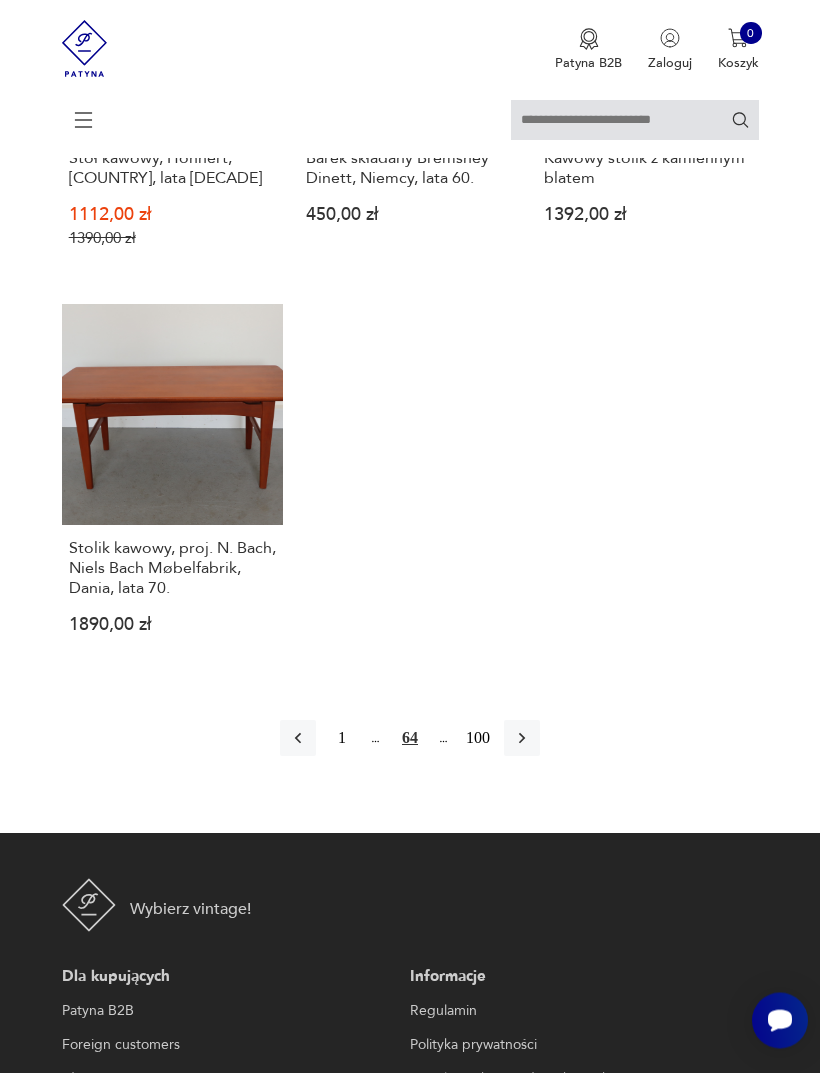 click 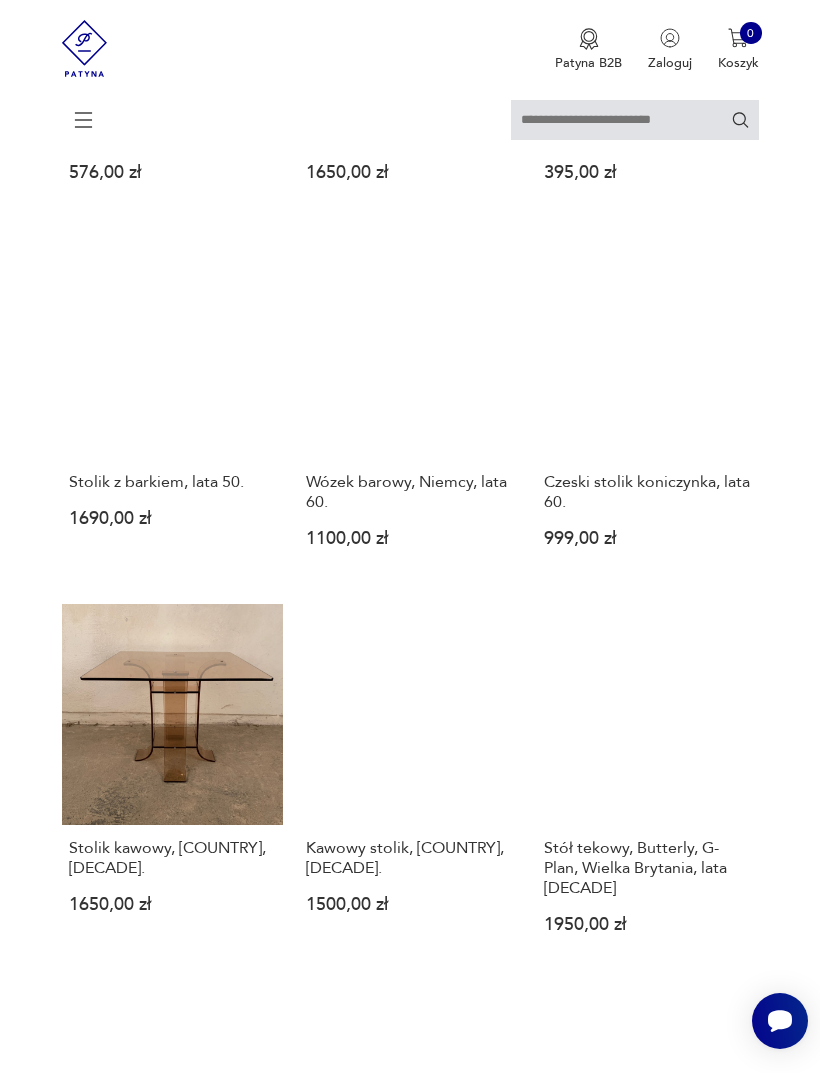 scroll, scrollTop: 1245, scrollLeft: 0, axis: vertical 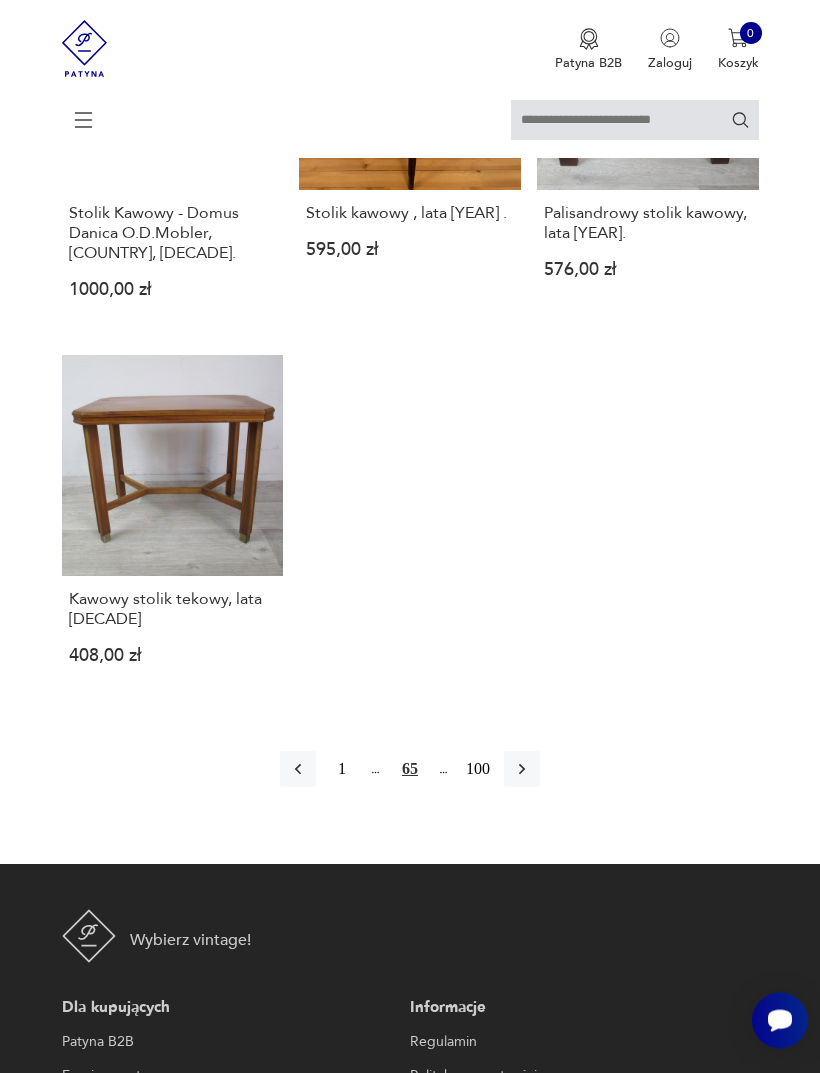 click 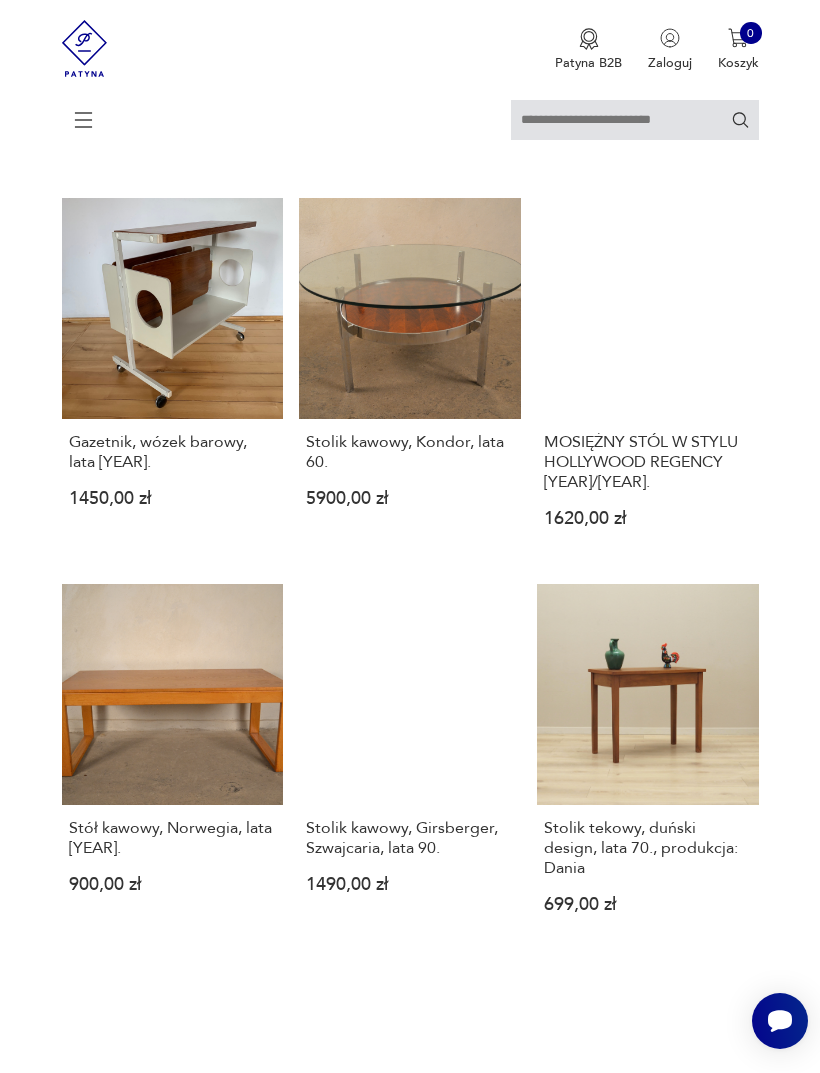 scroll, scrollTop: 1641, scrollLeft: 0, axis: vertical 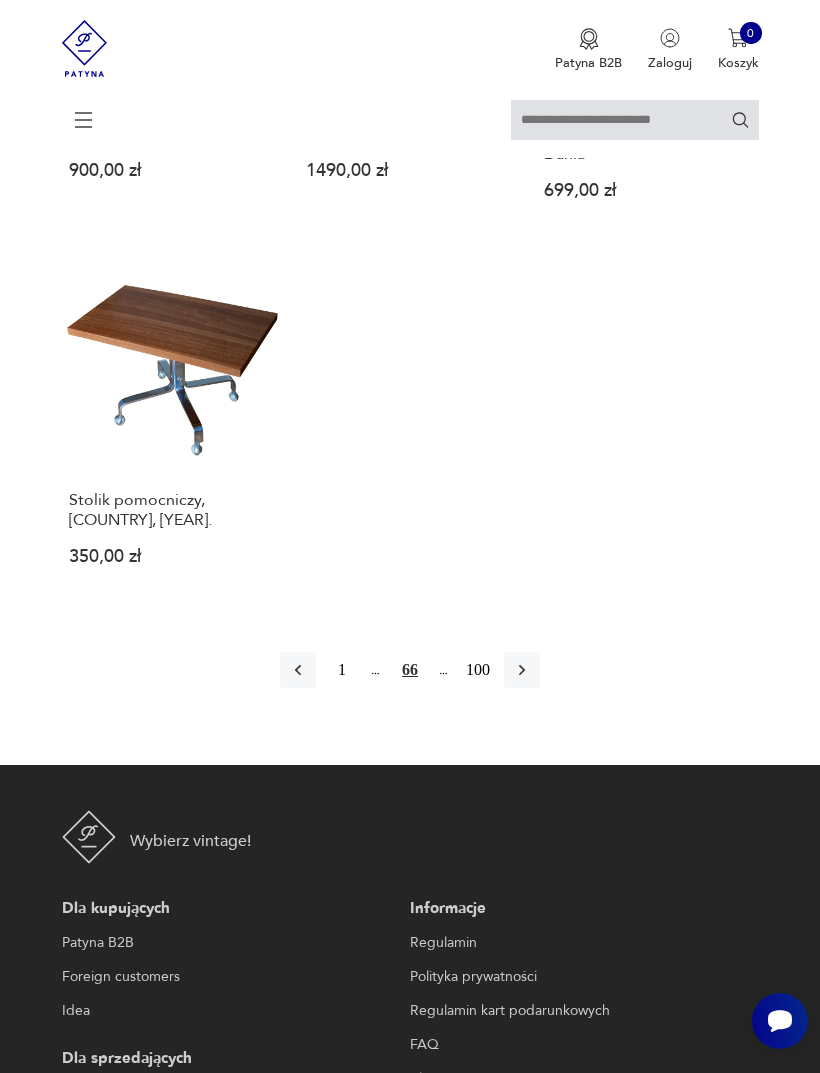 click 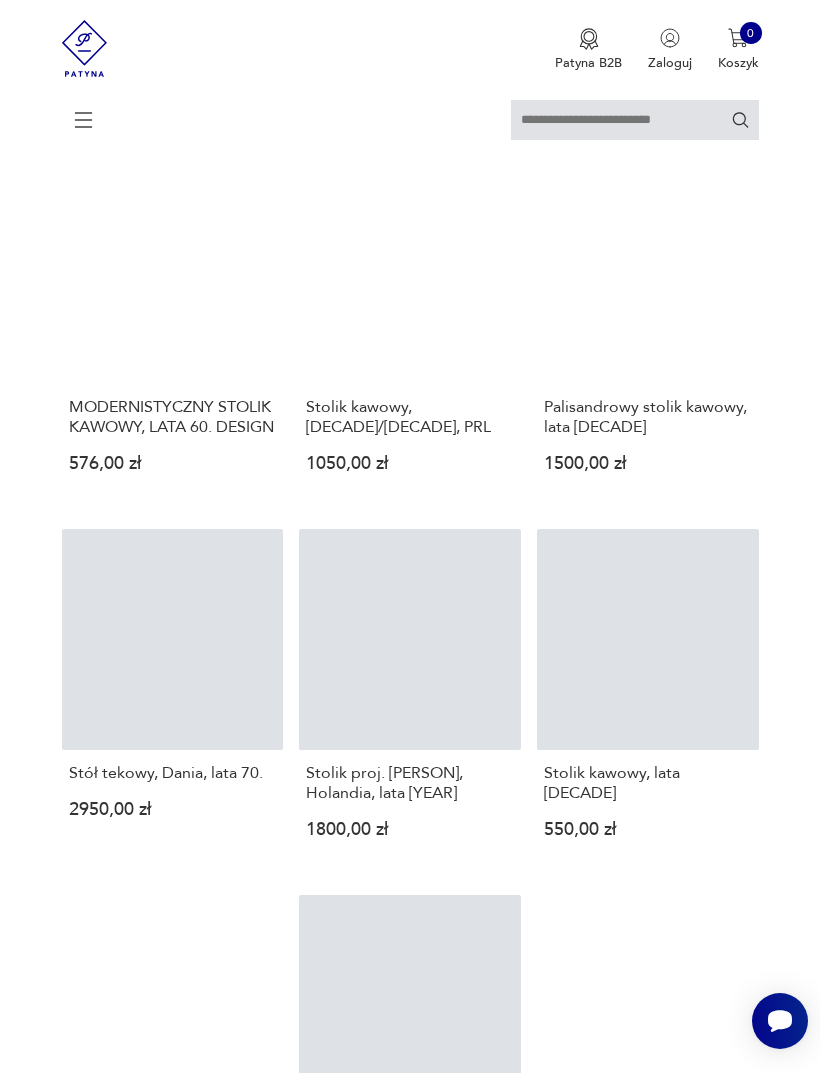 scroll, scrollTop: 946, scrollLeft: 0, axis: vertical 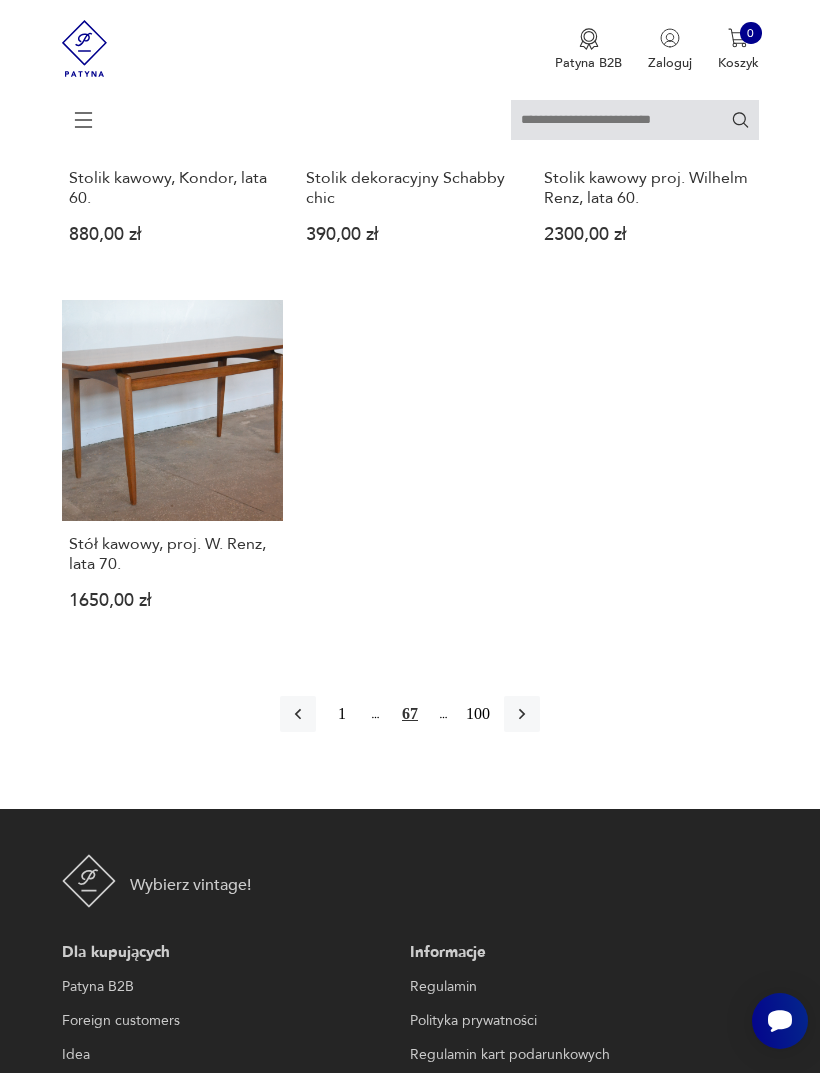 click 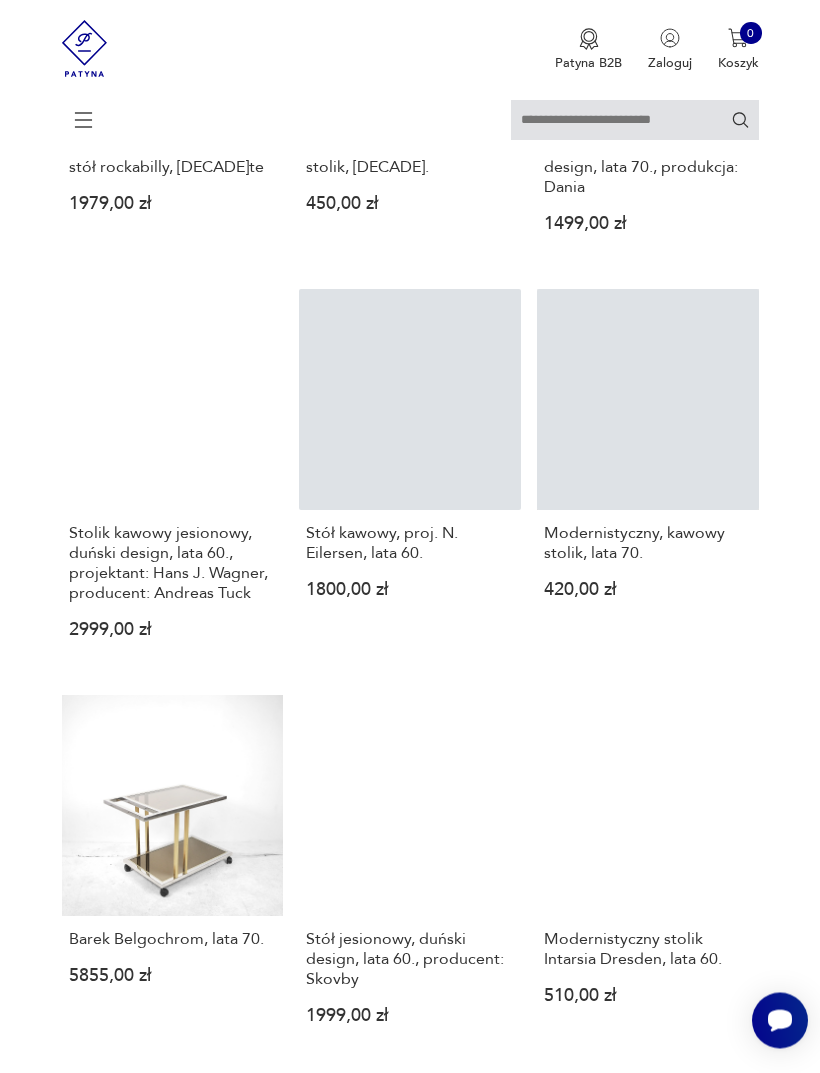 scroll, scrollTop: 831, scrollLeft: 0, axis: vertical 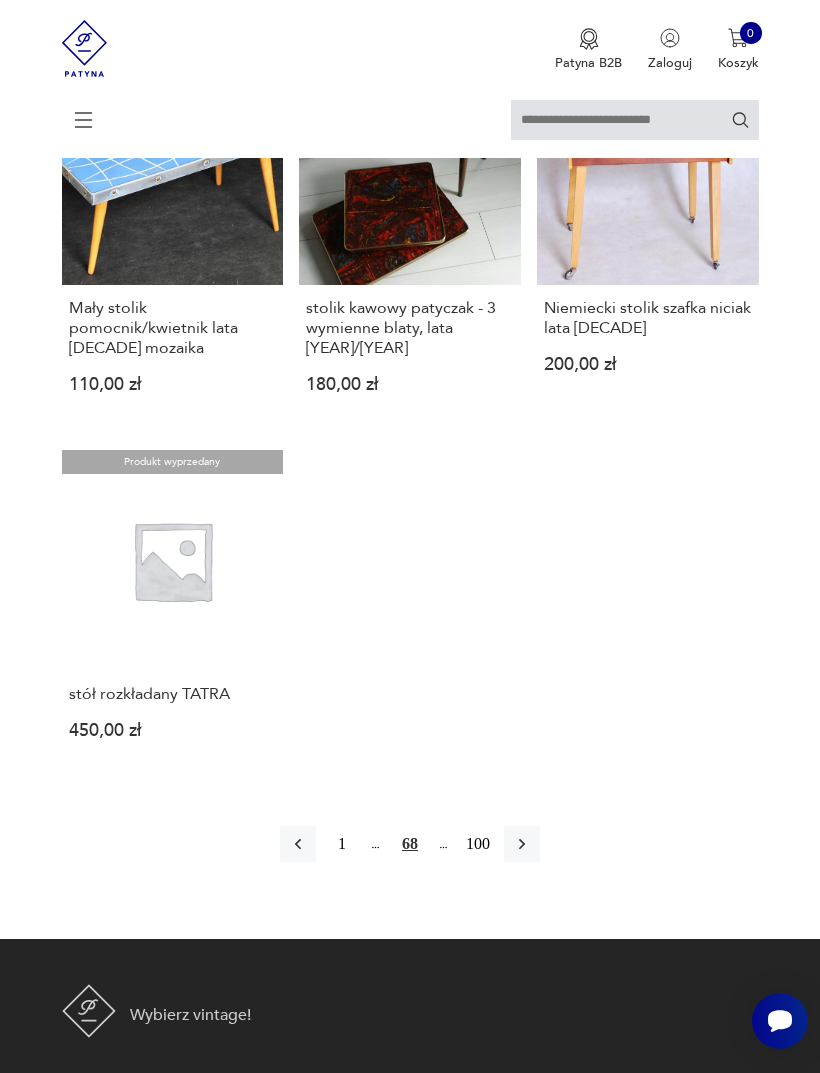 click 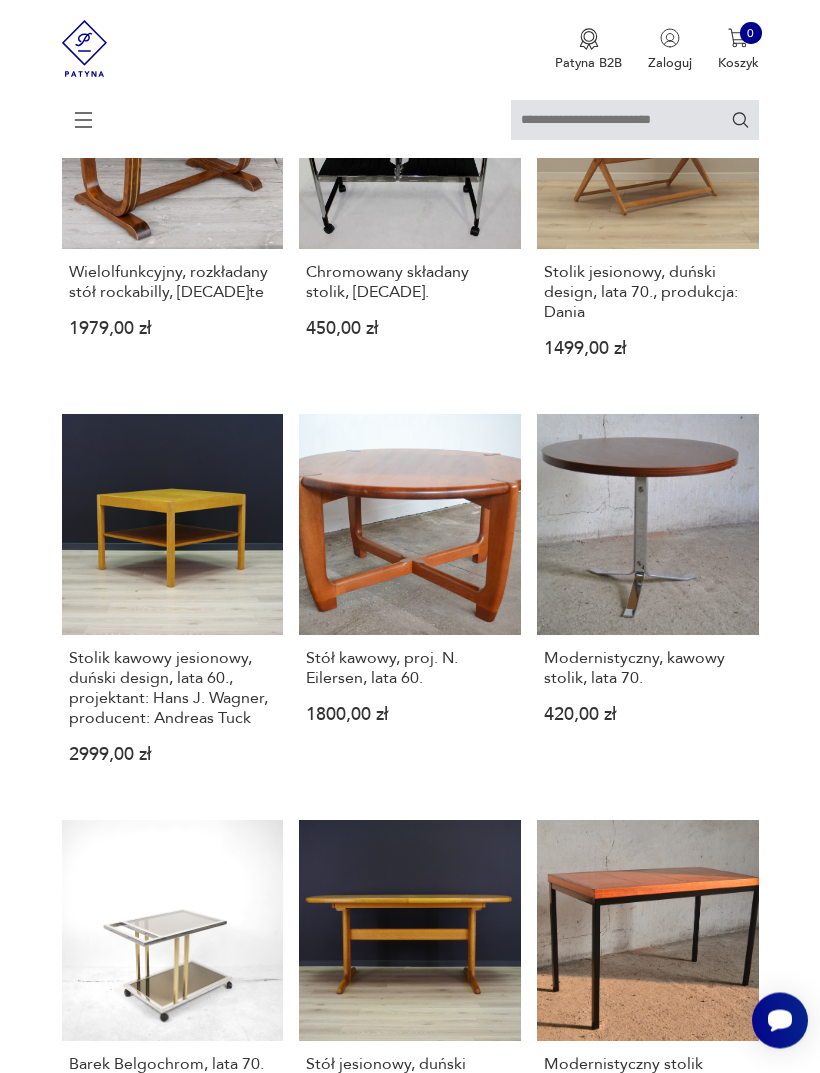 scroll, scrollTop: 365, scrollLeft: 0, axis: vertical 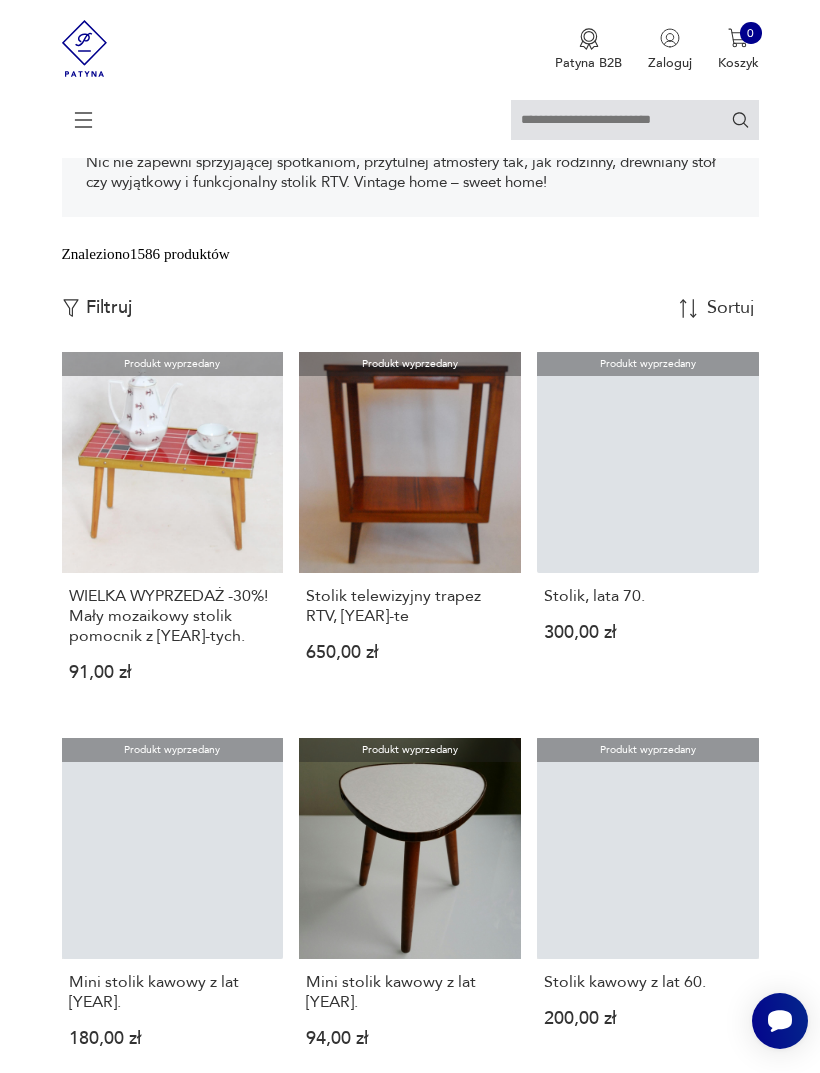 click 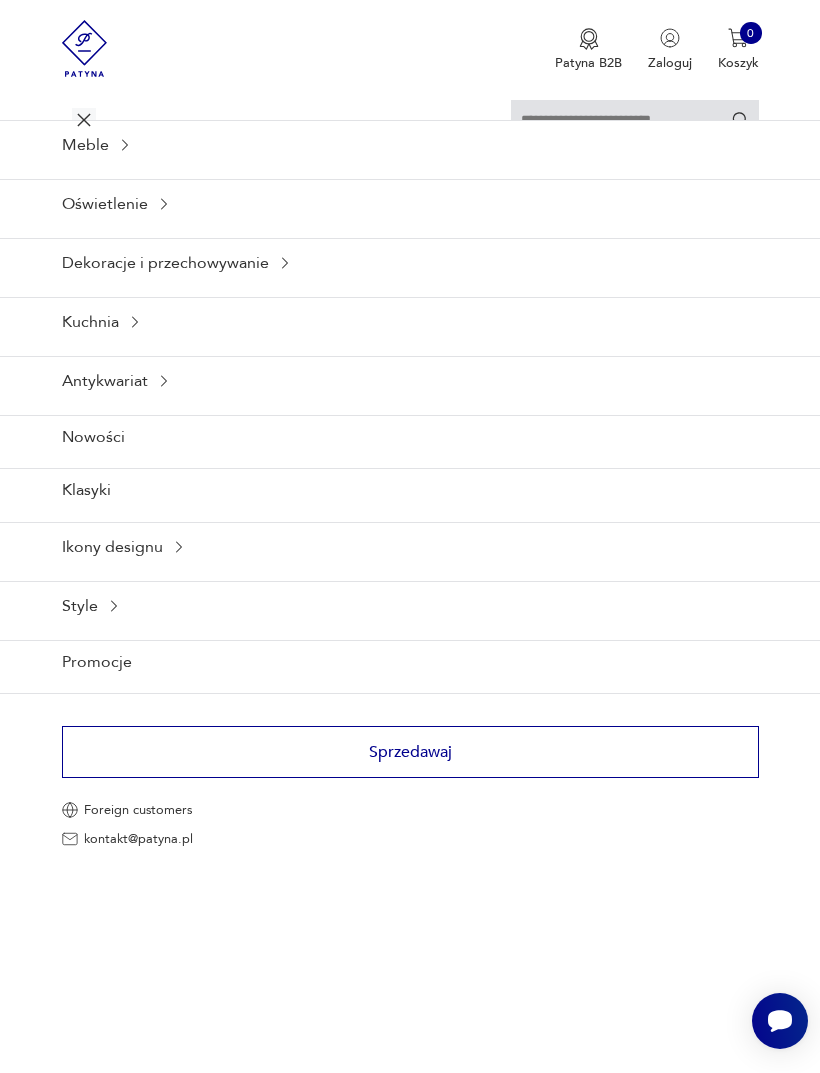 click on "Dekoracje i przechowywanie" at bounding box center [410, 262] 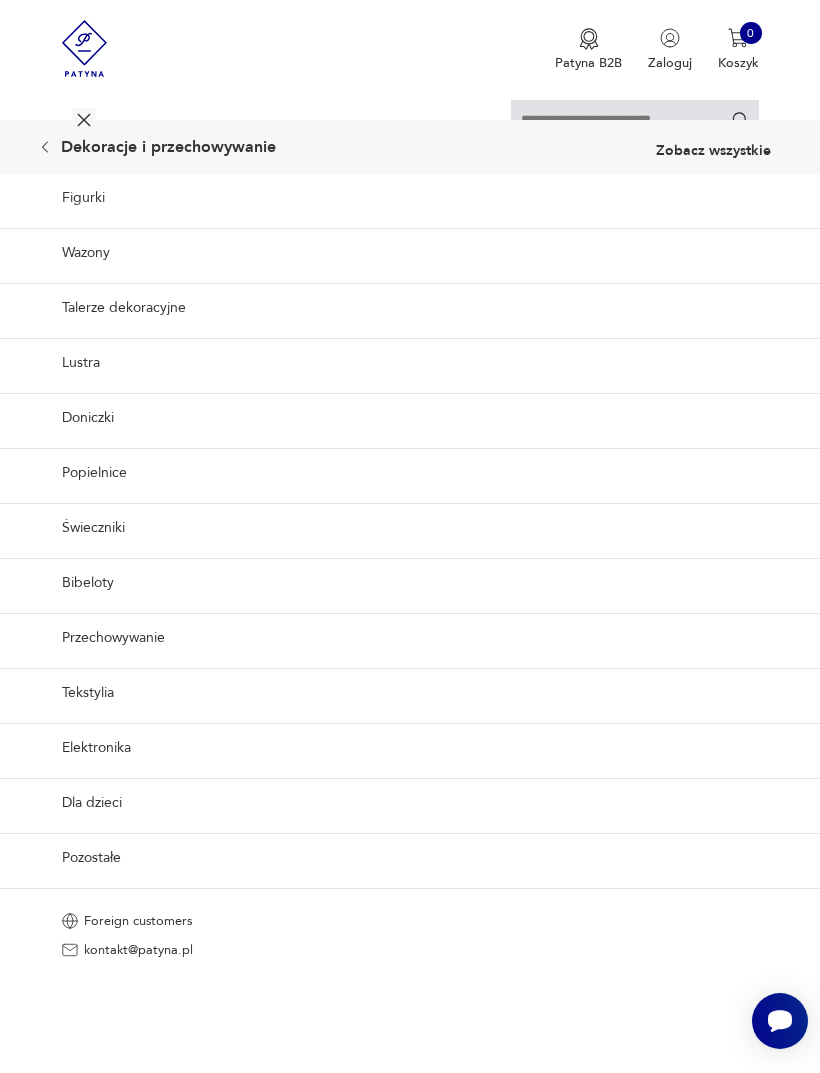 click on "Talerze dekoracyjne" at bounding box center (410, 307) 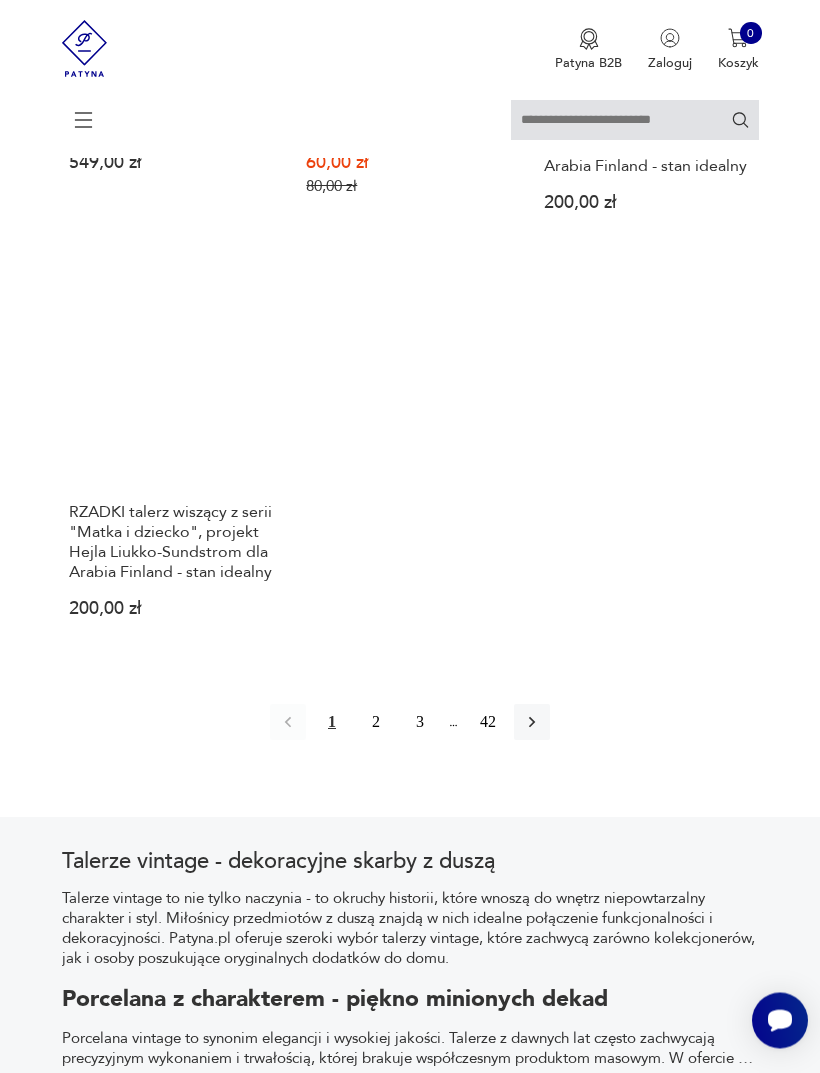 scroll, scrollTop: 2384, scrollLeft: 0, axis: vertical 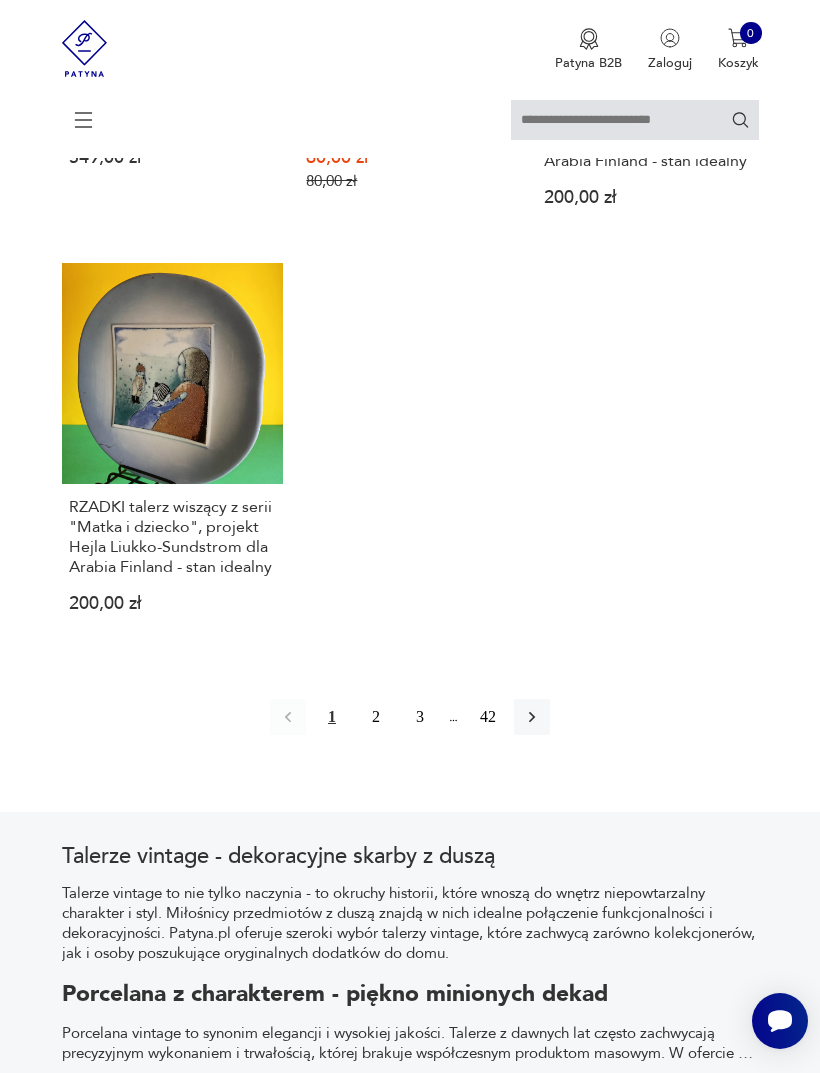 click at bounding box center (532, 717) 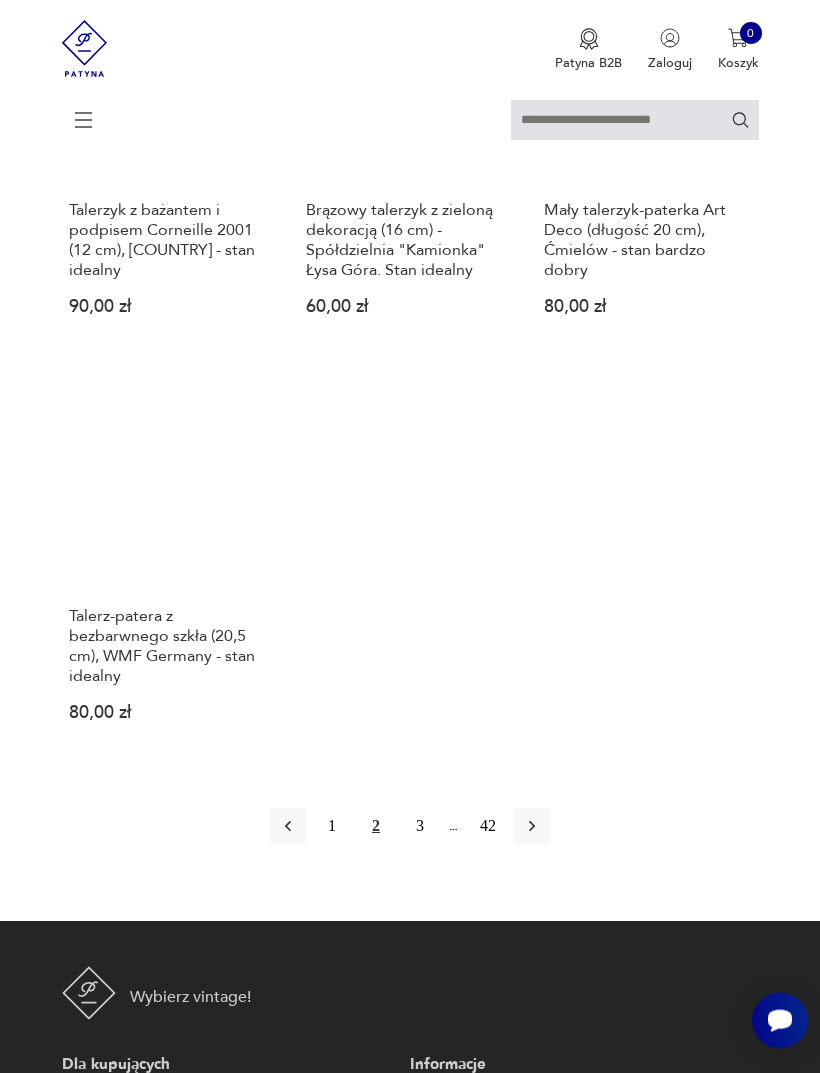 scroll, scrollTop: 2360, scrollLeft: 0, axis: vertical 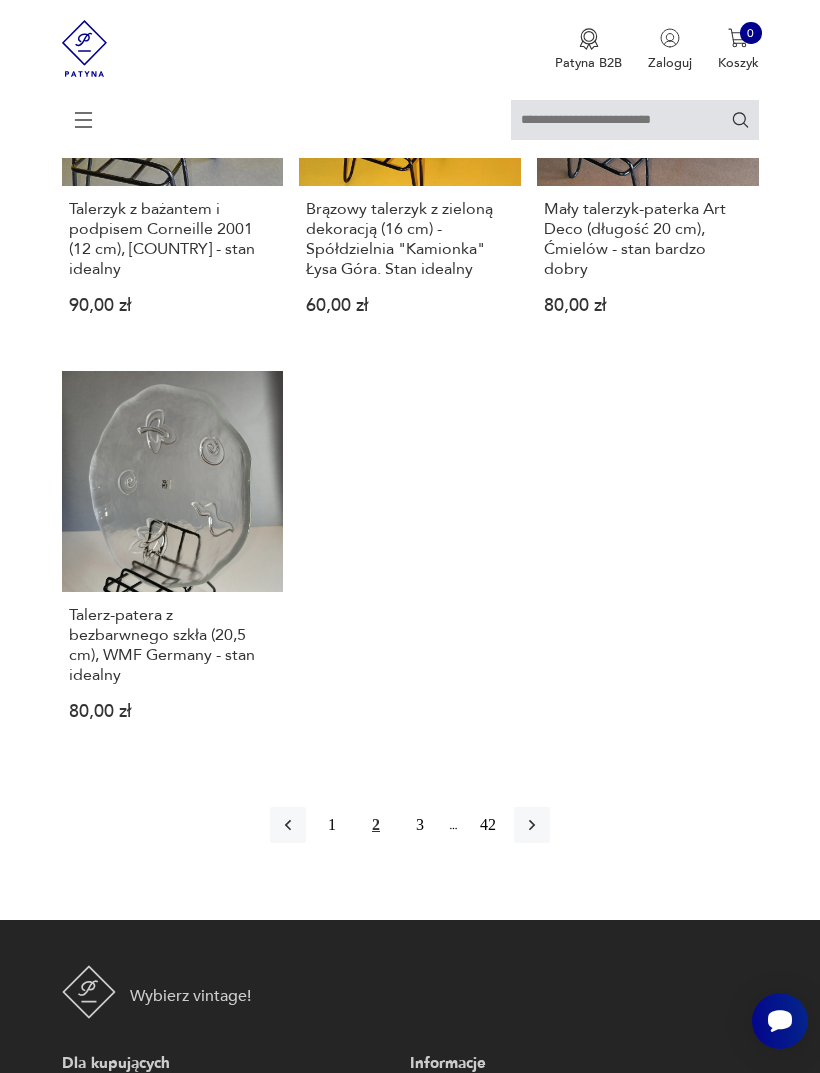 click 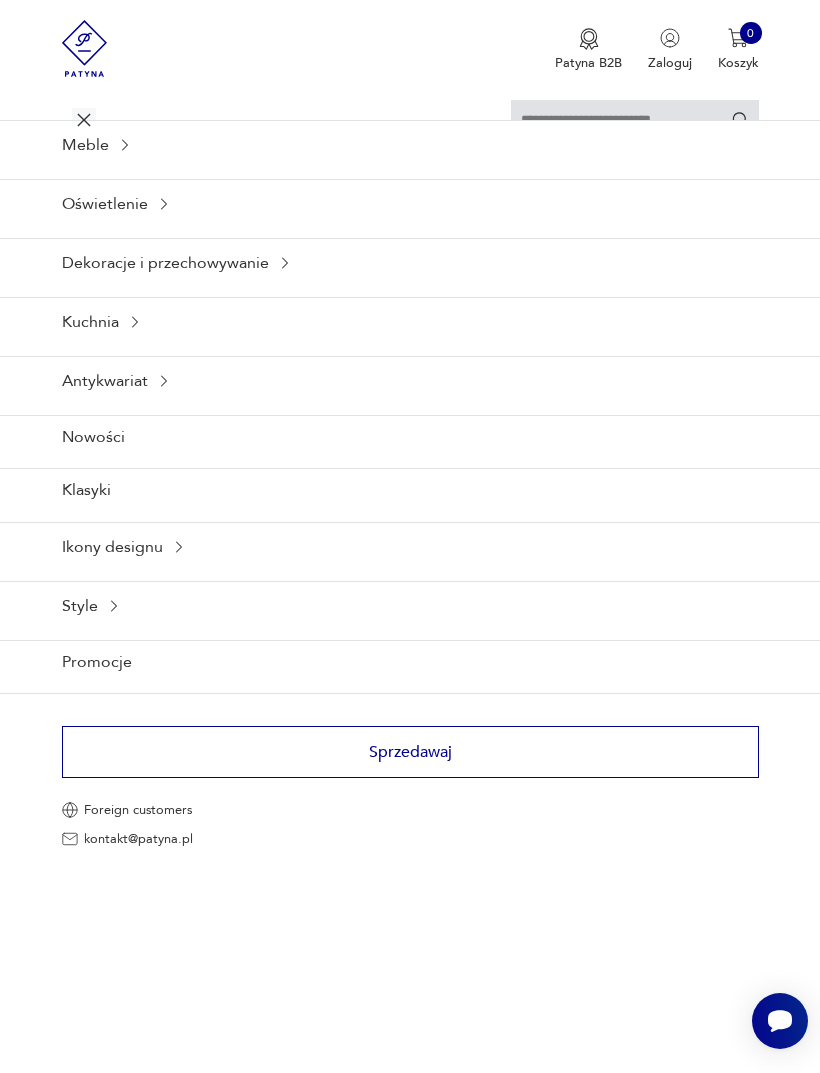 click on "Ikony designu" at bounding box center [410, 546] 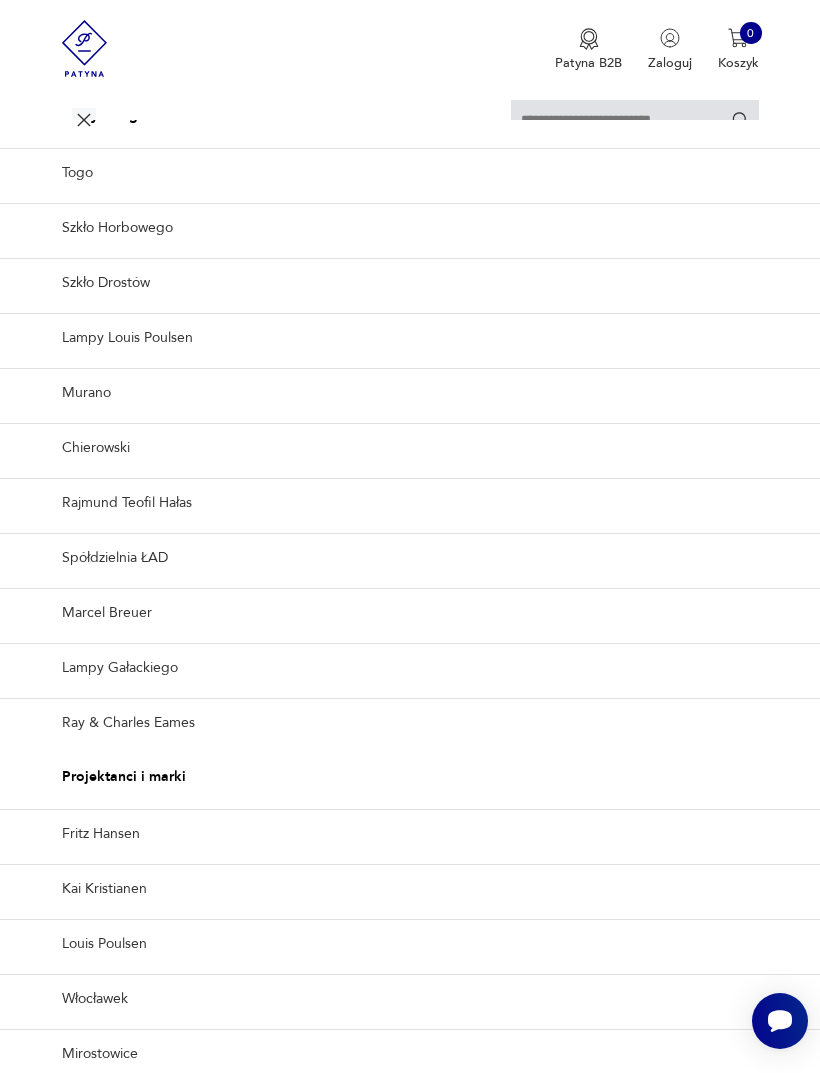 scroll, scrollTop: 75, scrollLeft: 0, axis: vertical 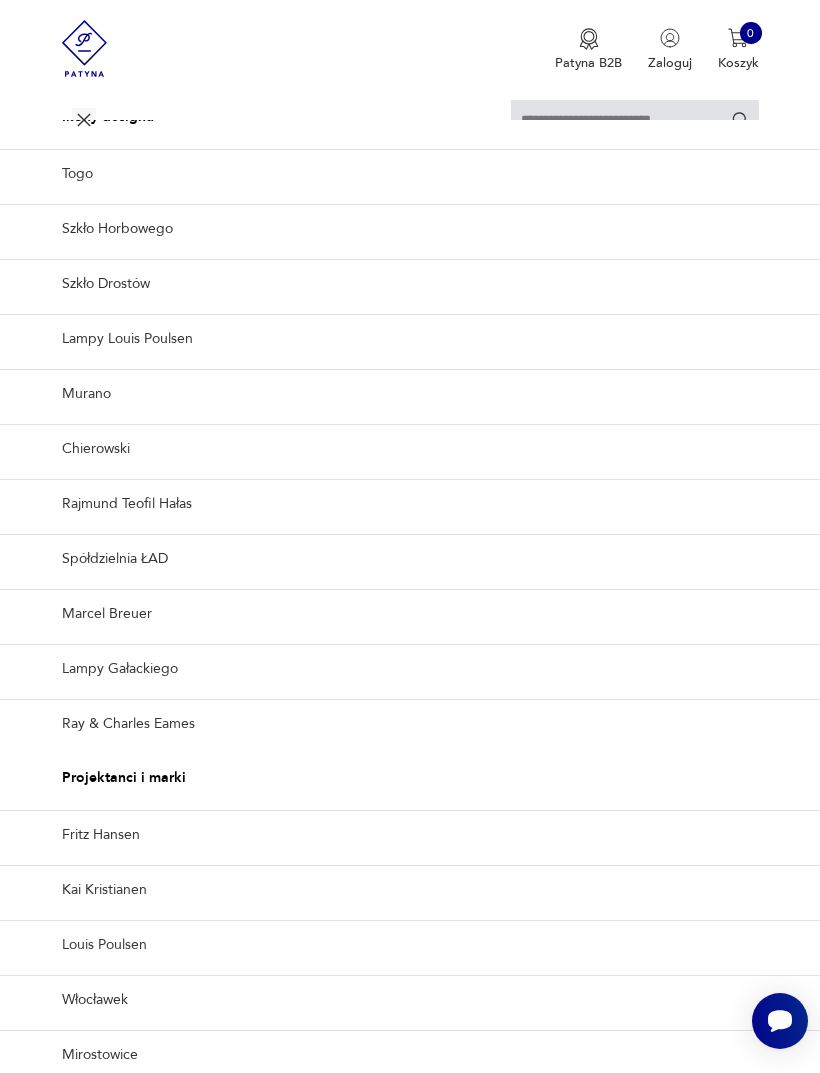 click on "Rajmund Teofil Hałas" at bounding box center [410, 503] 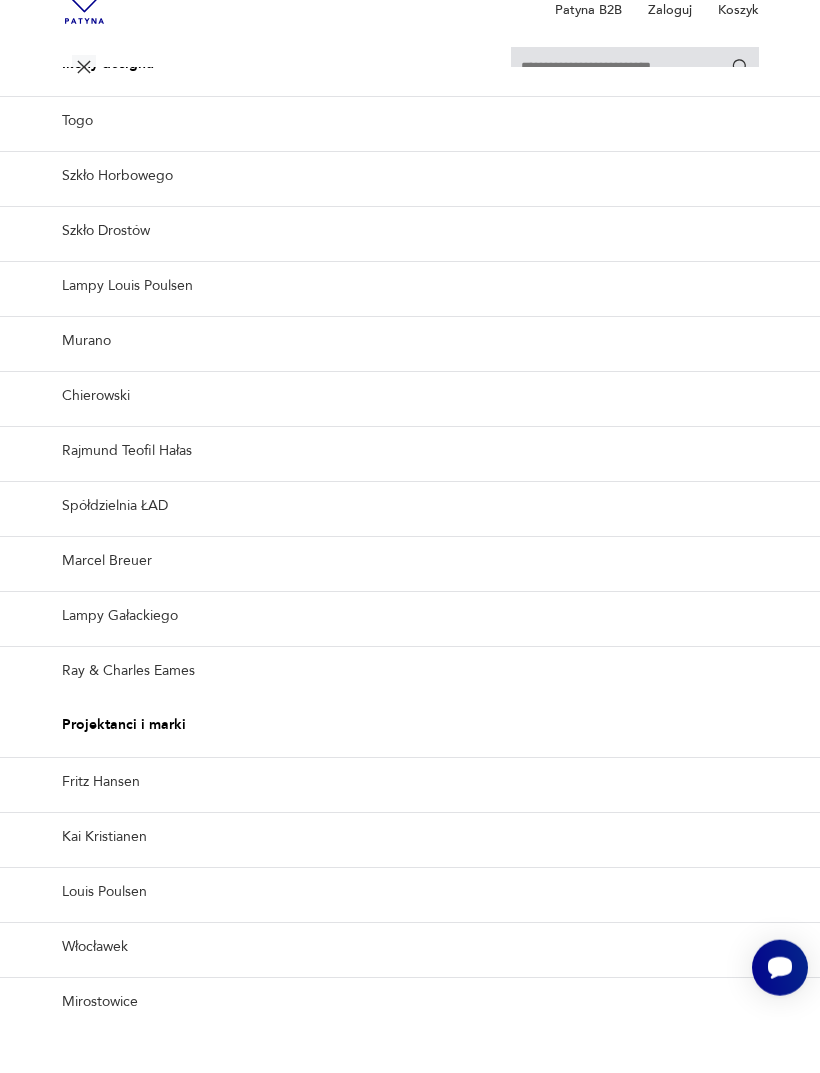 scroll, scrollTop: 0, scrollLeft: 0, axis: both 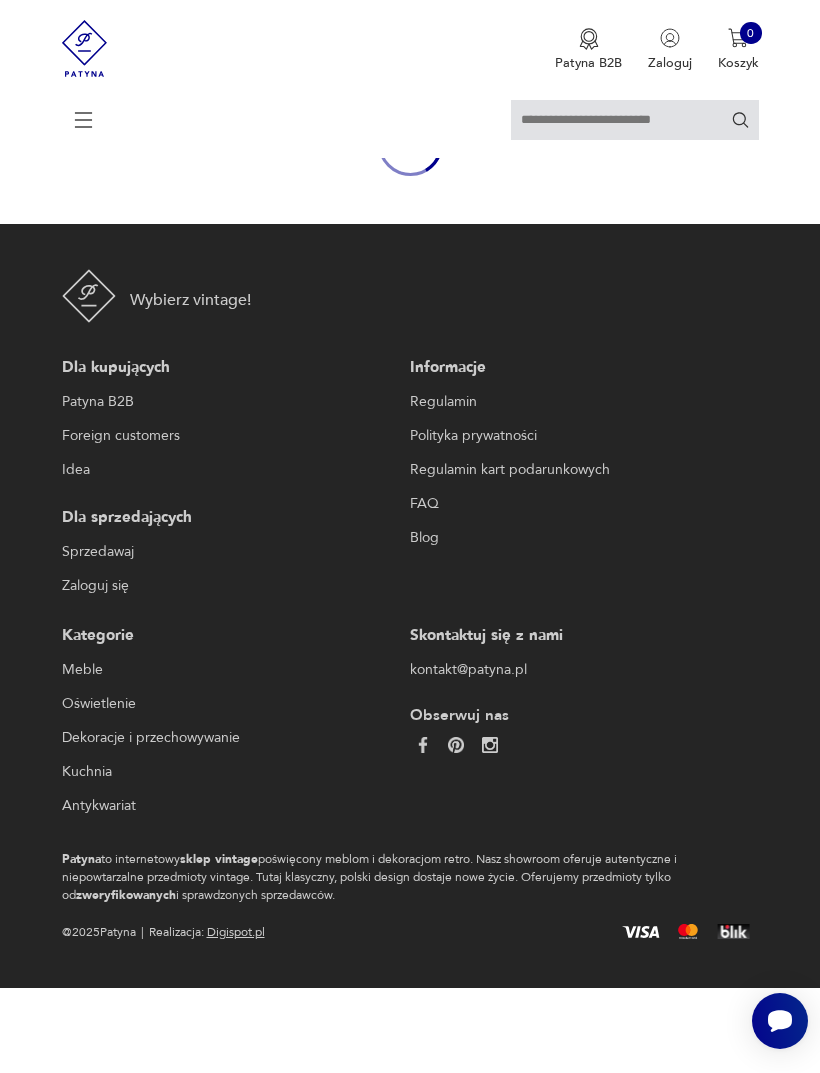 type on "*****" 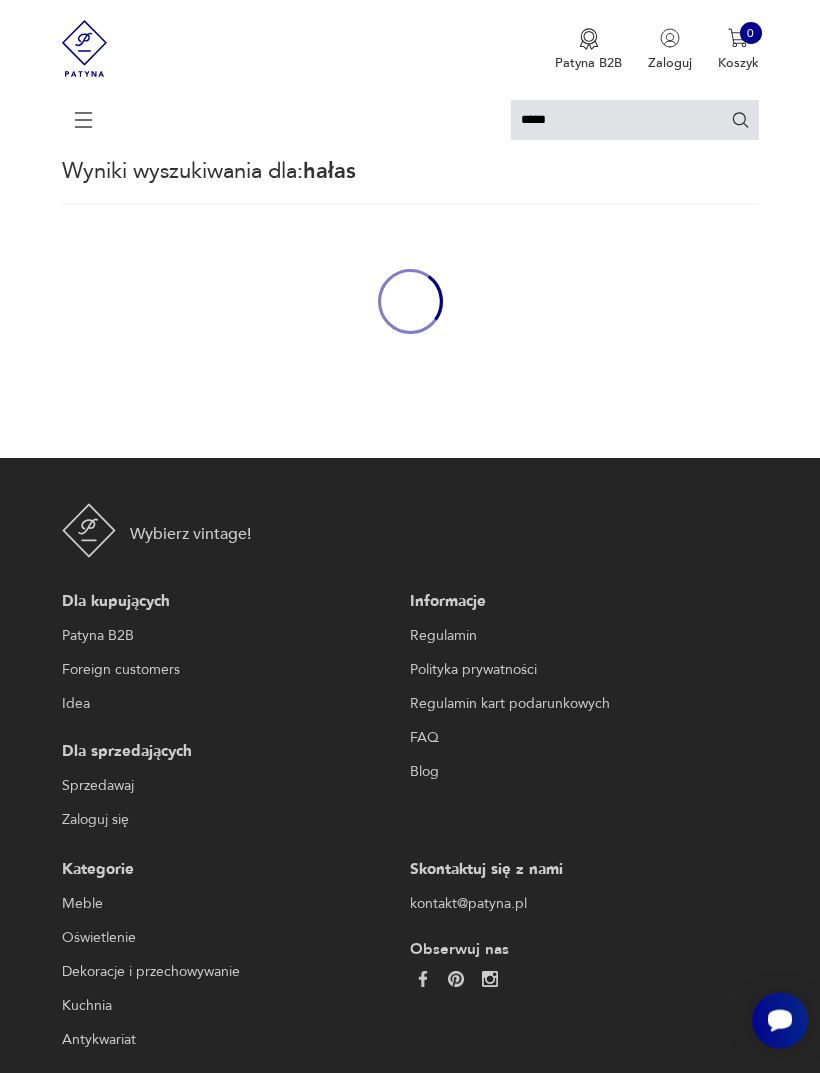 scroll, scrollTop: 42, scrollLeft: 0, axis: vertical 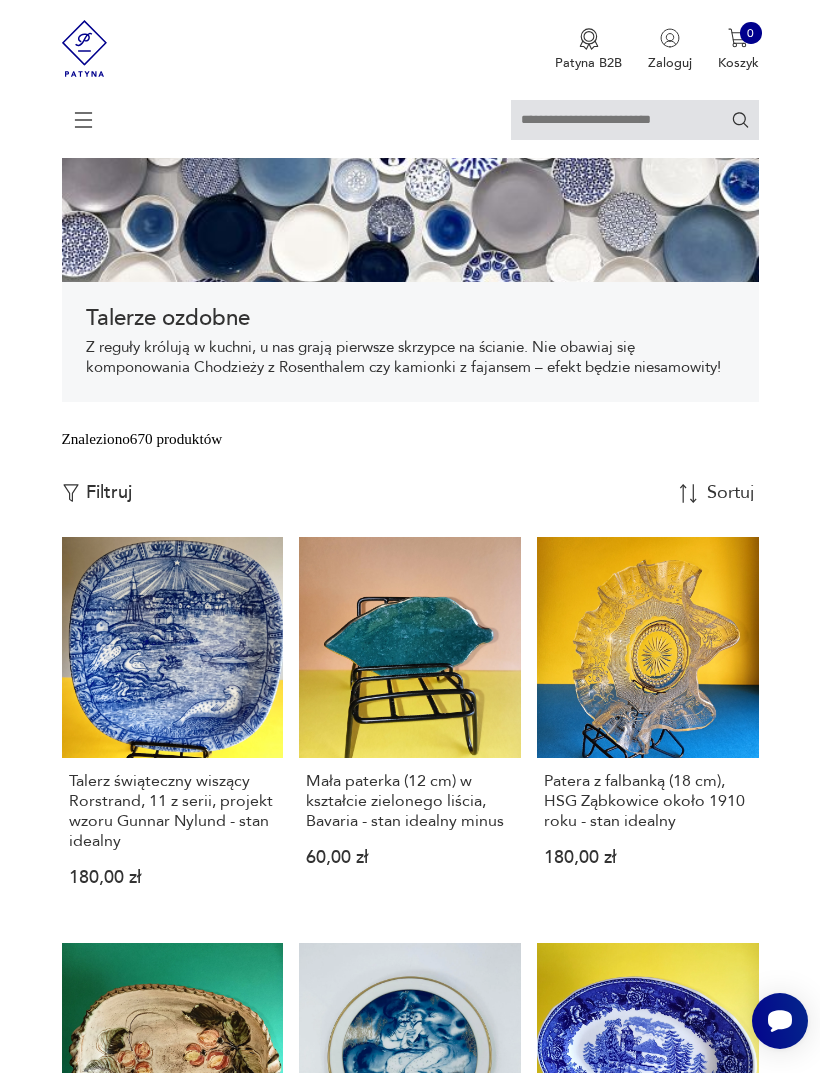click 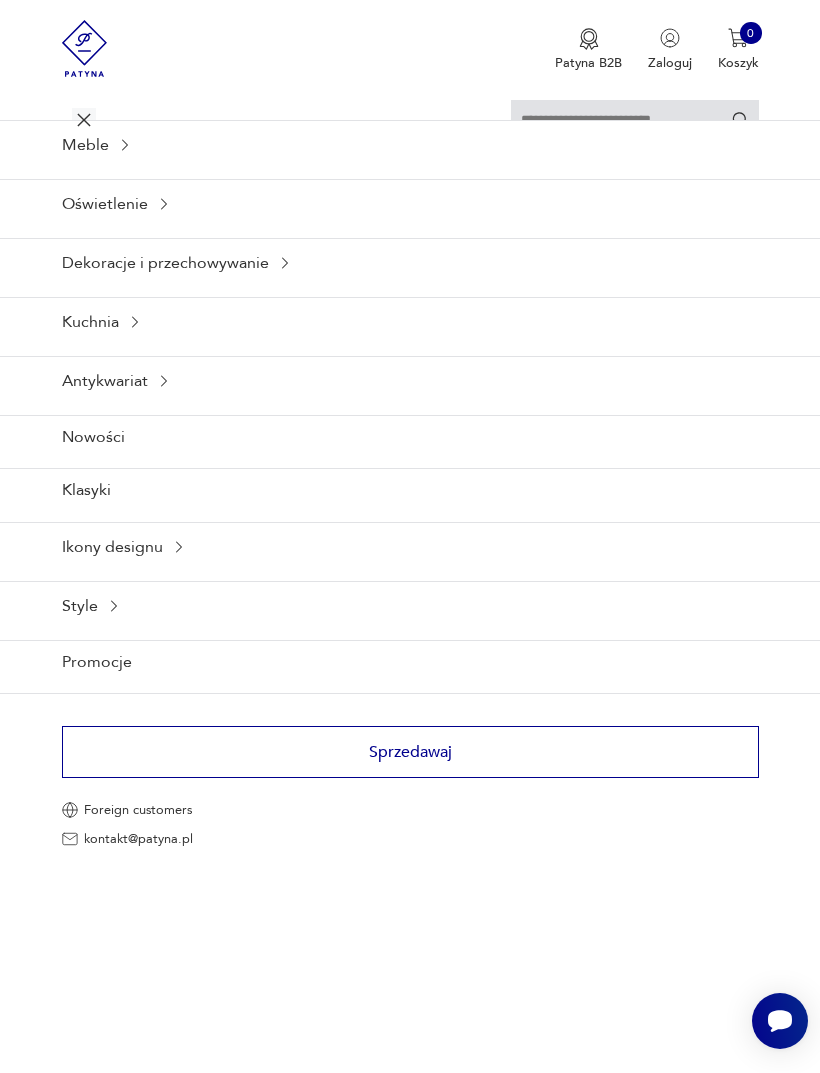 click on "Ikony designu" at bounding box center (410, 546) 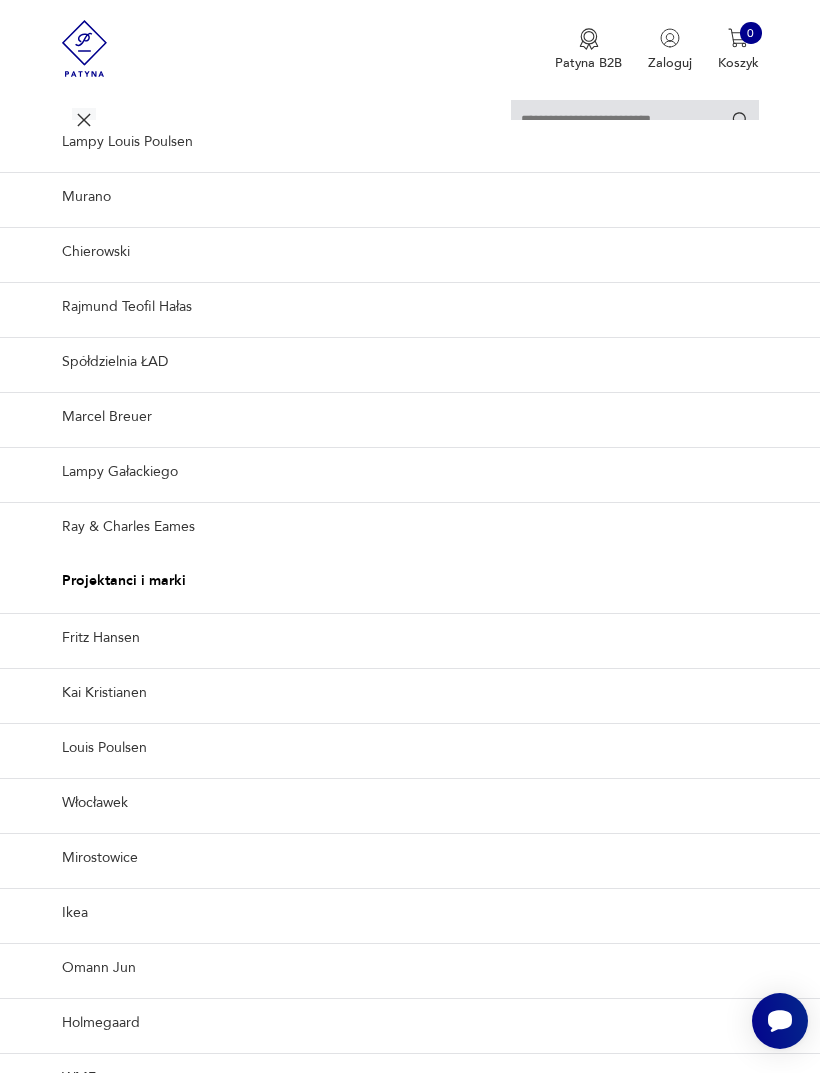 scroll, scrollTop: 270, scrollLeft: 0, axis: vertical 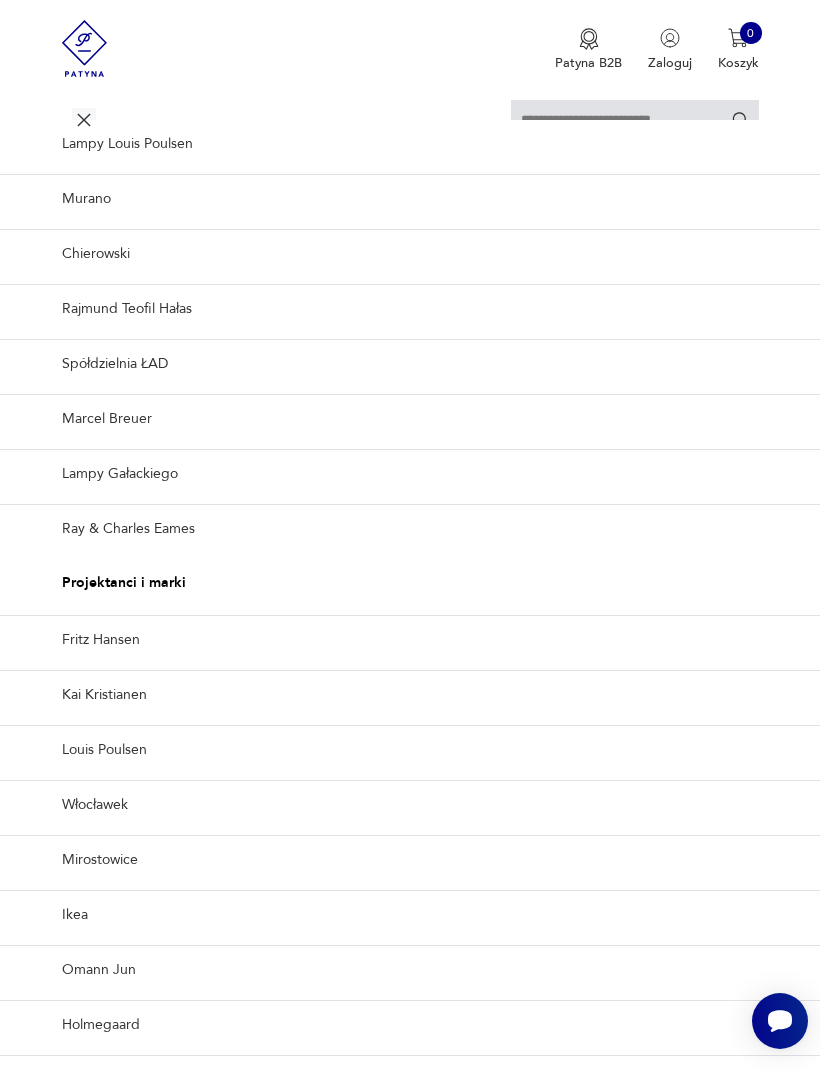 click on "Lampy Gałackiego" at bounding box center [410, 473] 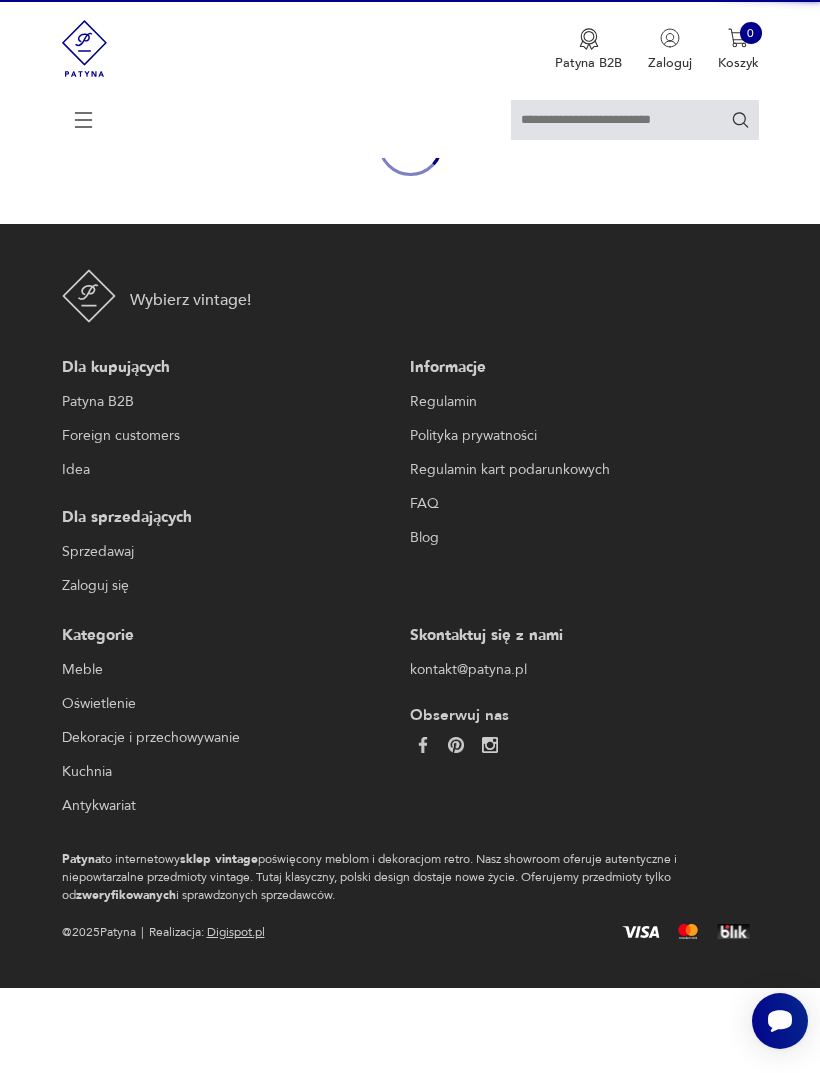 type on "*******" 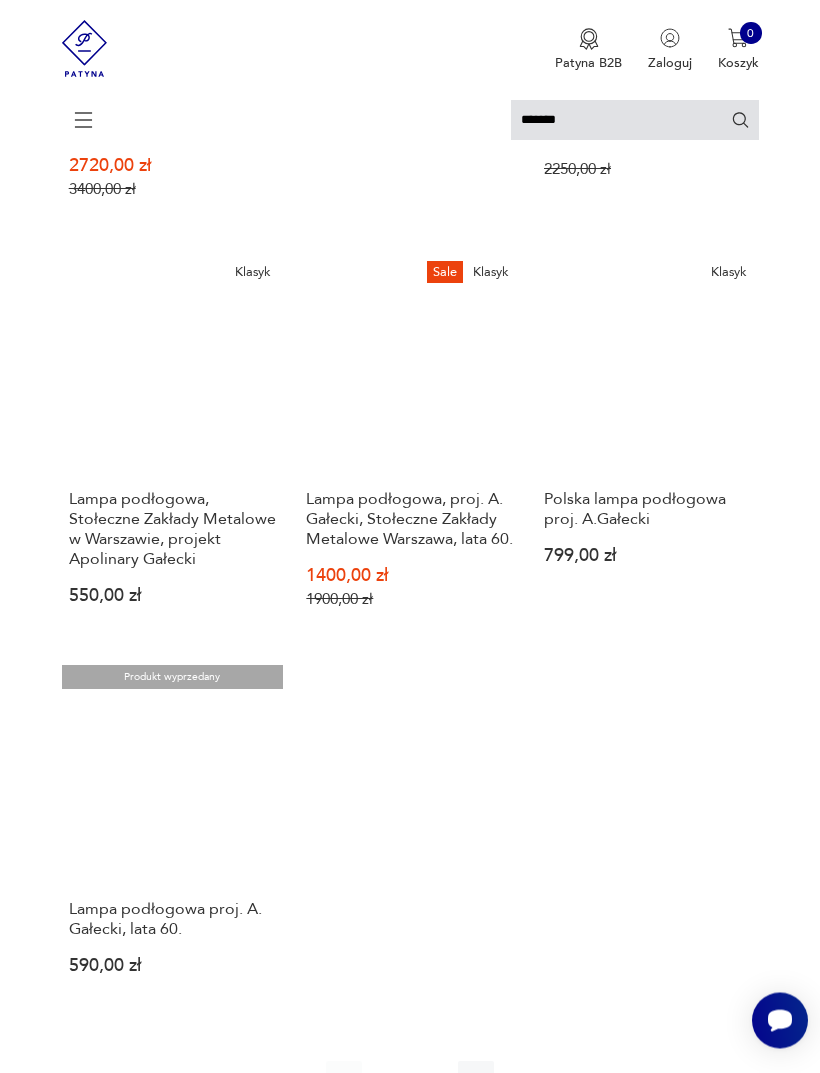 scroll, scrollTop: 1758, scrollLeft: 0, axis: vertical 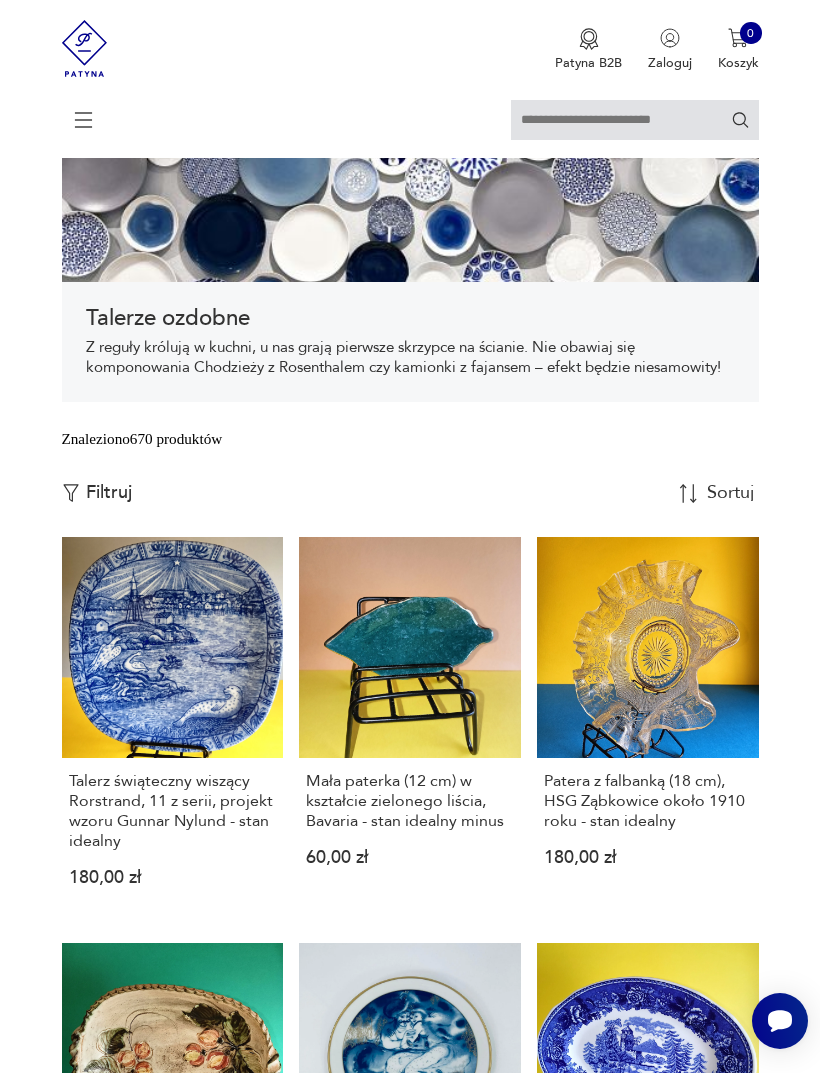 click 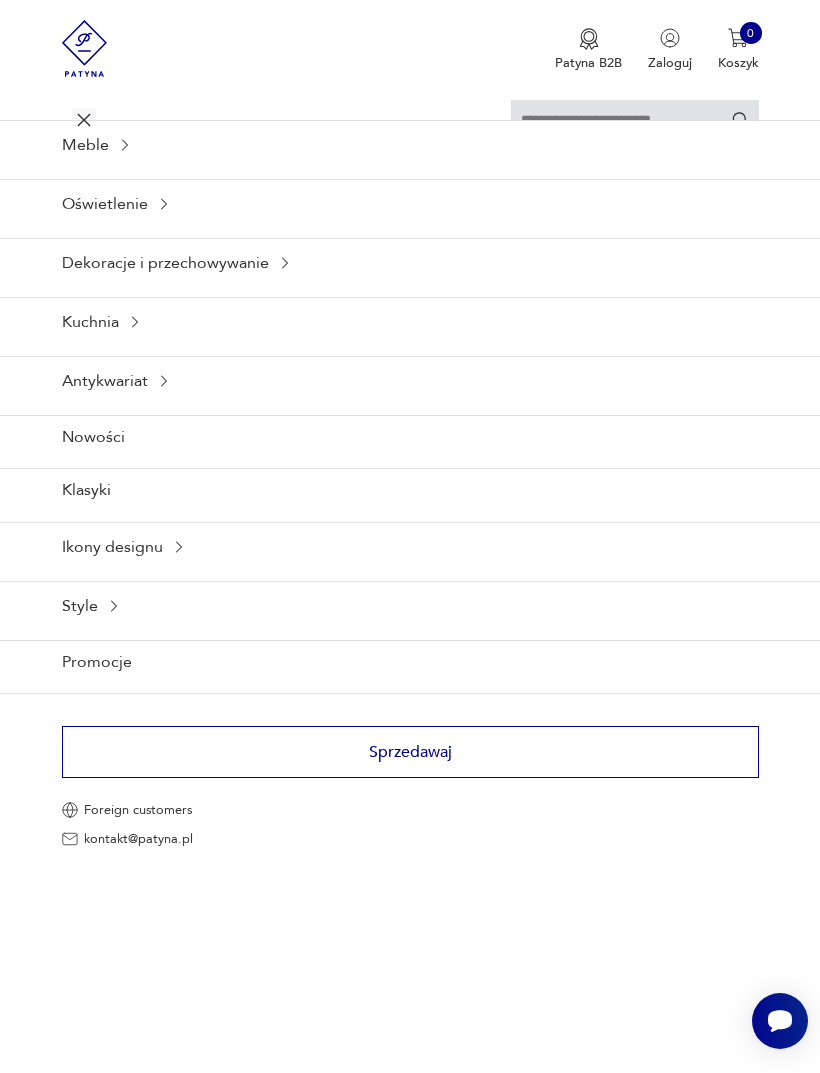 click on "Antykwariat" at bounding box center (410, 380) 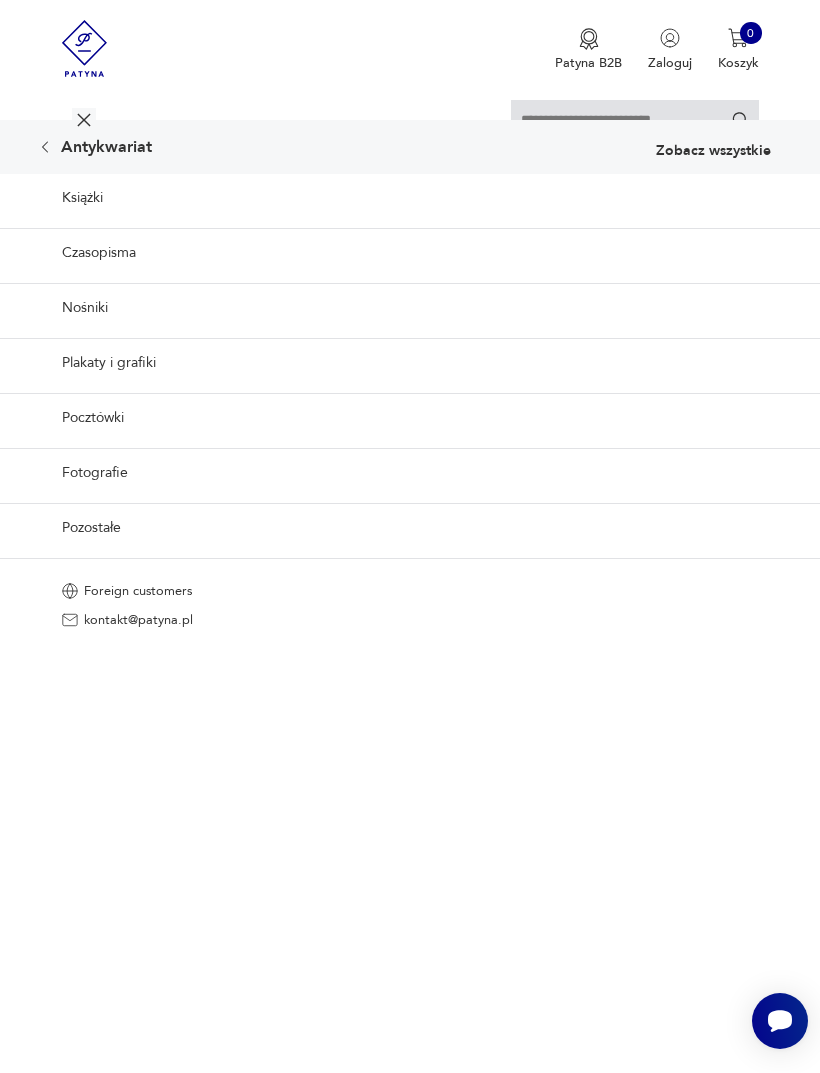 click on "Fotografie" at bounding box center [410, 472] 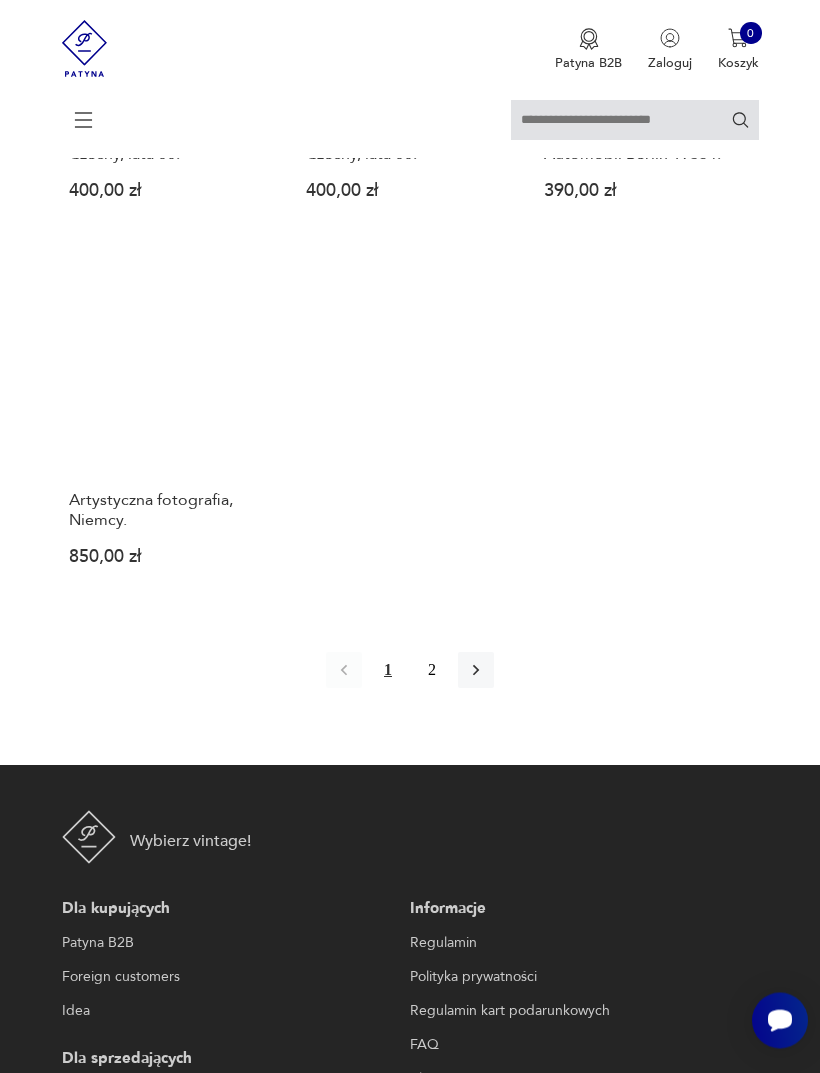 scroll, scrollTop: 2430, scrollLeft: 0, axis: vertical 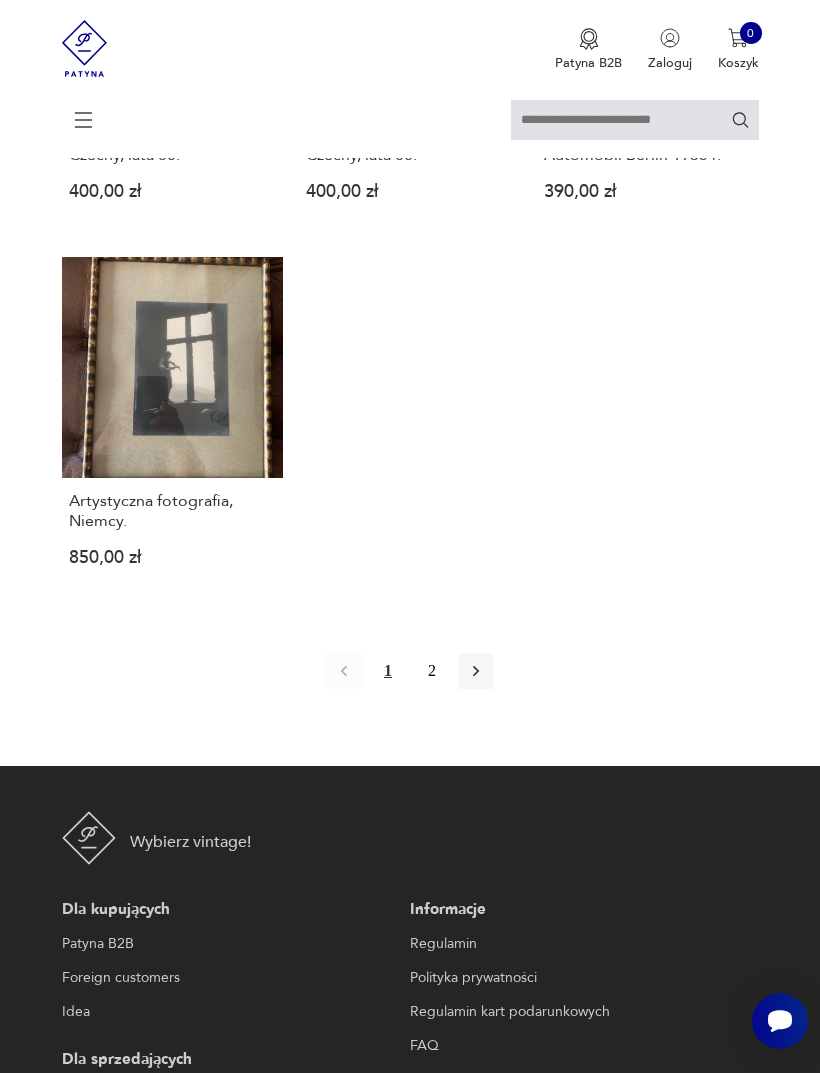 click 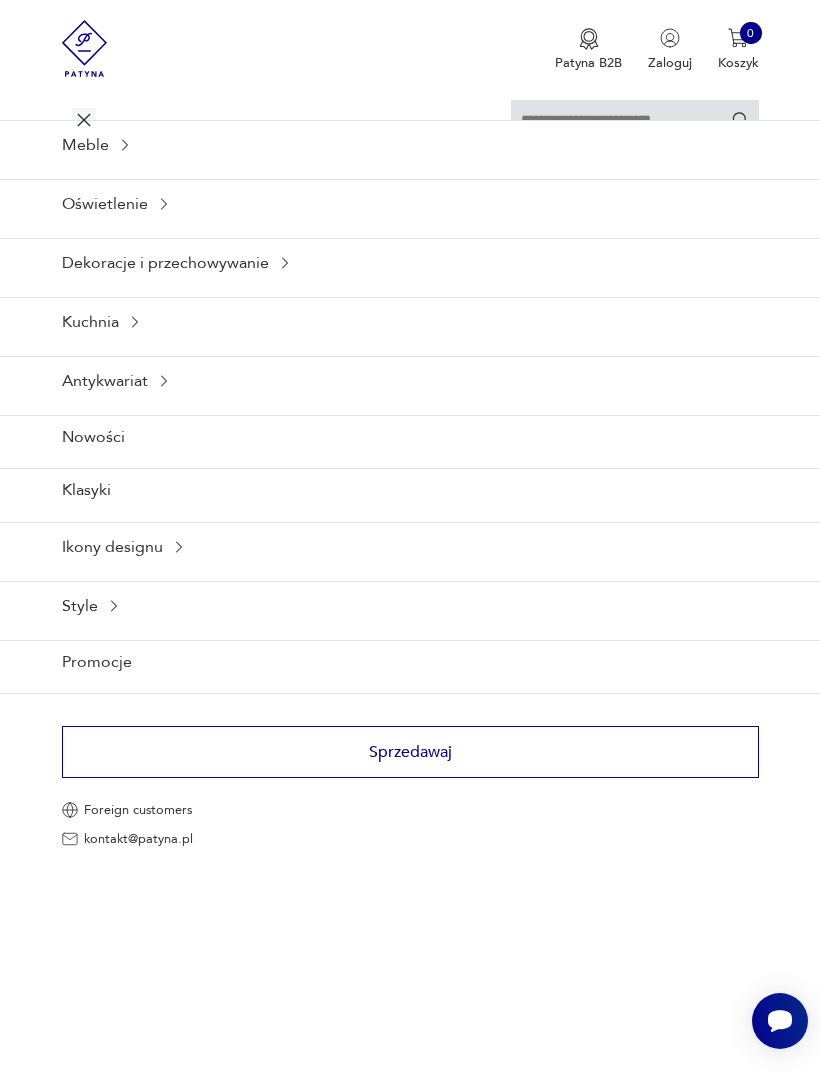 click on "Antykwariat" at bounding box center [410, 380] 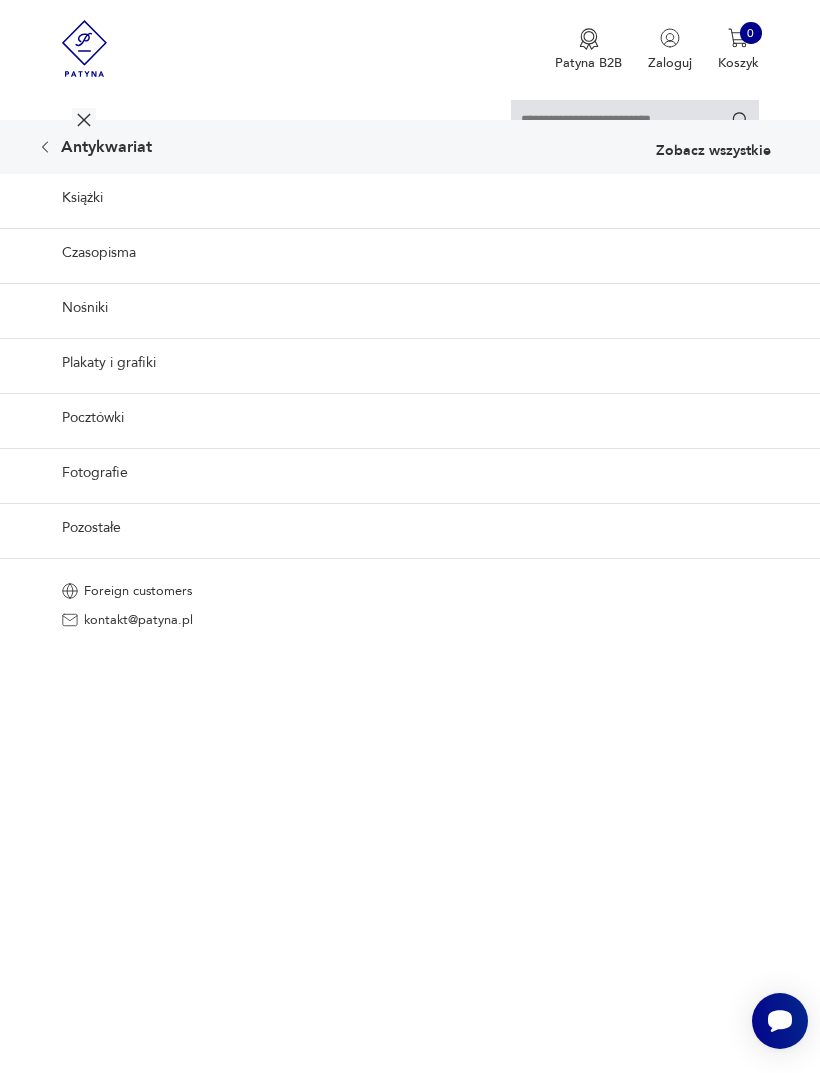 click on "Pozostałe" at bounding box center (410, 527) 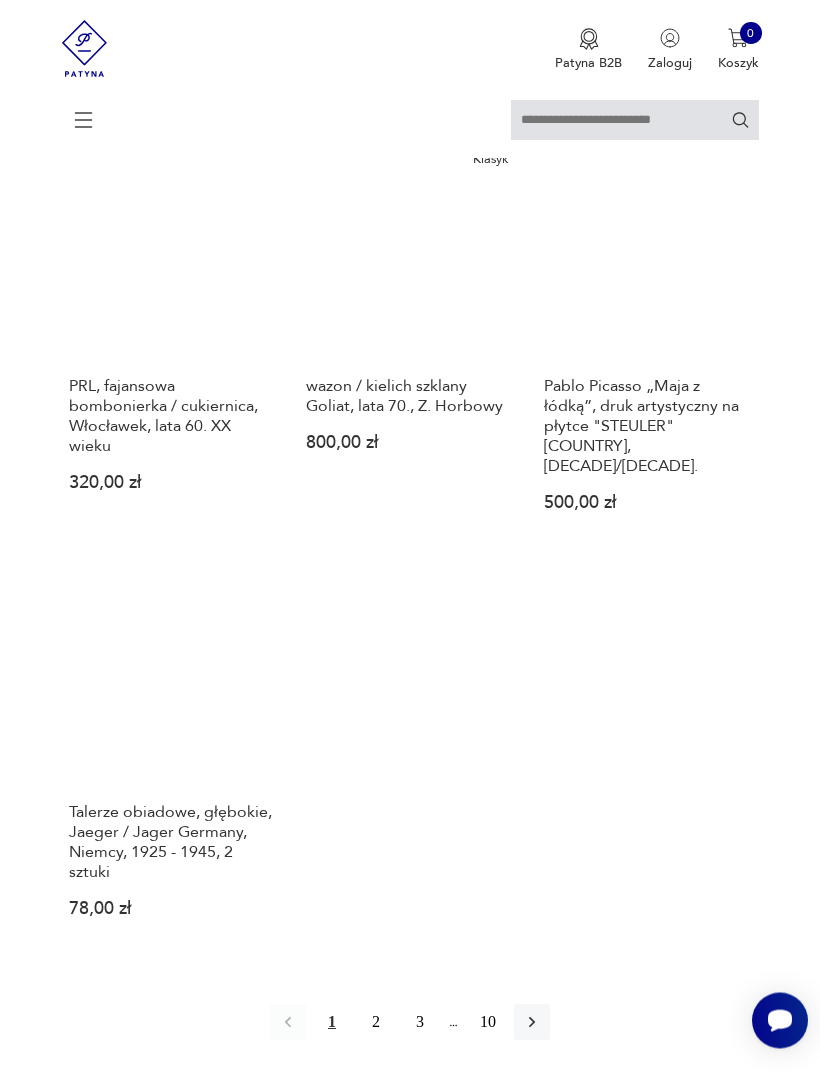 scroll, scrollTop: 2061, scrollLeft: 0, axis: vertical 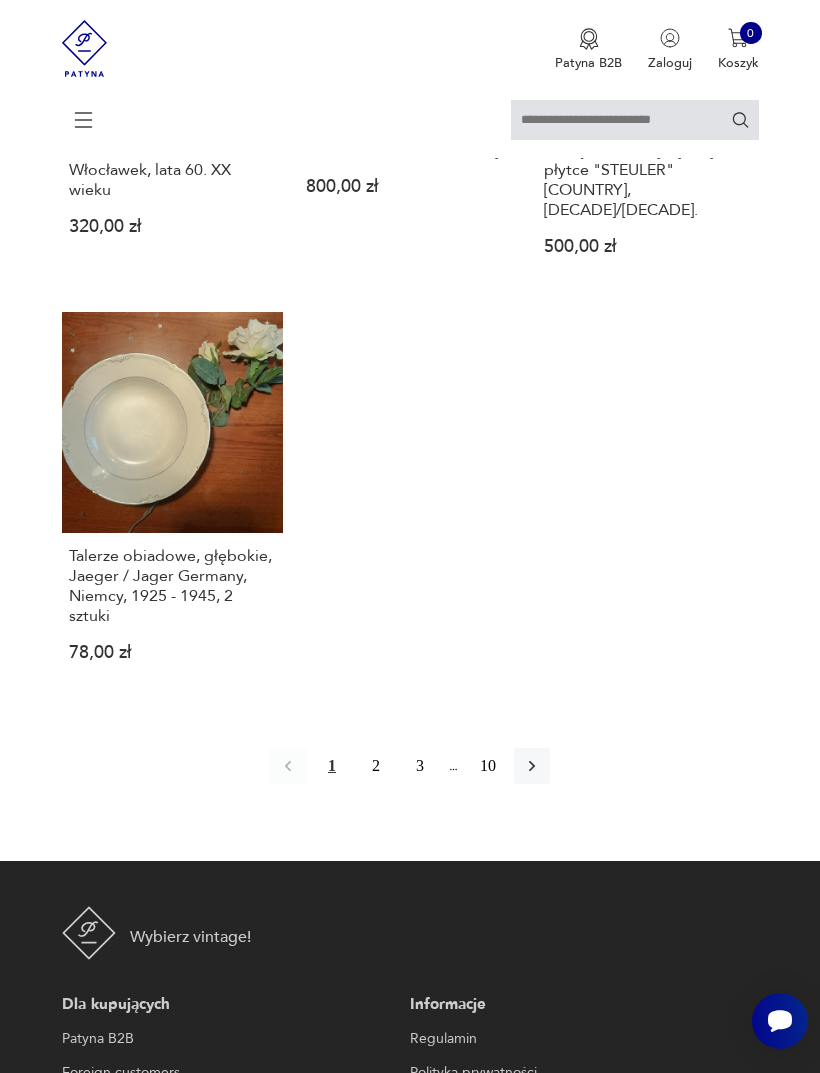click 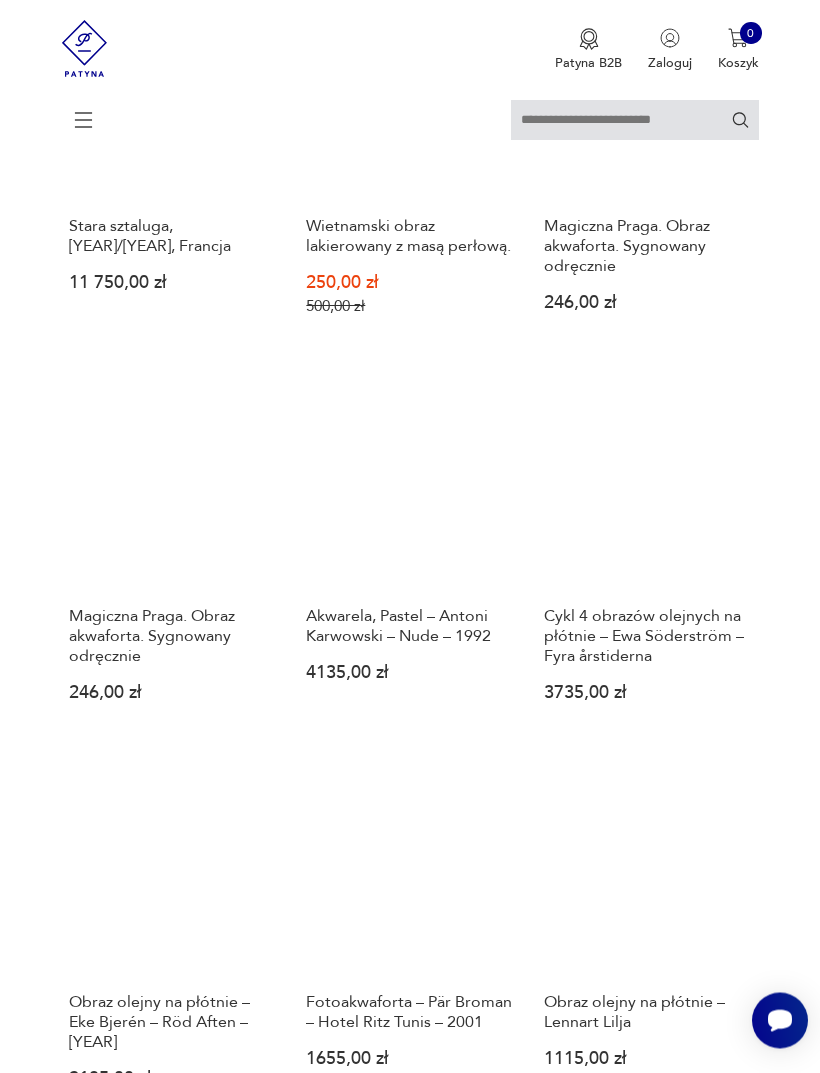 scroll, scrollTop: 1491, scrollLeft: 0, axis: vertical 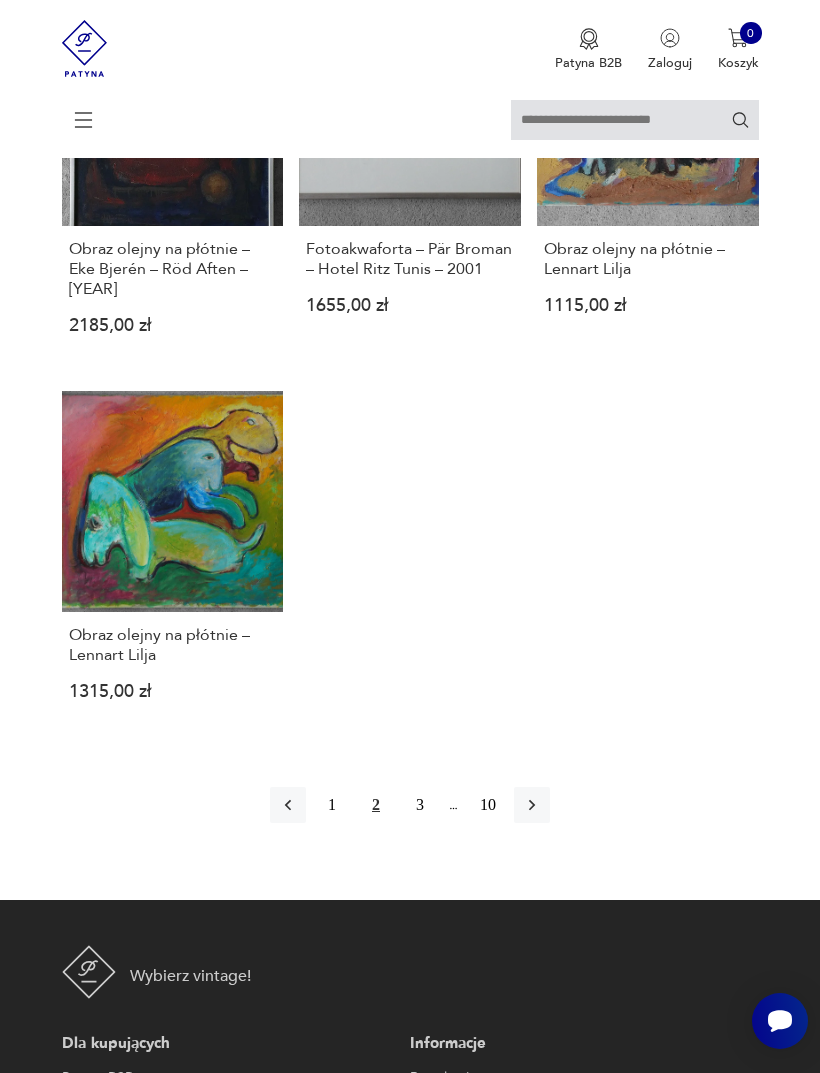 click at bounding box center (532, 805) 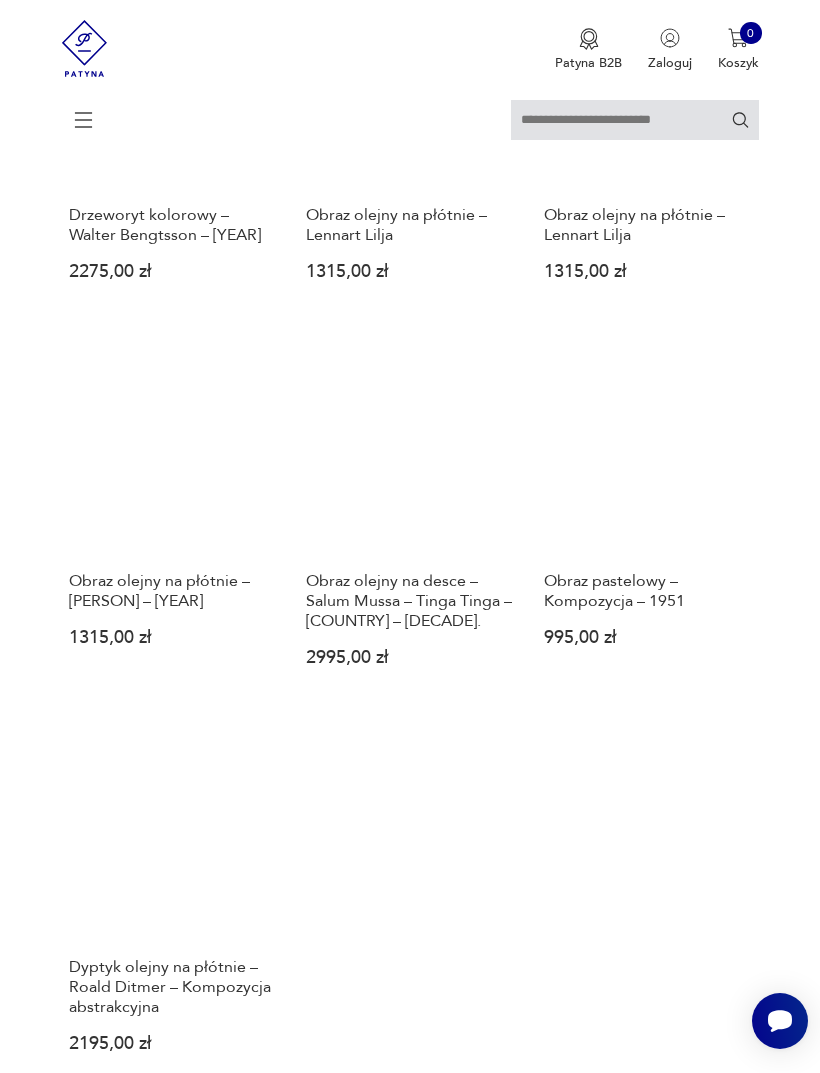 scroll, scrollTop: 1910, scrollLeft: 0, axis: vertical 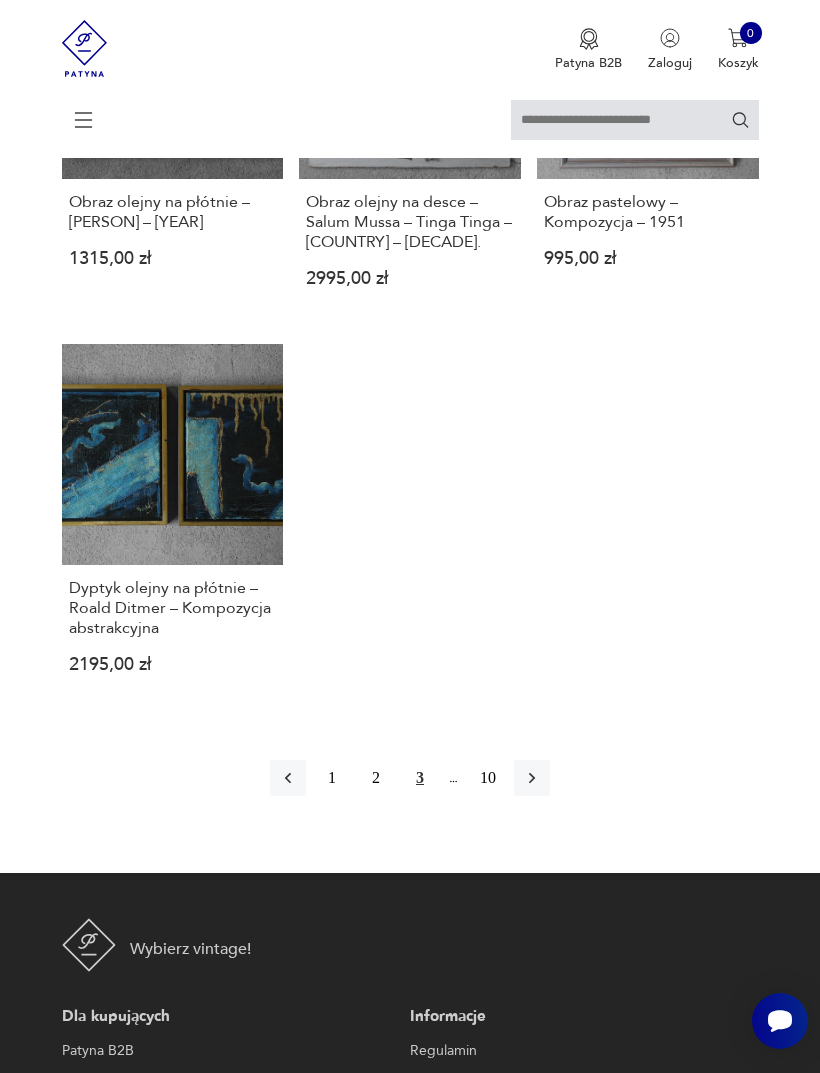 click 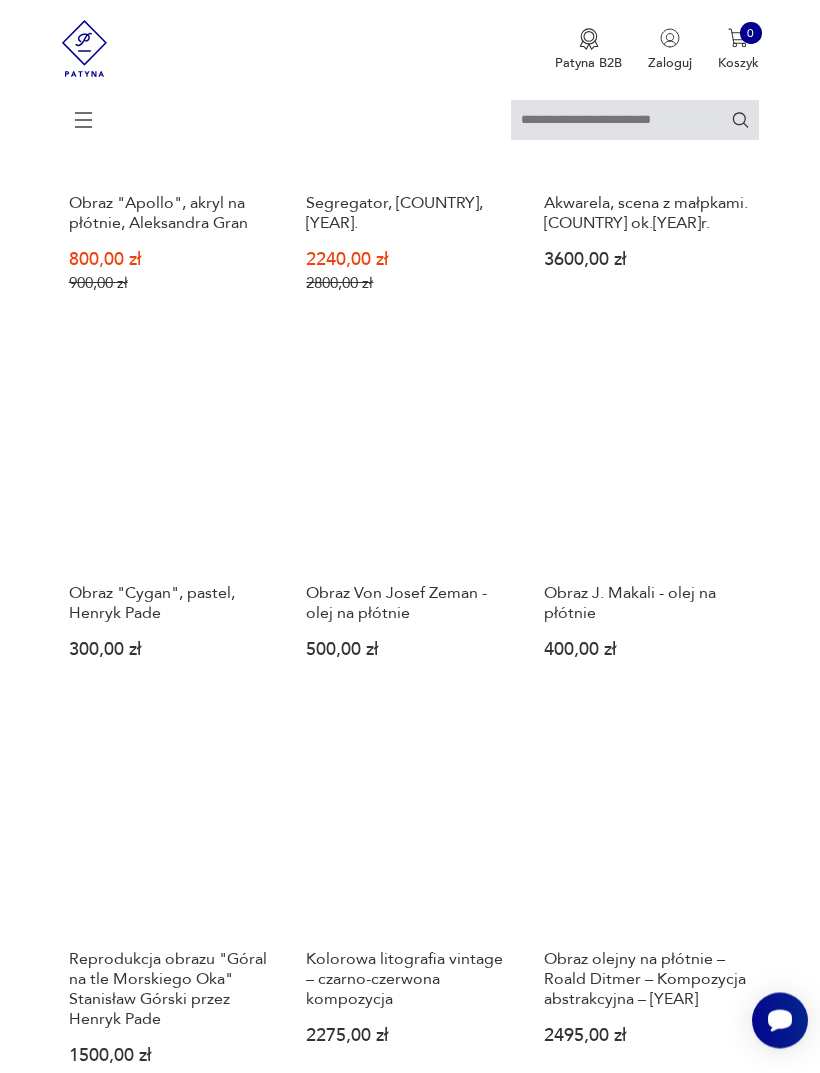 scroll, scrollTop: 365, scrollLeft: 0, axis: vertical 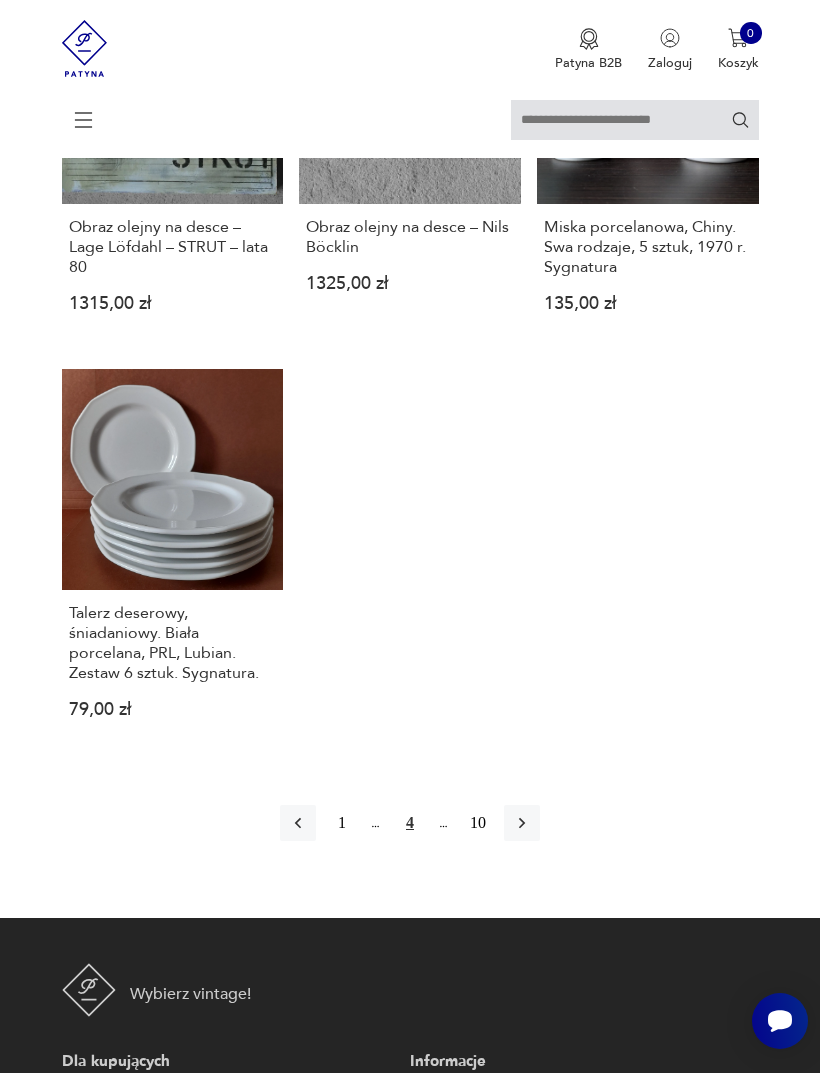 click 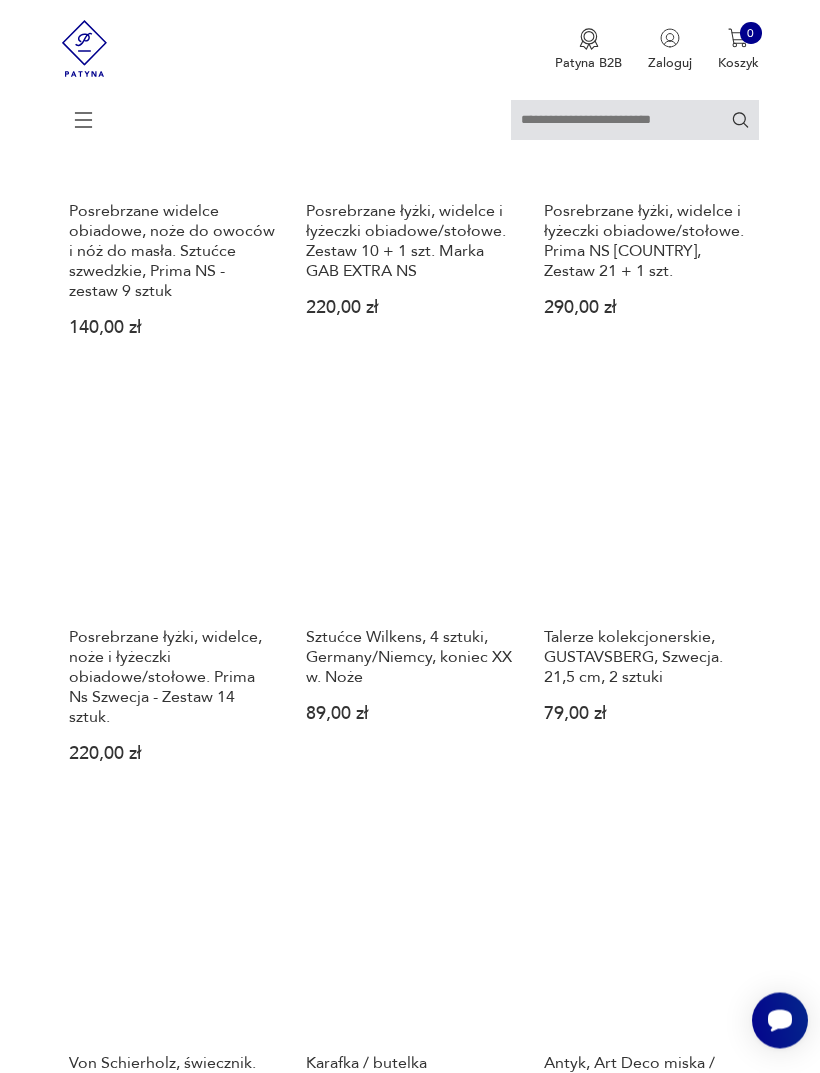 scroll, scrollTop: 1604, scrollLeft: 0, axis: vertical 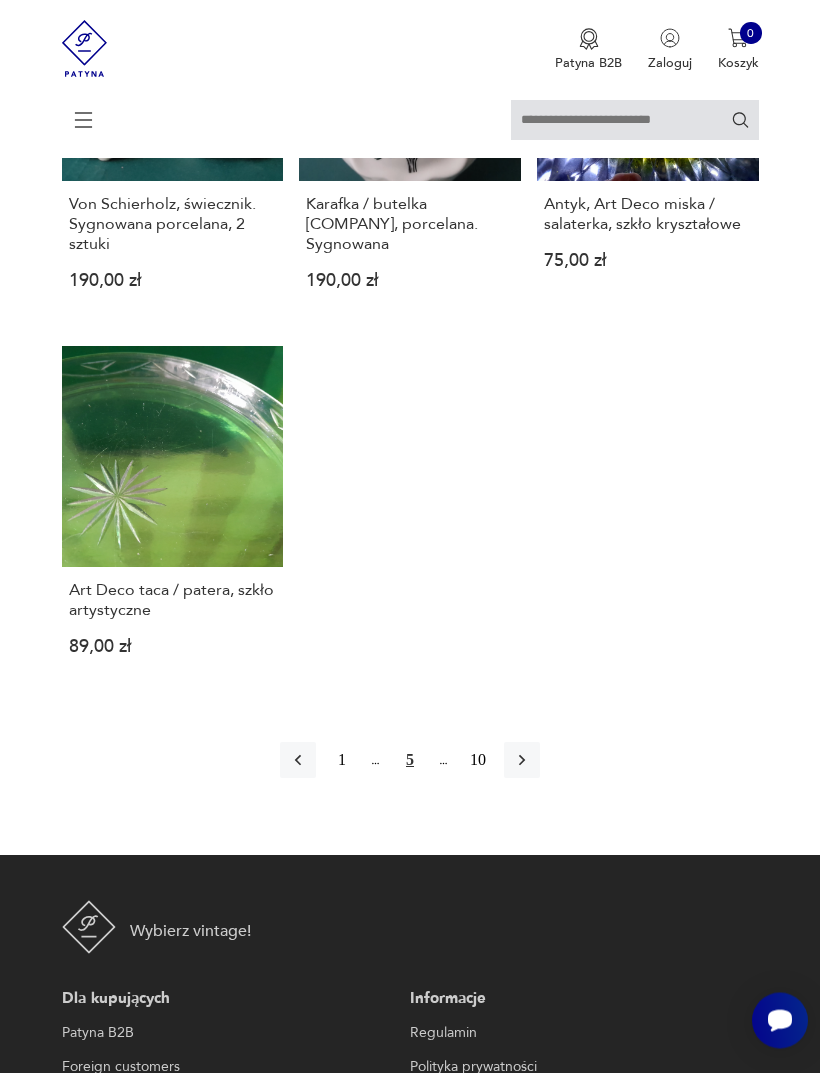 click 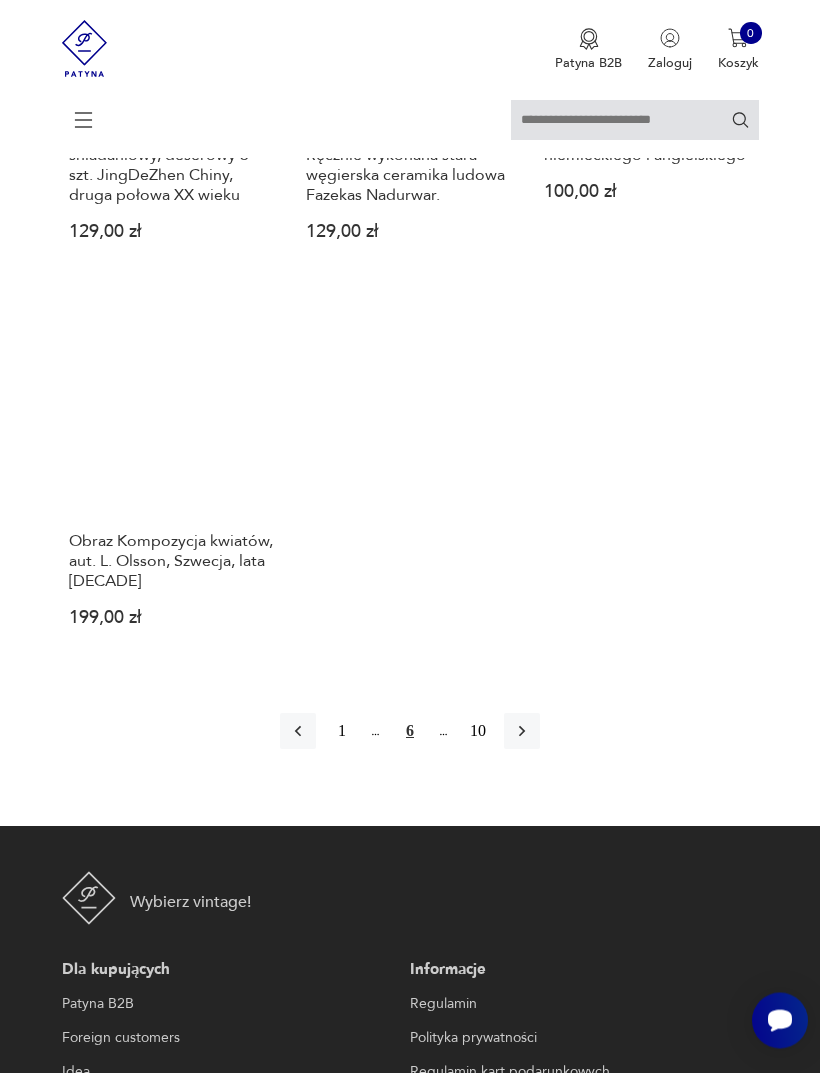 scroll, scrollTop: 2410, scrollLeft: 0, axis: vertical 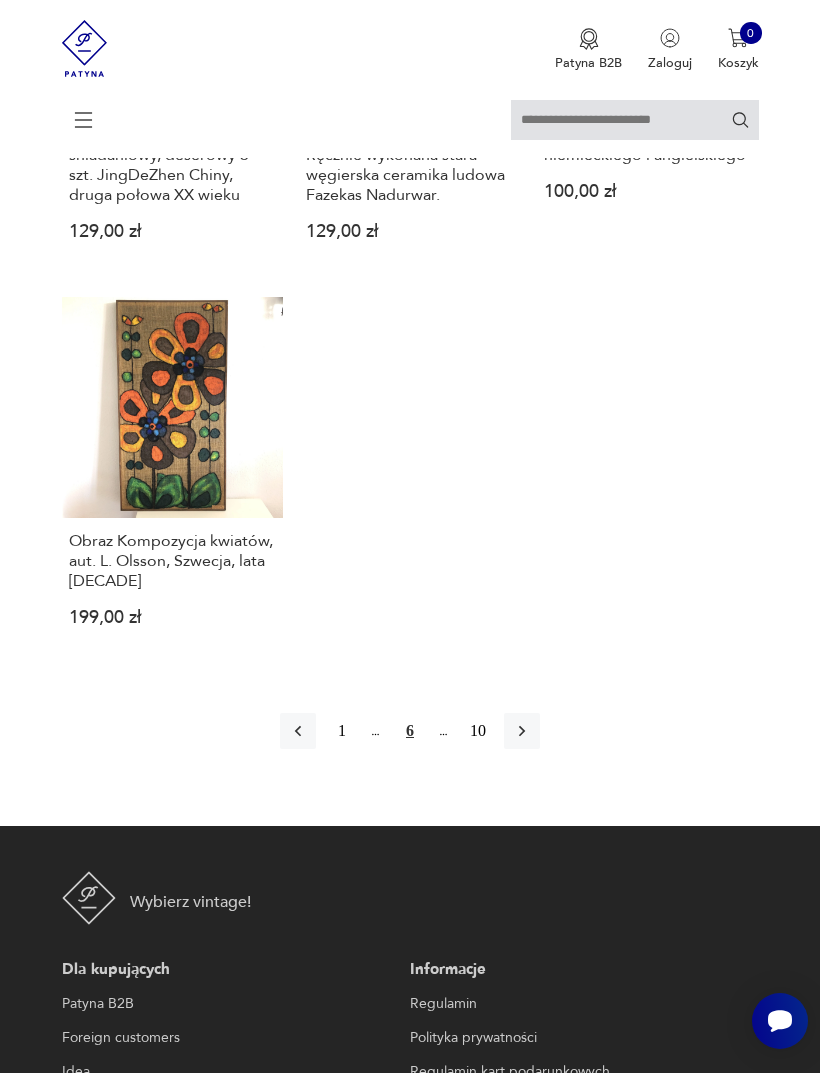 click at bounding box center (522, 731) 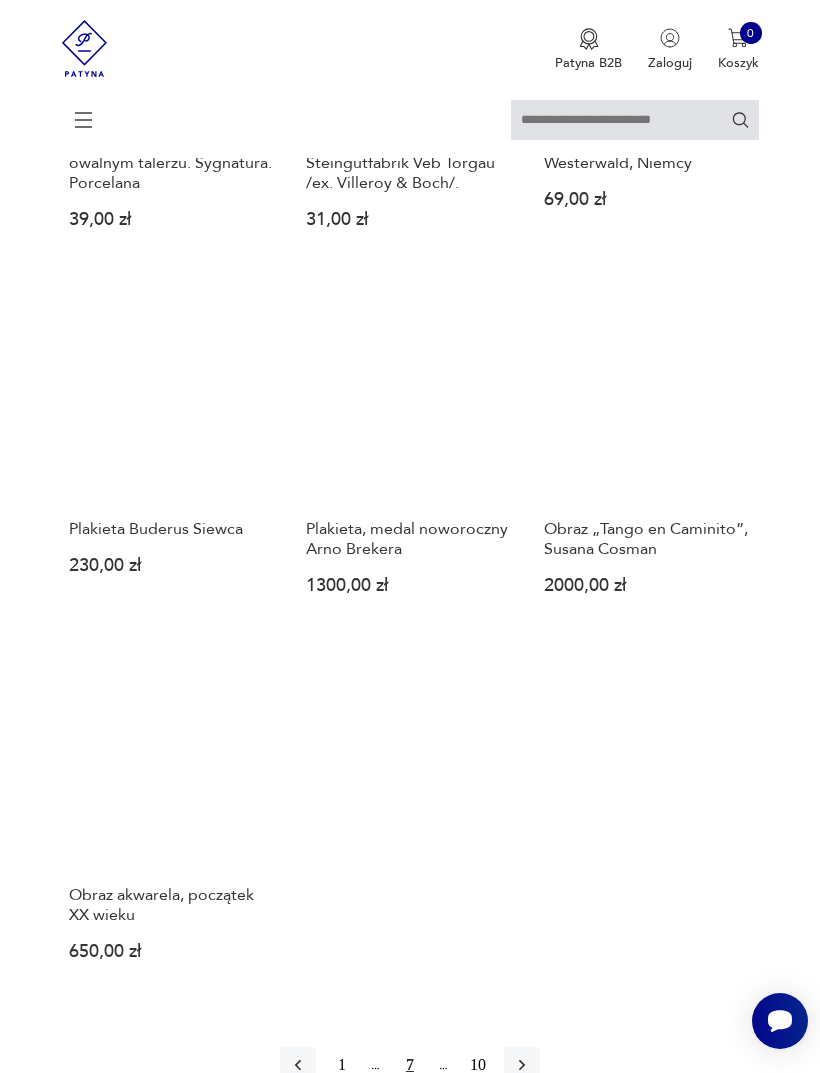 scroll, scrollTop: 2064, scrollLeft: 0, axis: vertical 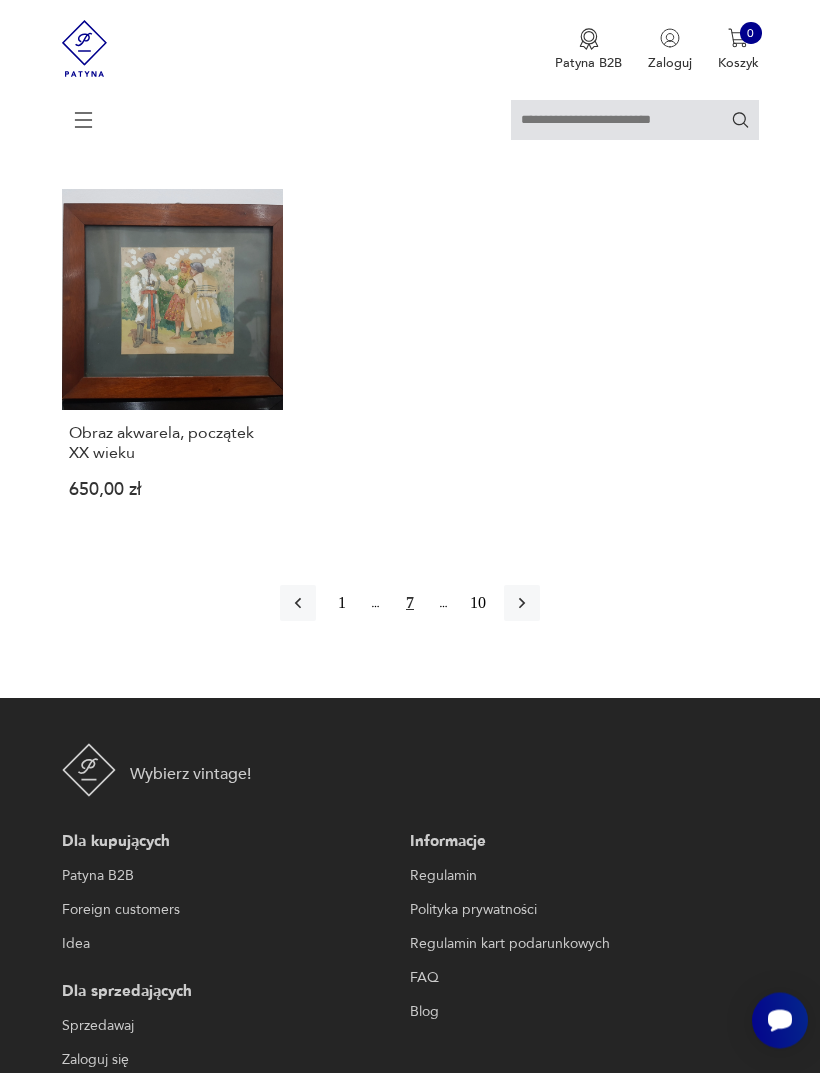 click 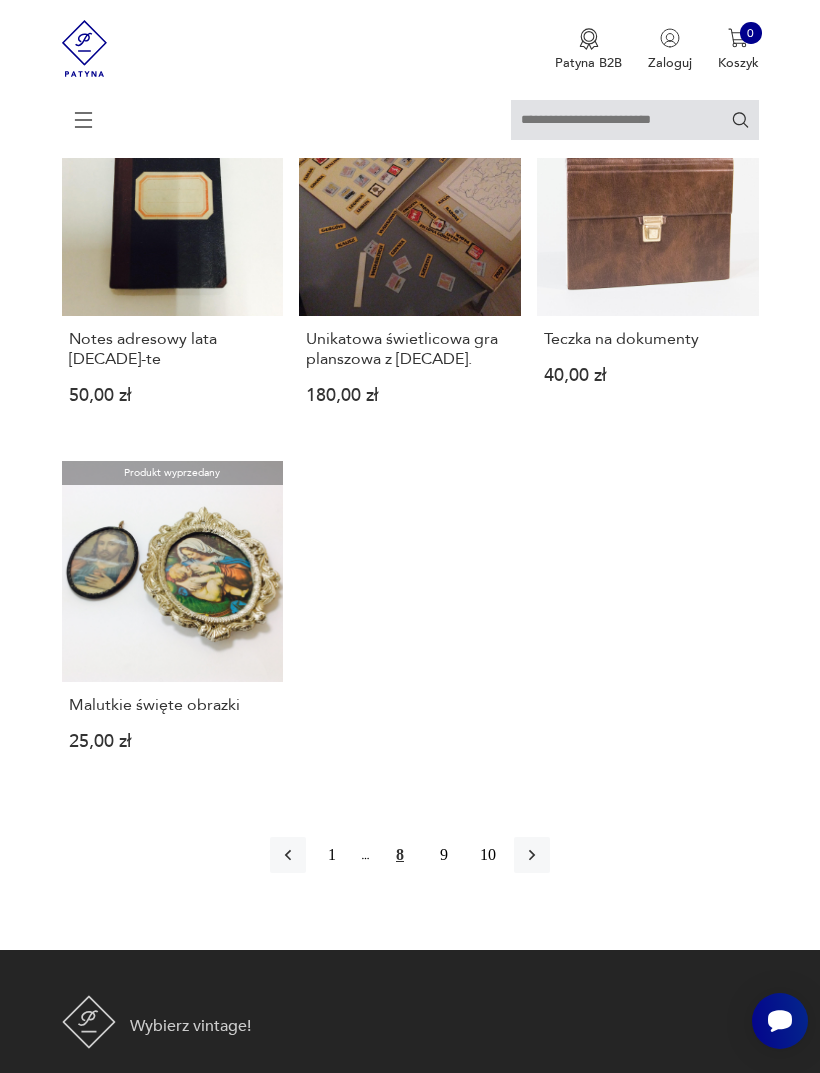 scroll, scrollTop: 2140, scrollLeft: 0, axis: vertical 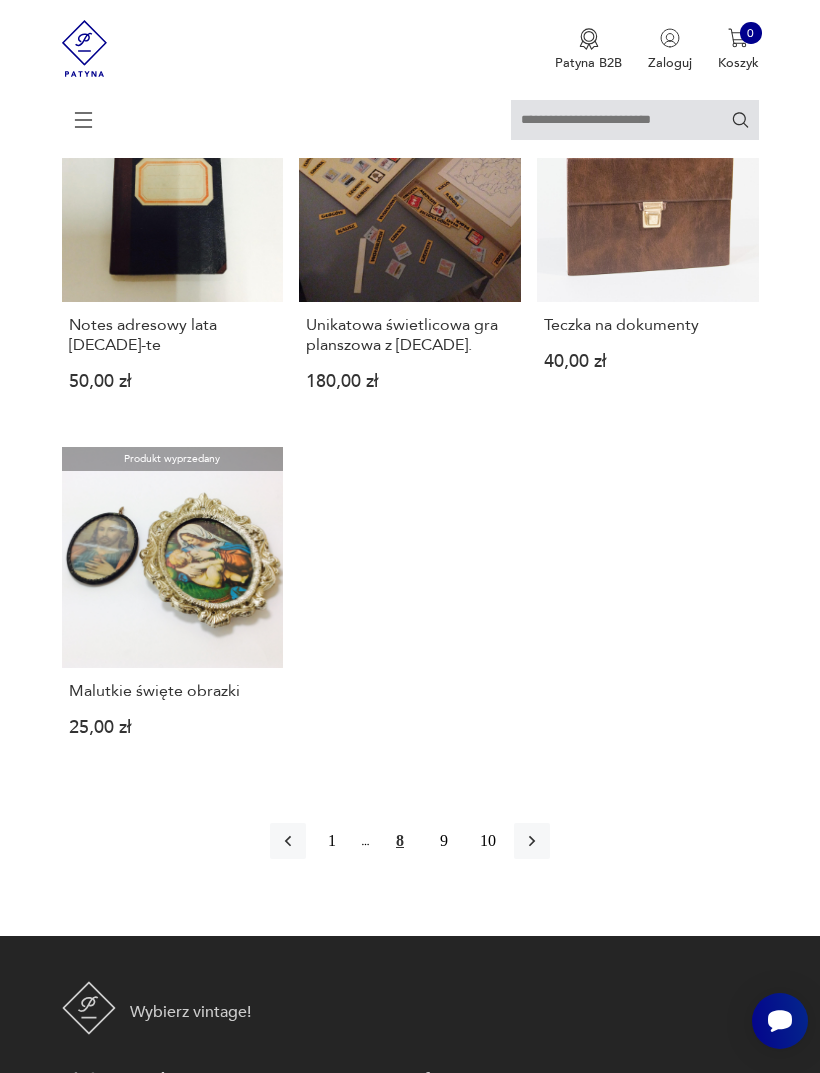 click 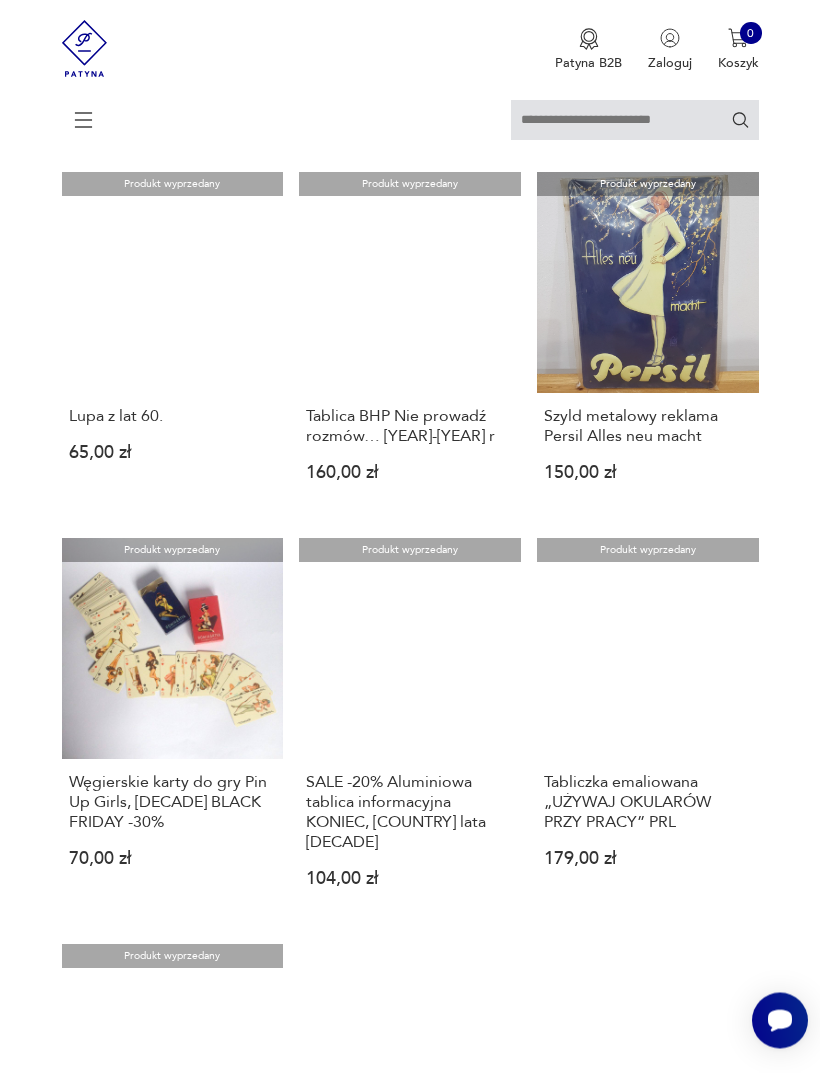 scroll, scrollTop: 1716, scrollLeft: 0, axis: vertical 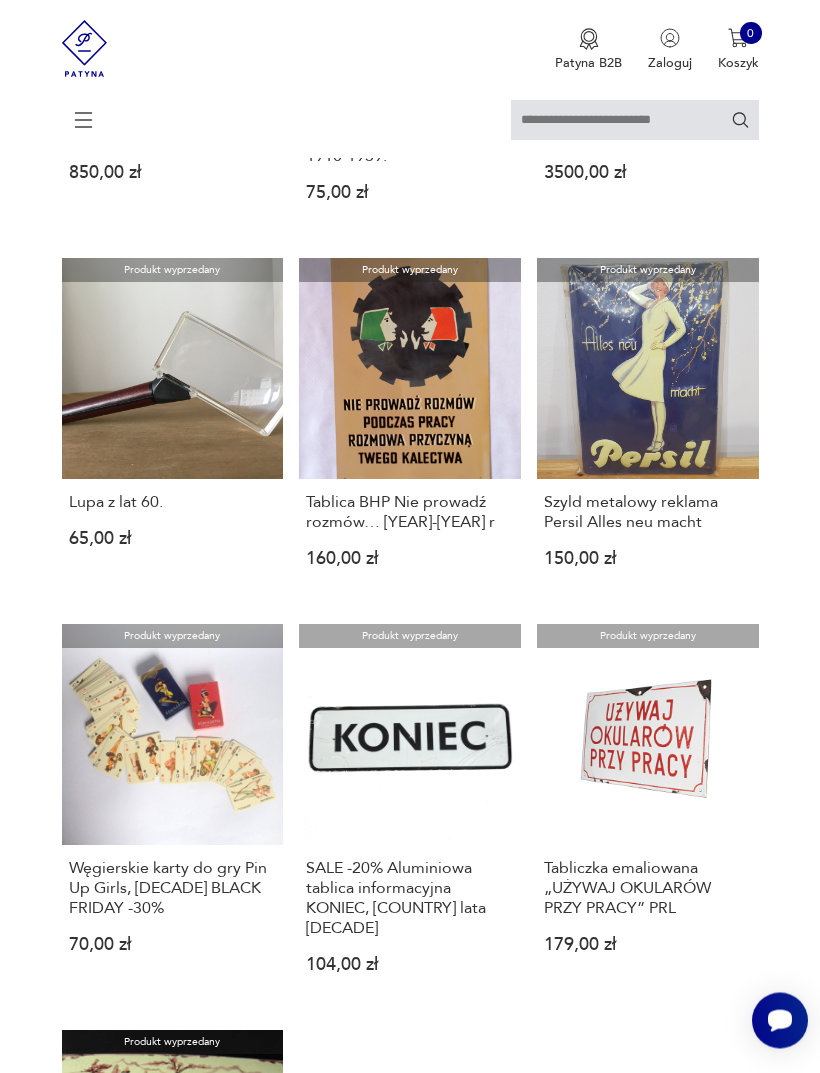 click 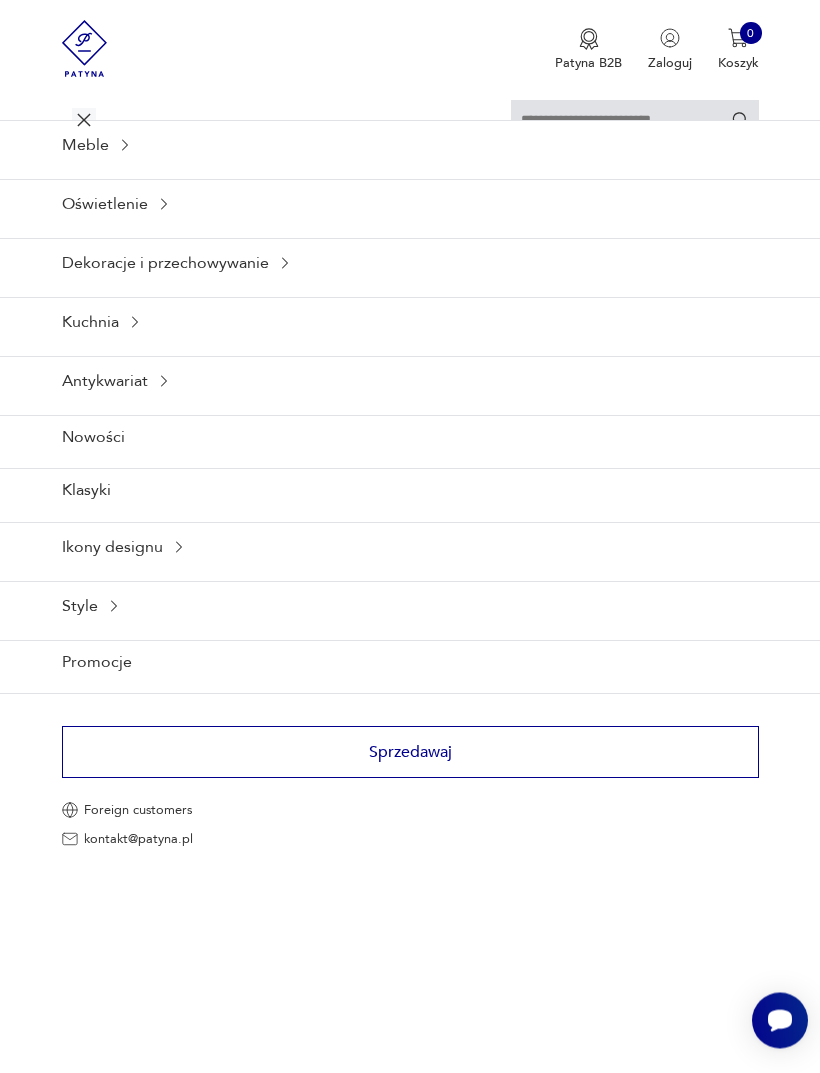 scroll, scrollTop: 1617, scrollLeft: 0, axis: vertical 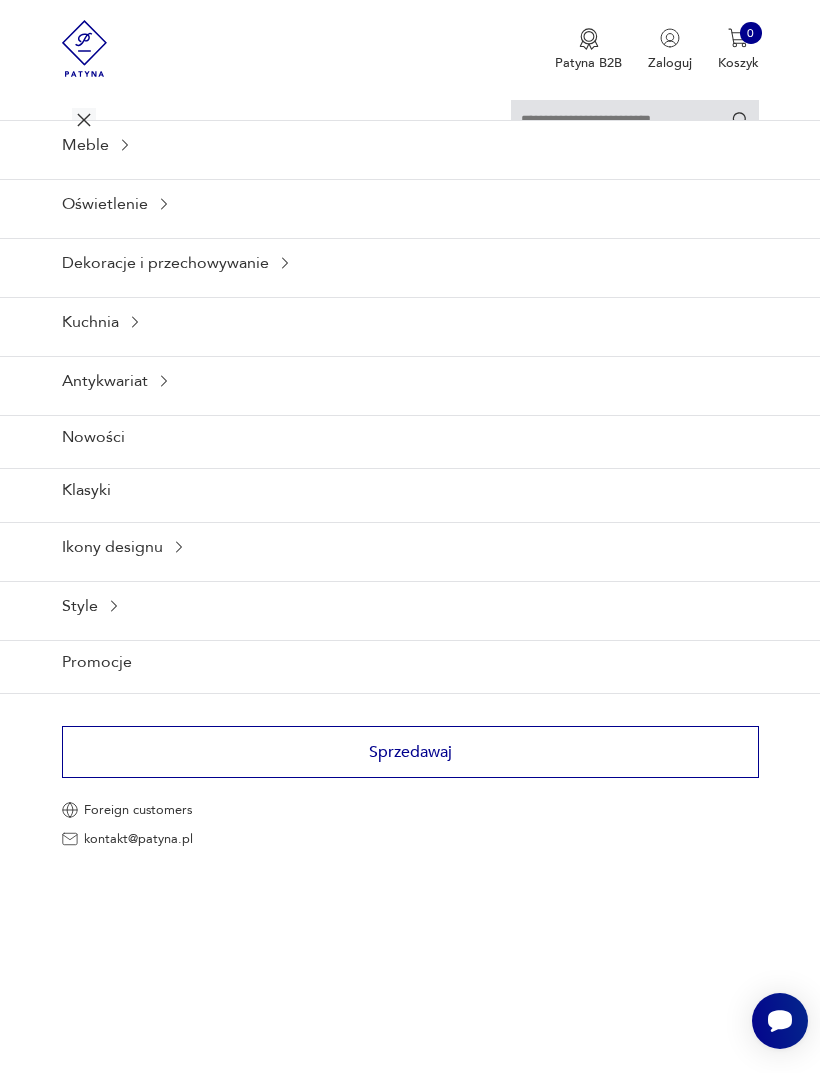 click on "Meble" at bounding box center (410, 144) 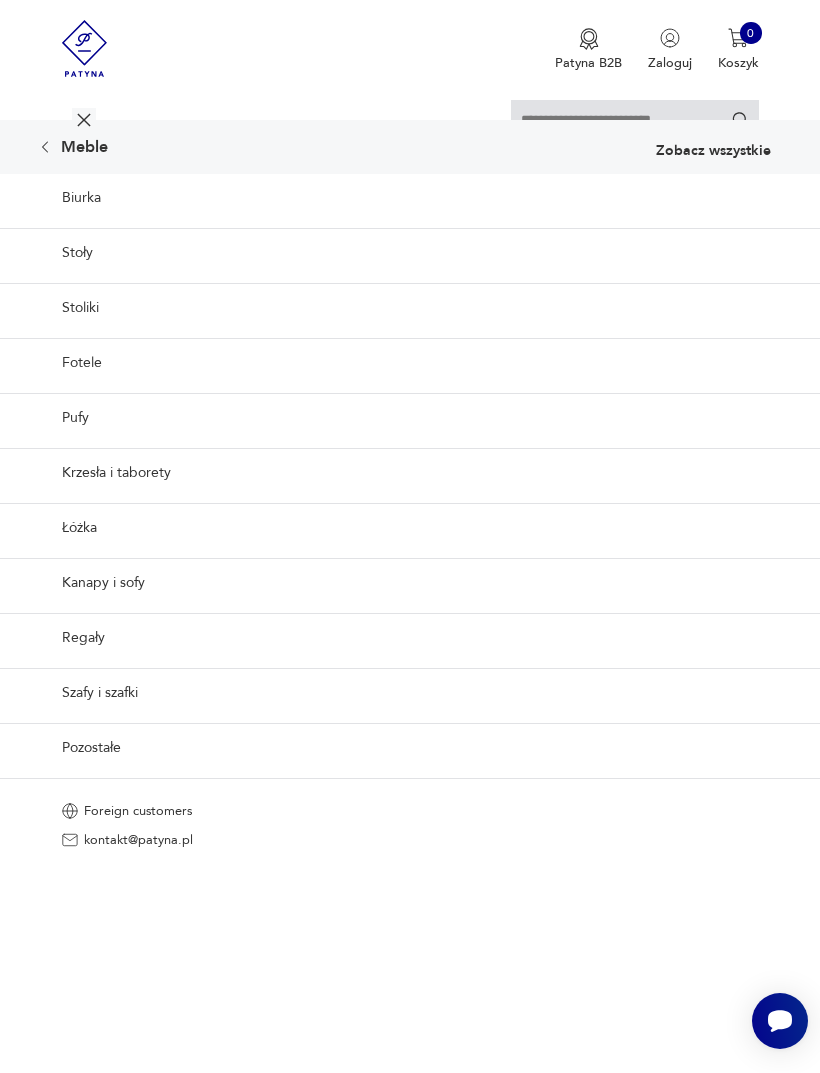 click on "Pozostałe" at bounding box center (410, 747) 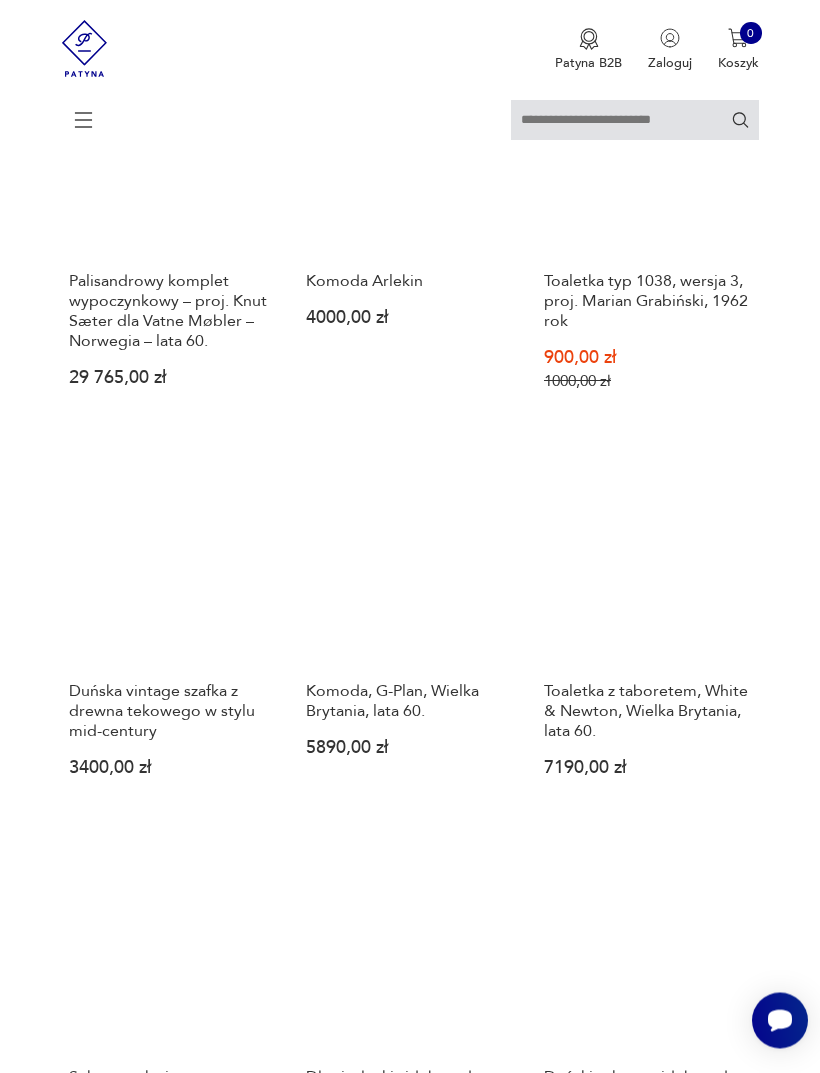 scroll, scrollTop: 1092, scrollLeft: 0, axis: vertical 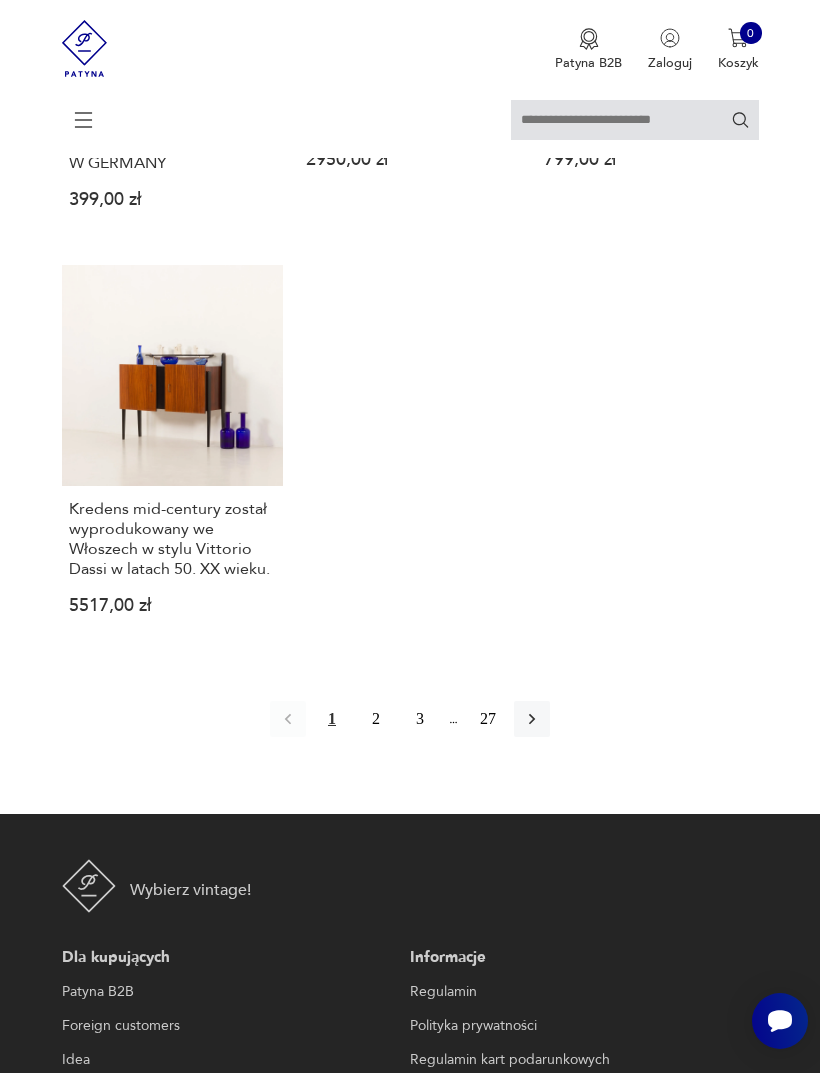 click at bounding box center [532, 719] 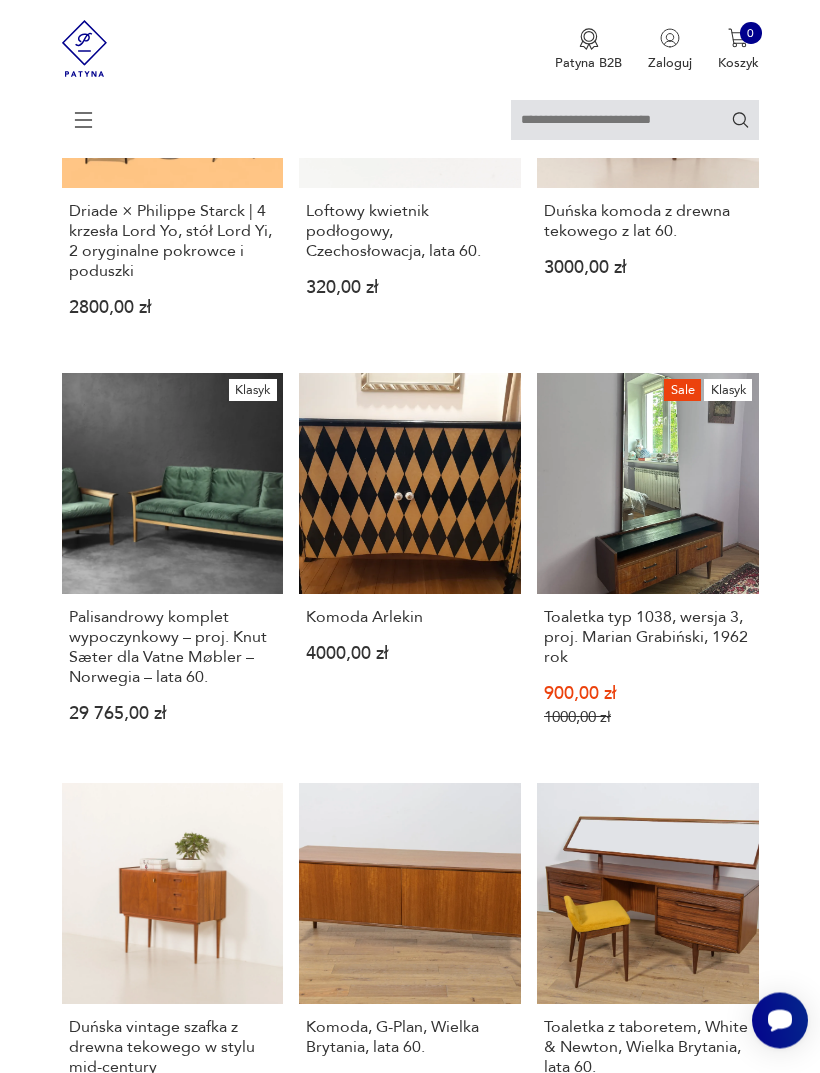 scroll, scrollTop: 365, scrollLeft: 0, axis: vertical 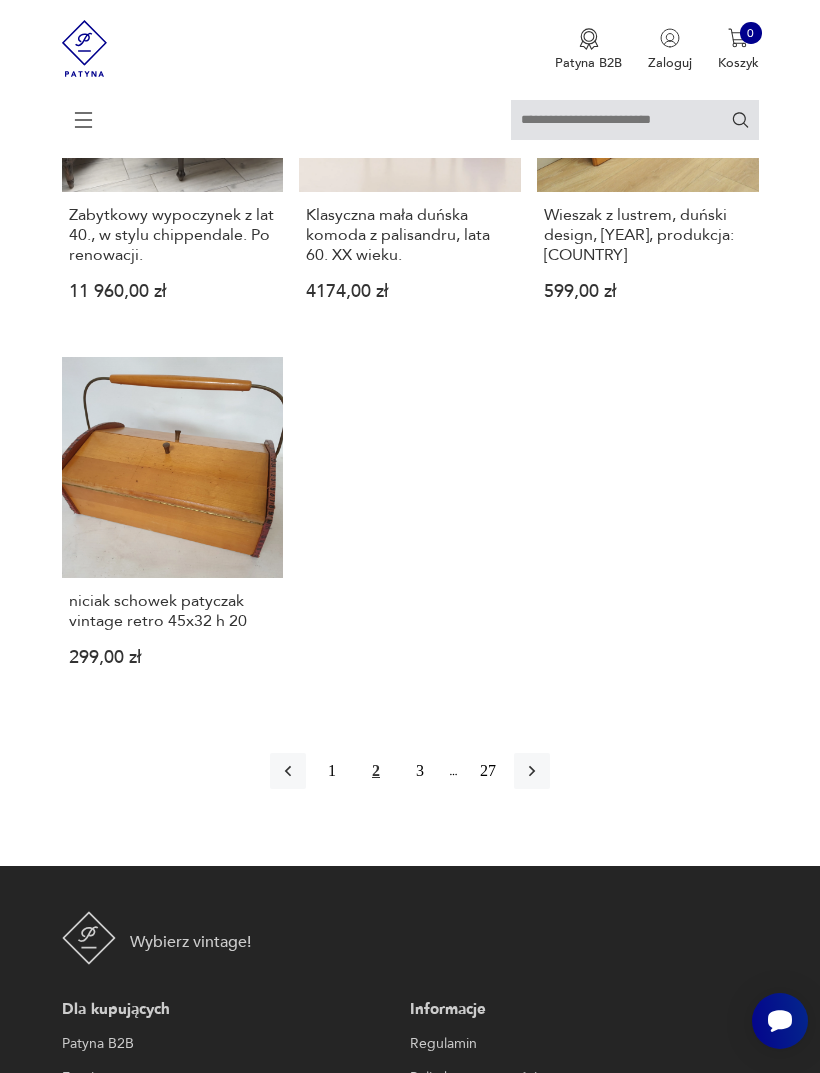 click 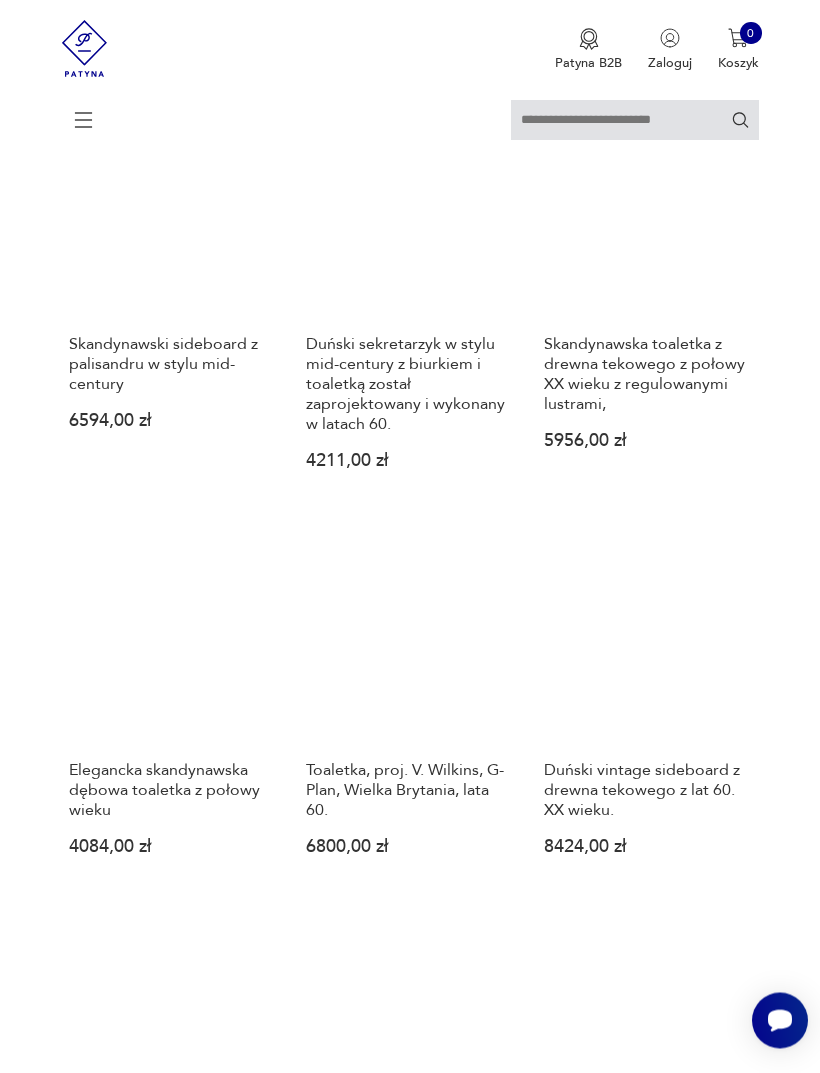 scroll, scrollTop: 365, scrollLeft: 0, axis: vertical 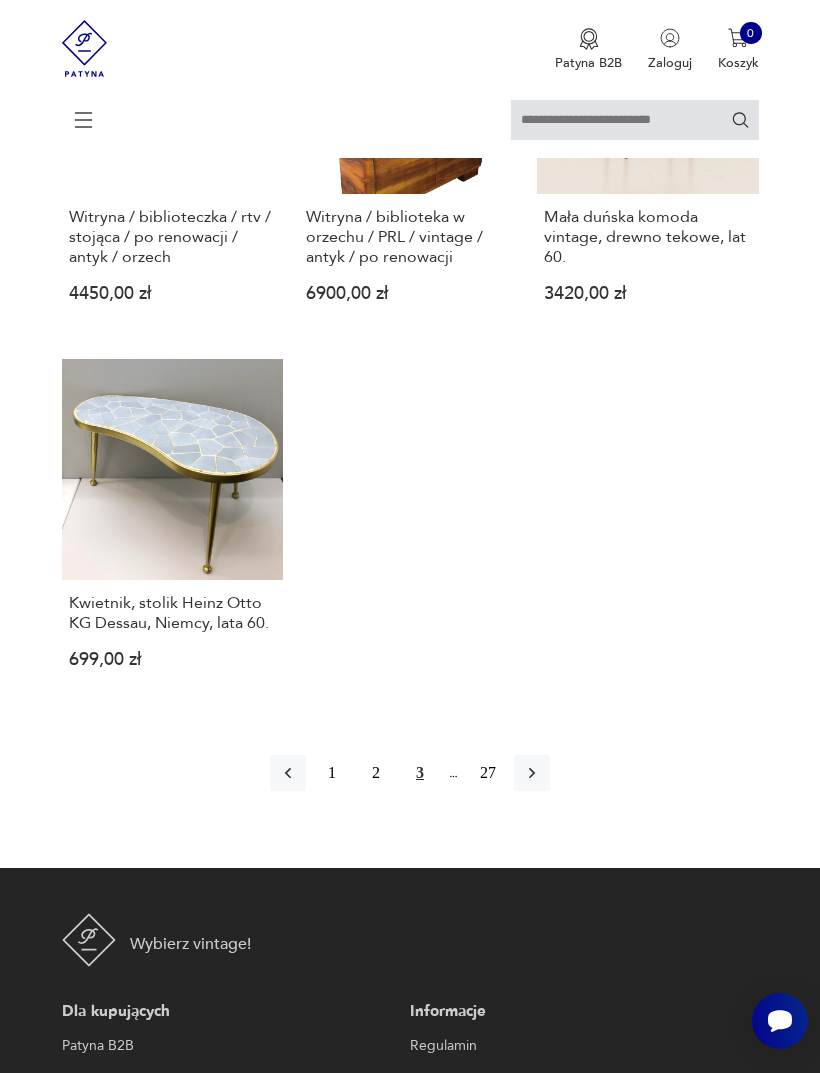 click at bounding box center [532, 773] 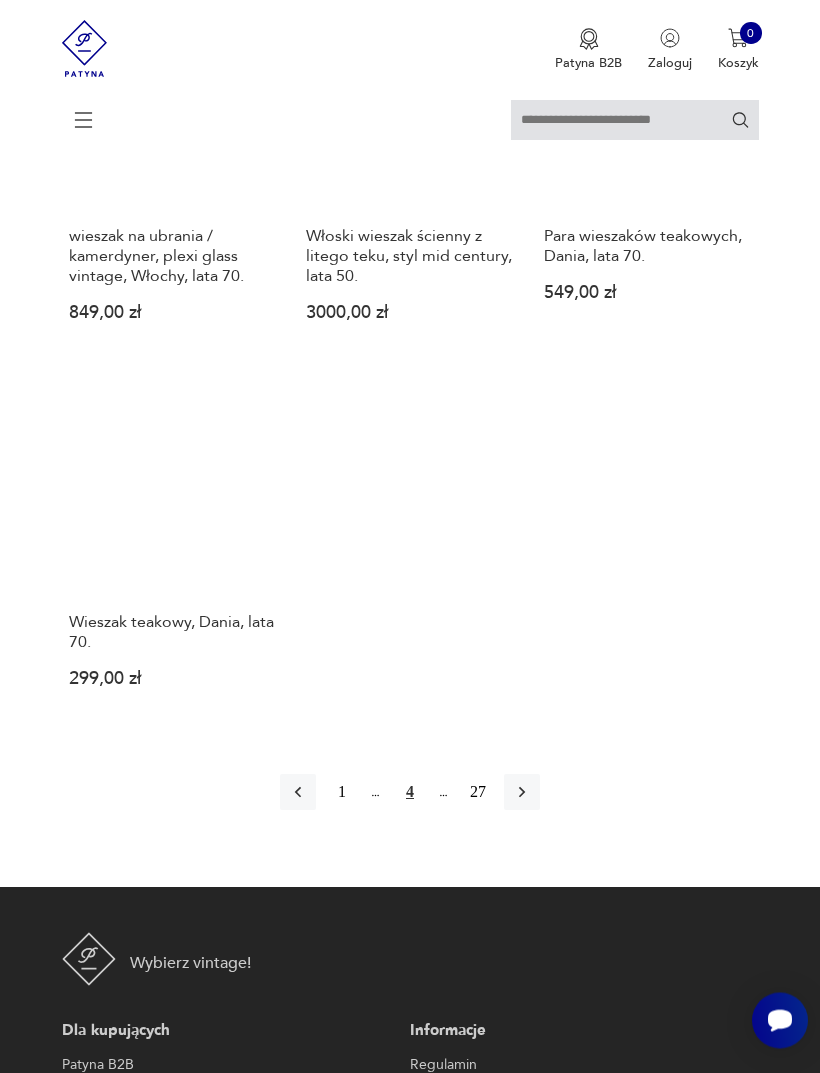 scroll, scrollTop: 2386, scrollLeft: 0, axis: vertical 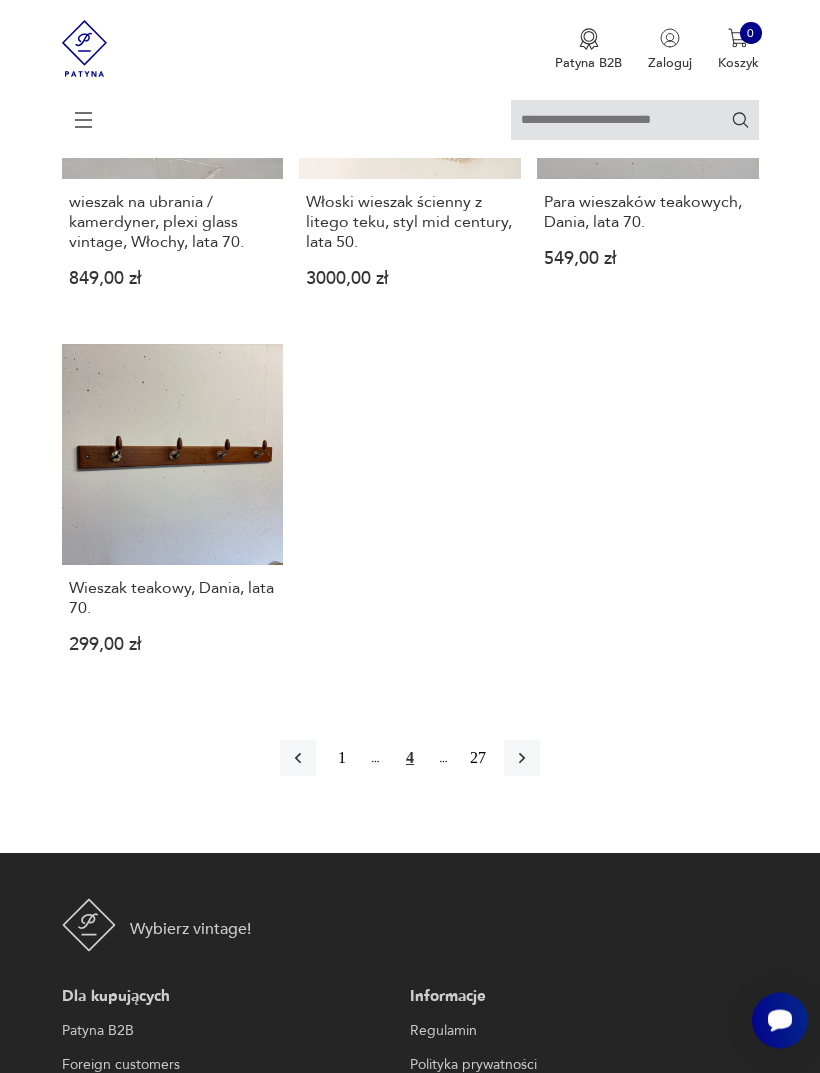 click on "1 4 27" at bounding box center (410, 759) 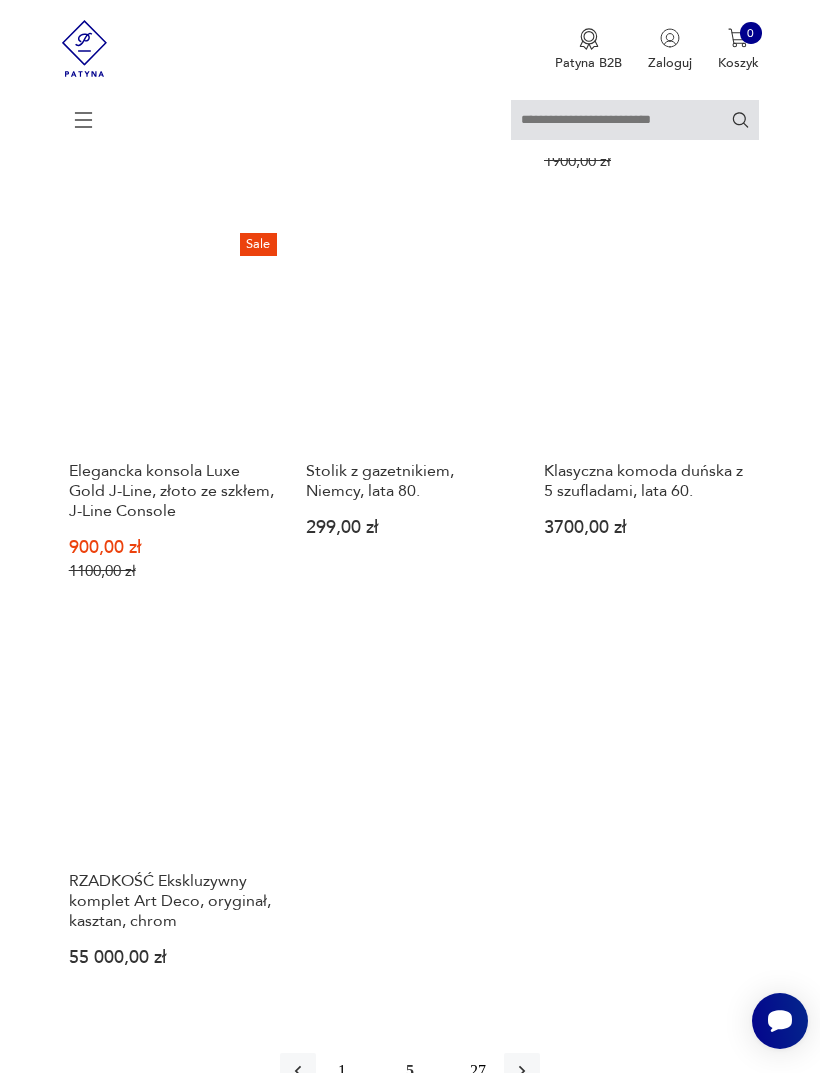 scroll, scrollTop: 2176, scrollLeft: 0, axis: vertical 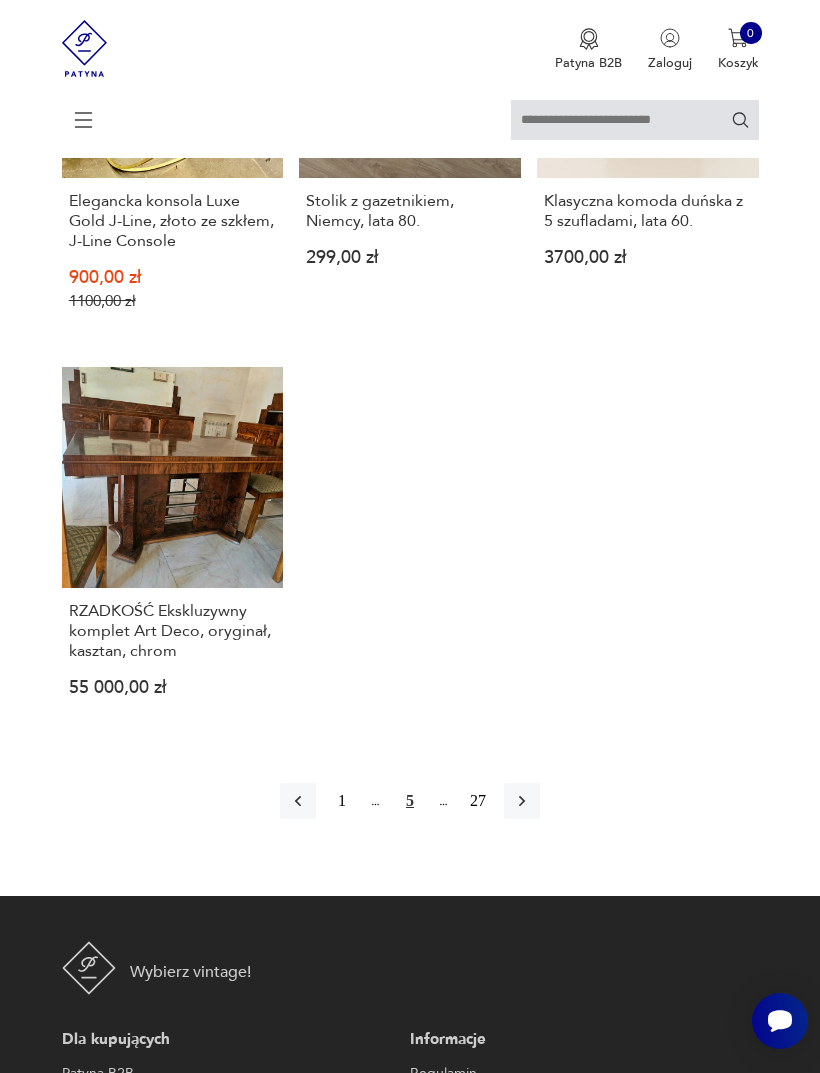 click at bounding box center (522, 801) 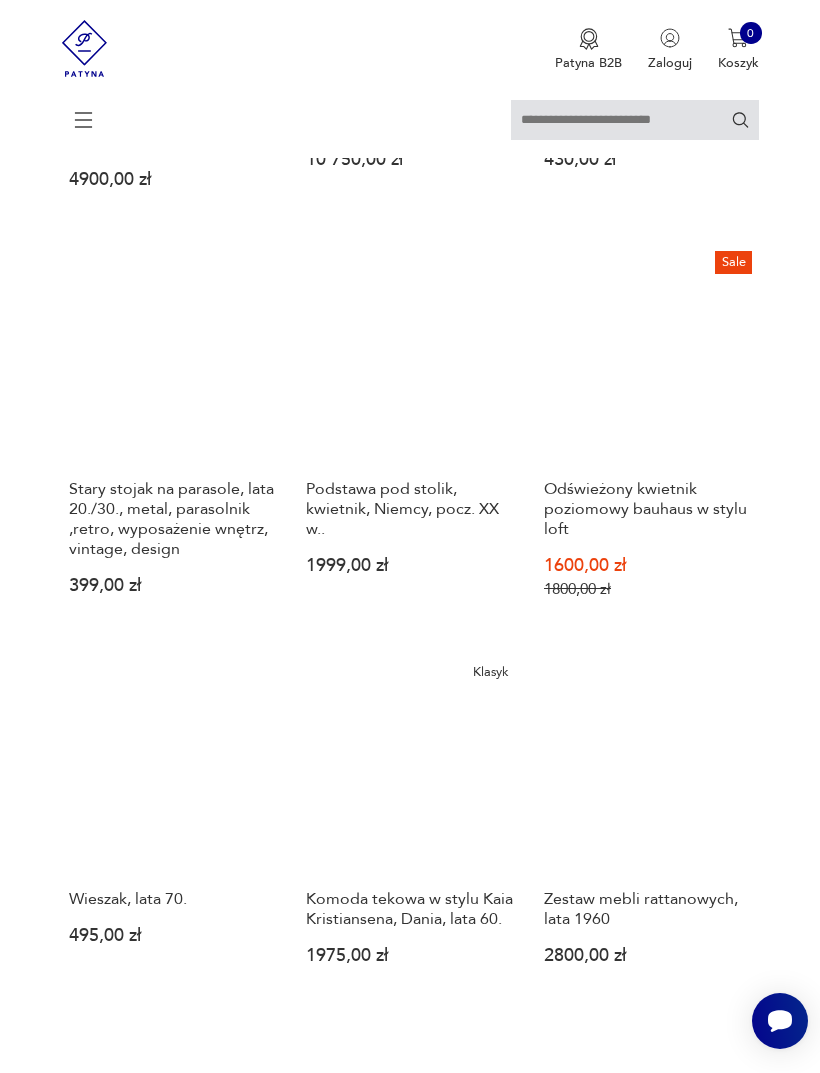 scroll, scrollTop: 1701, scrollLeft: 0, axis: vertical 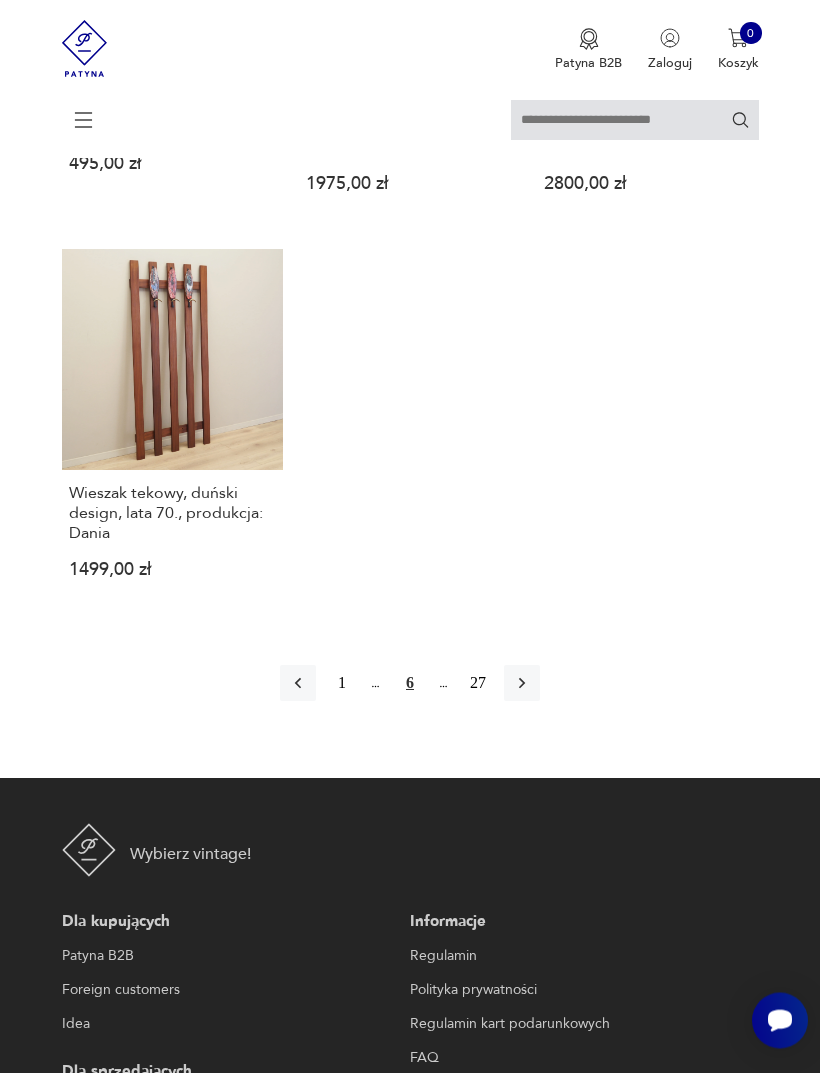 click 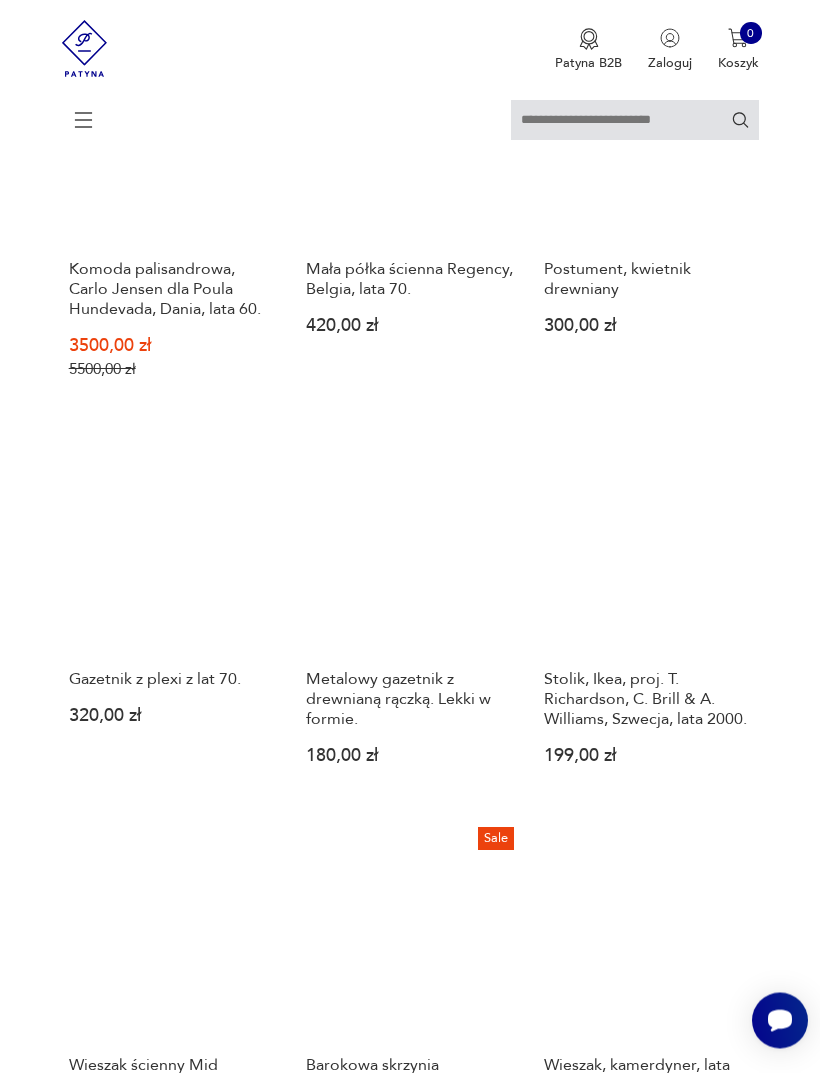 scroll, scrollTop: 1444, scrollLeft: 0, axis: vertical 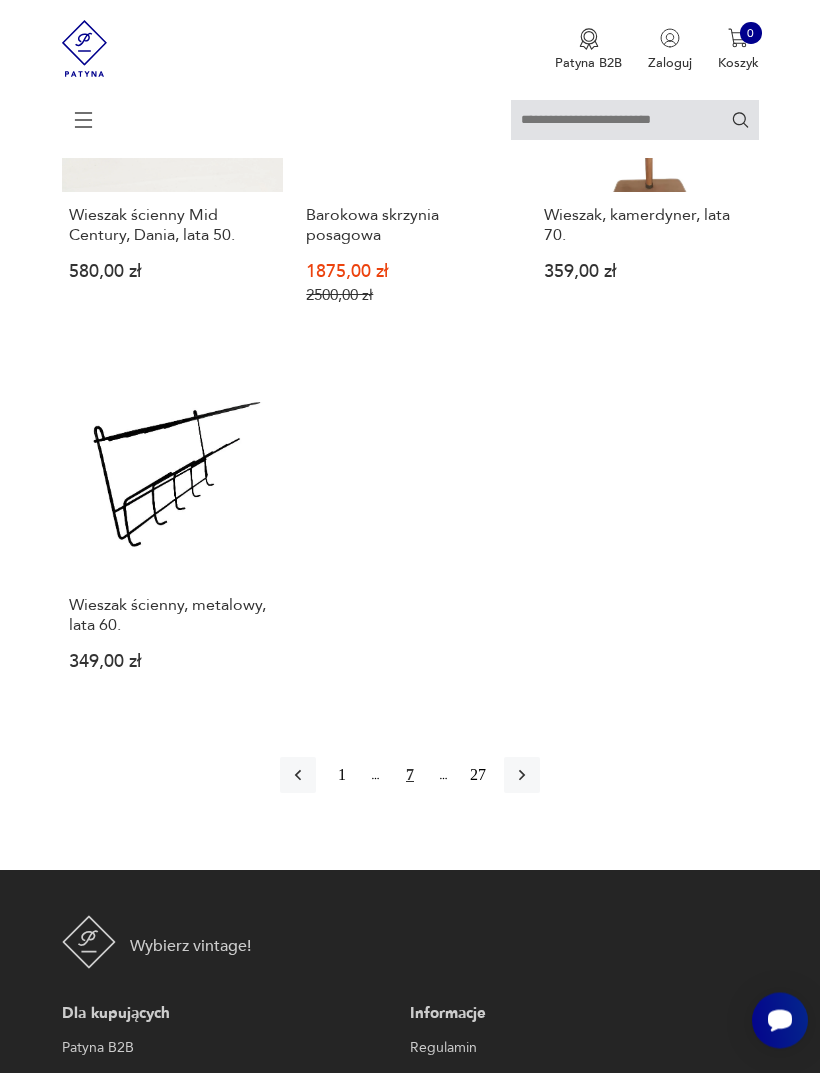 click 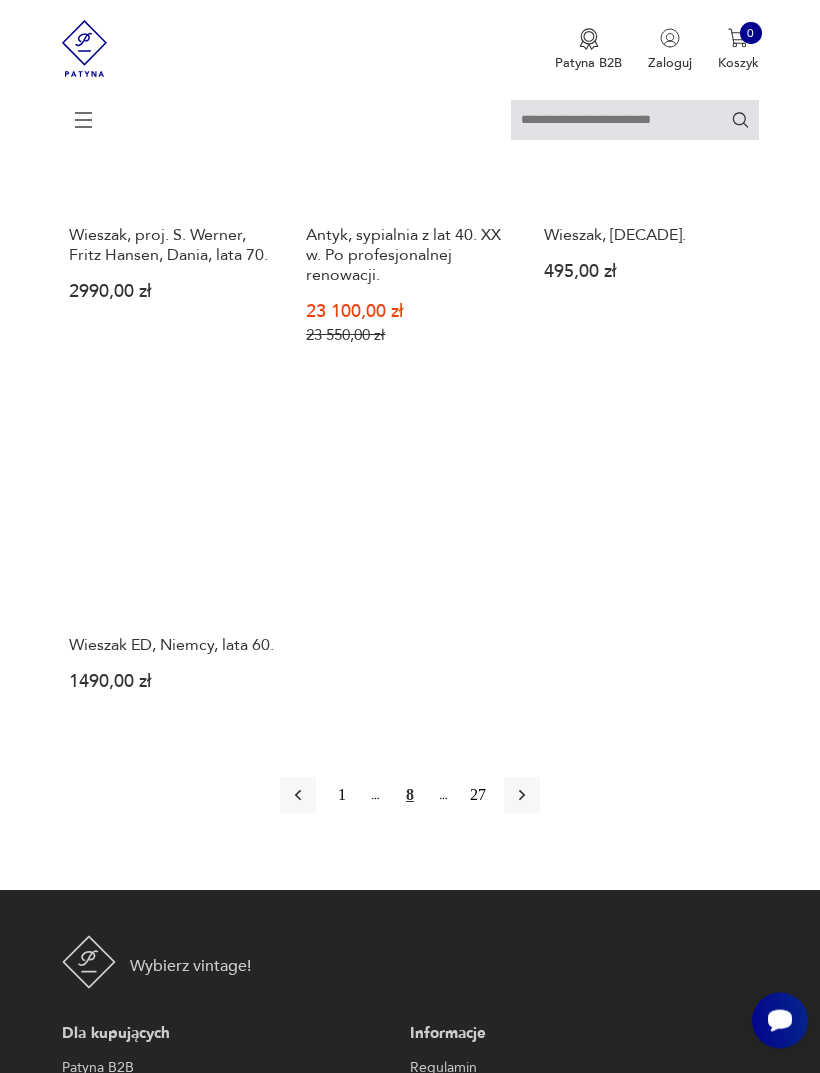 scroll, scrollTop: 2334, scrollLeft: 0, axis: vertical 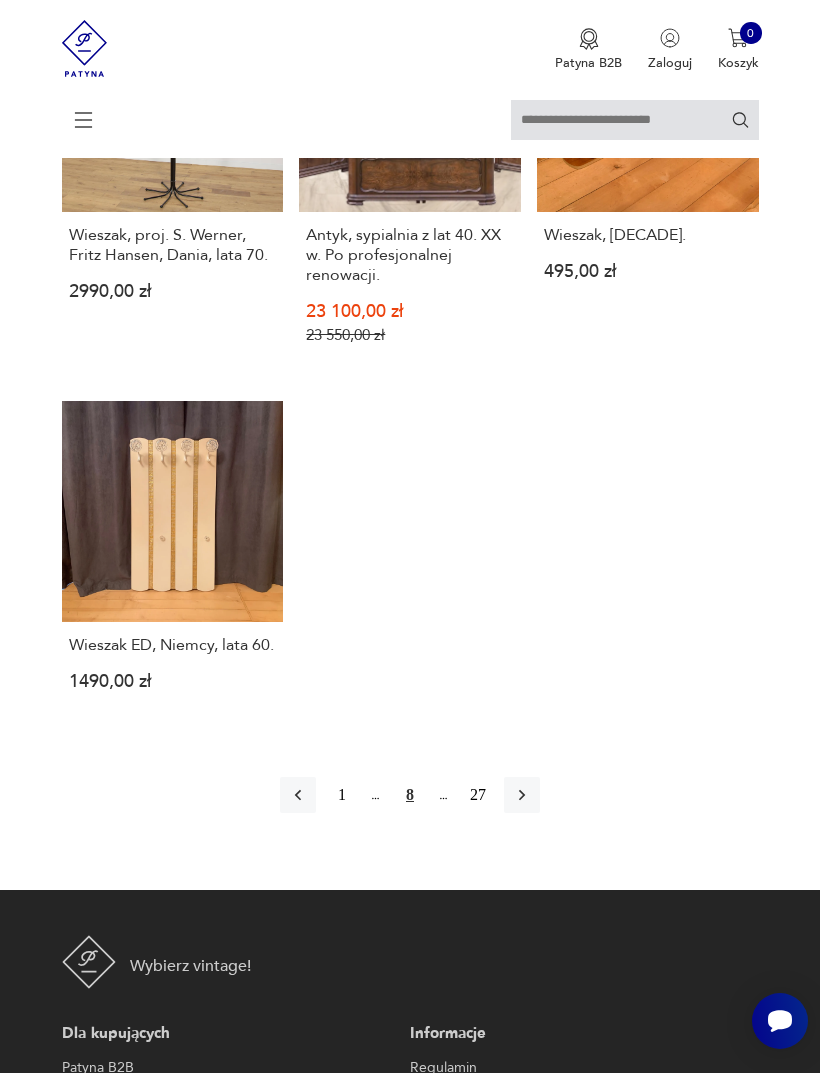 click at bounding box center [522, 795] 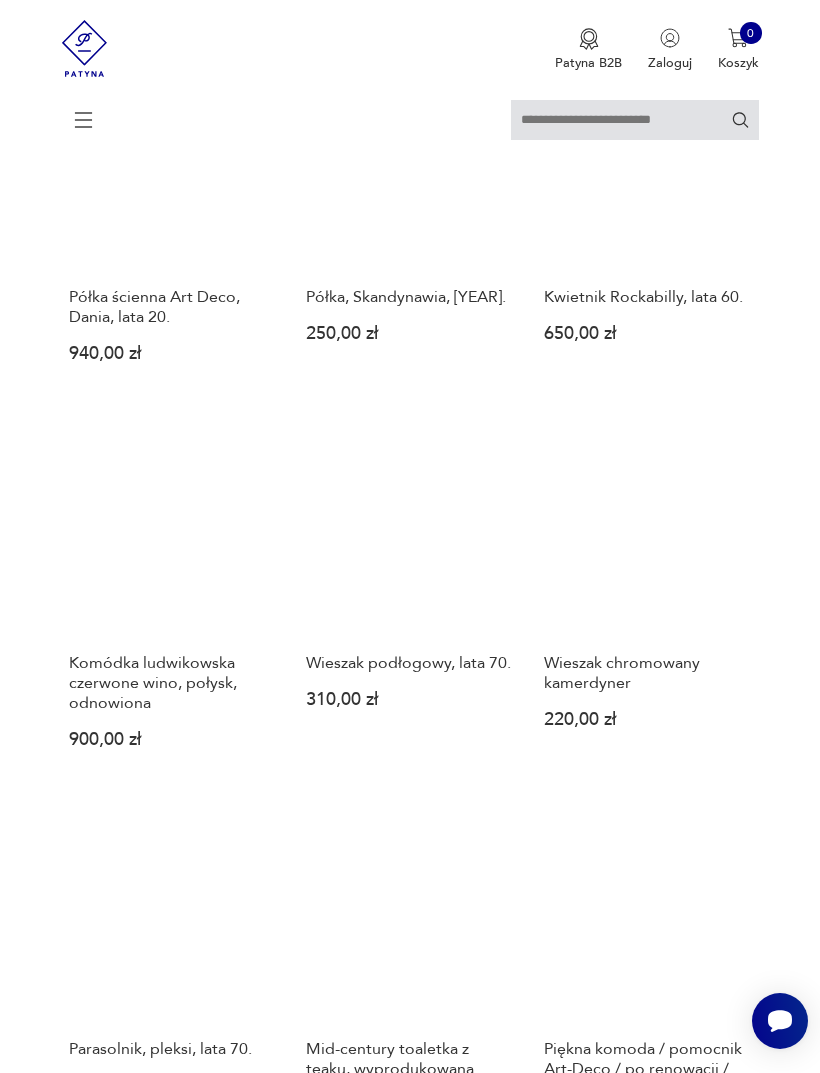 scroll, scrollTop: 669, scrollLeft: 0, axis: vertical 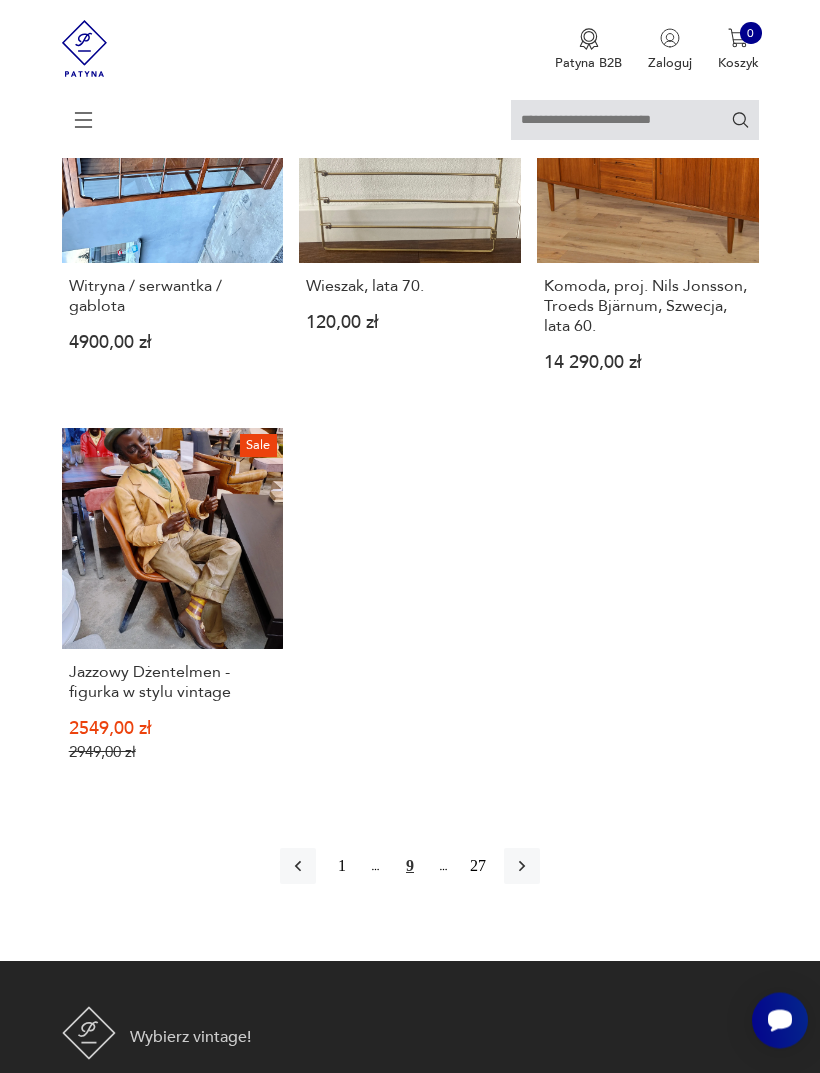 click at bounding box center [522, 867] 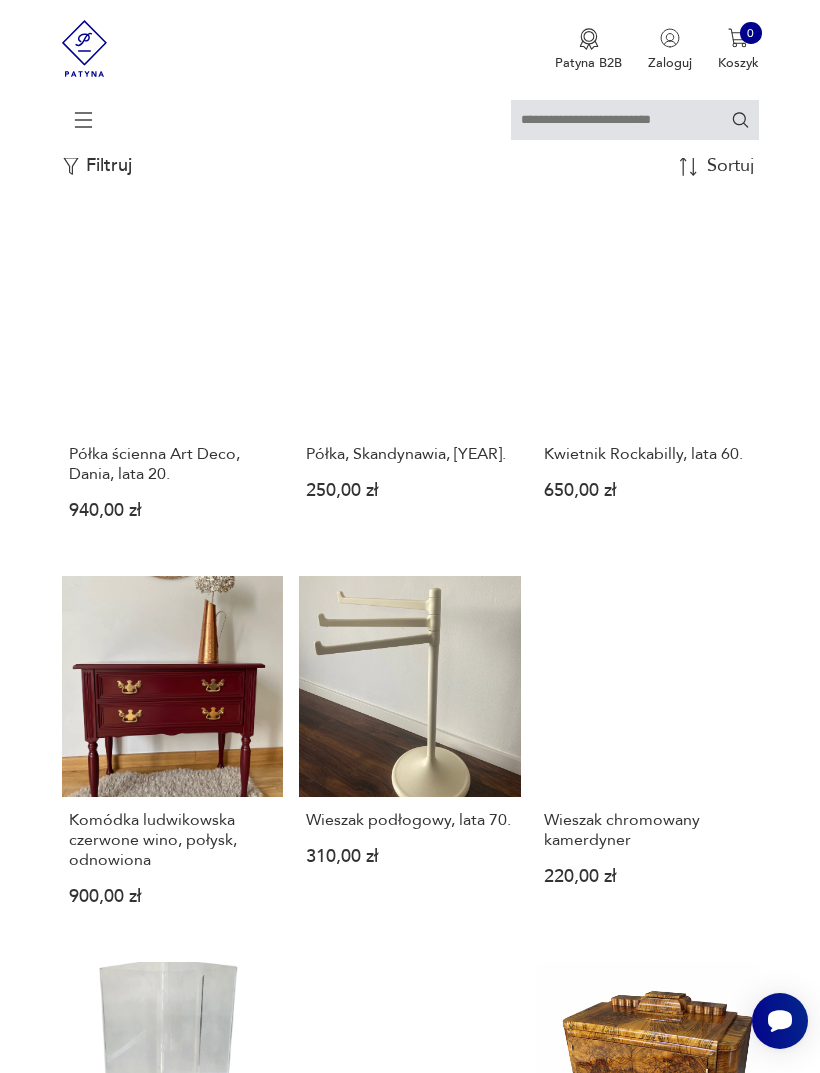 scroll, scrollTop: 365, scrollLeft: 0, axis: vertical 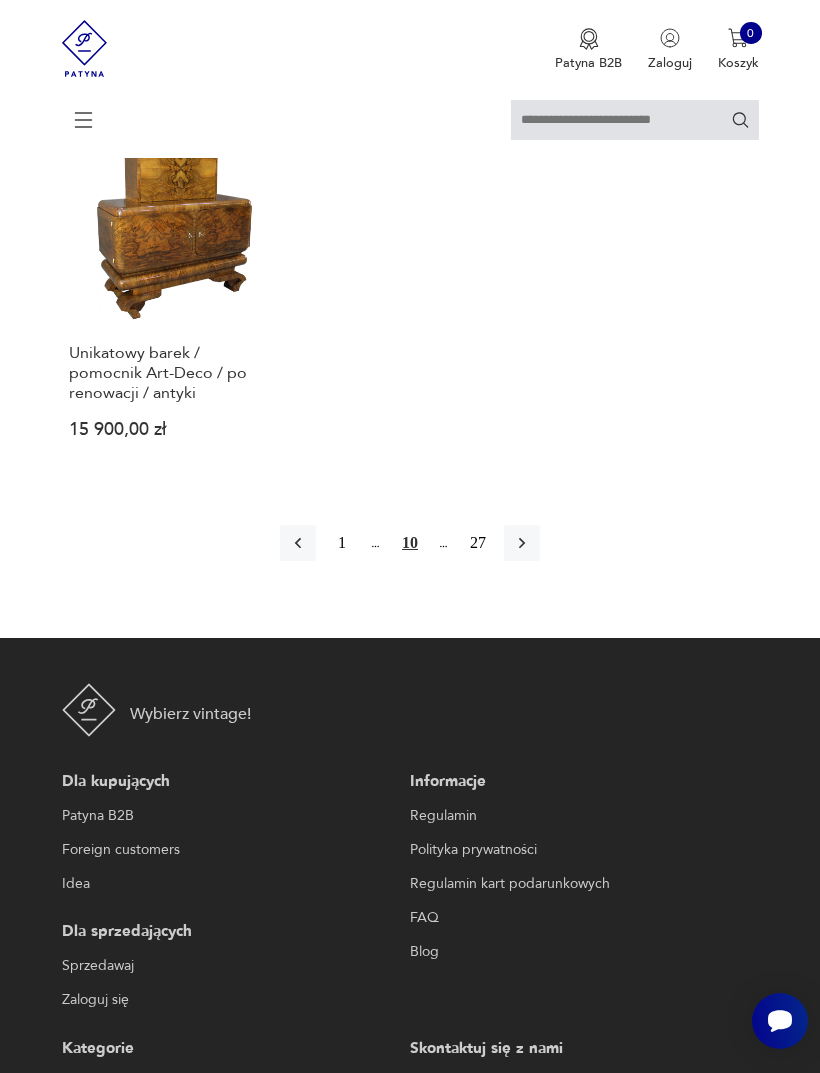 click 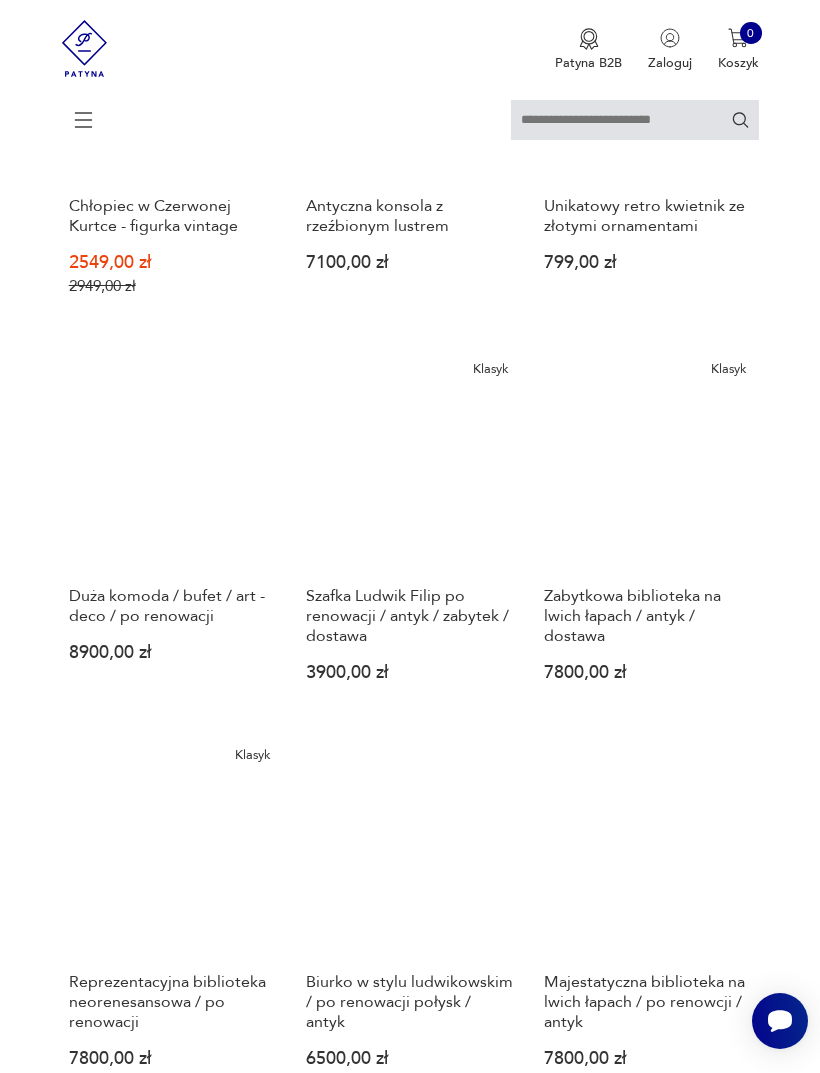 scroll, scrollTop: 365, scrollLeft: 0, axis: vertical 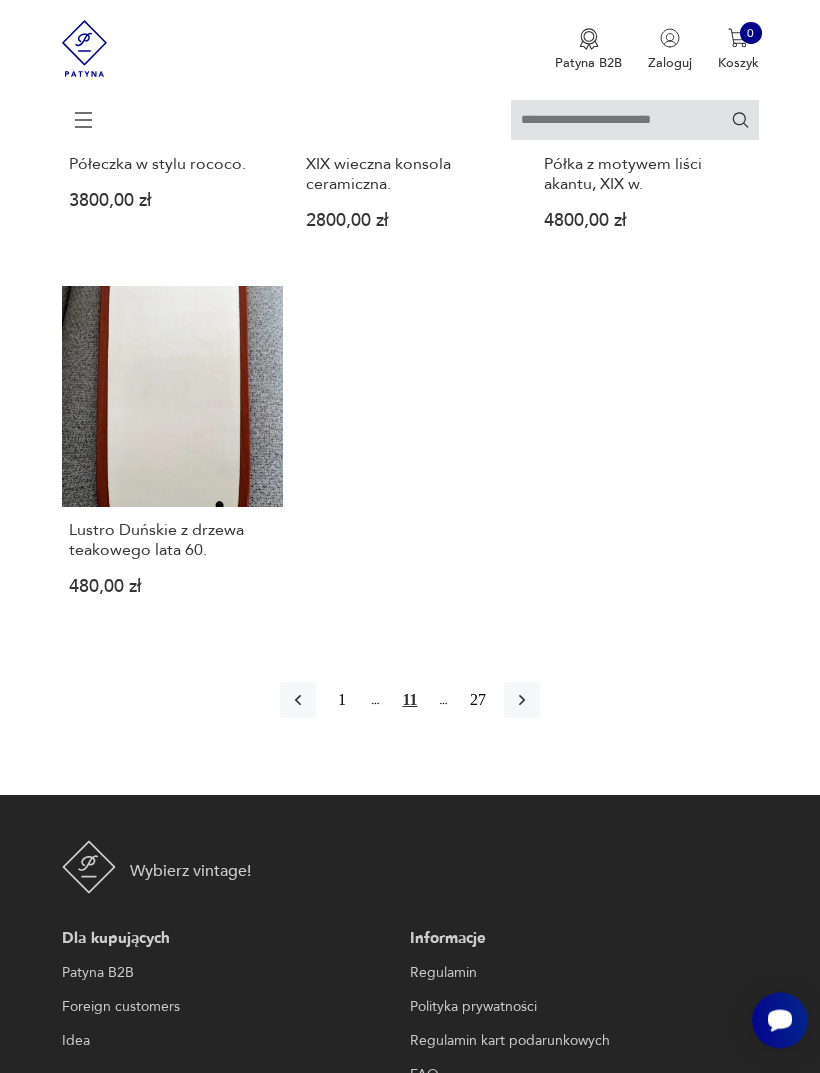 click at bounding box center [522, 701] 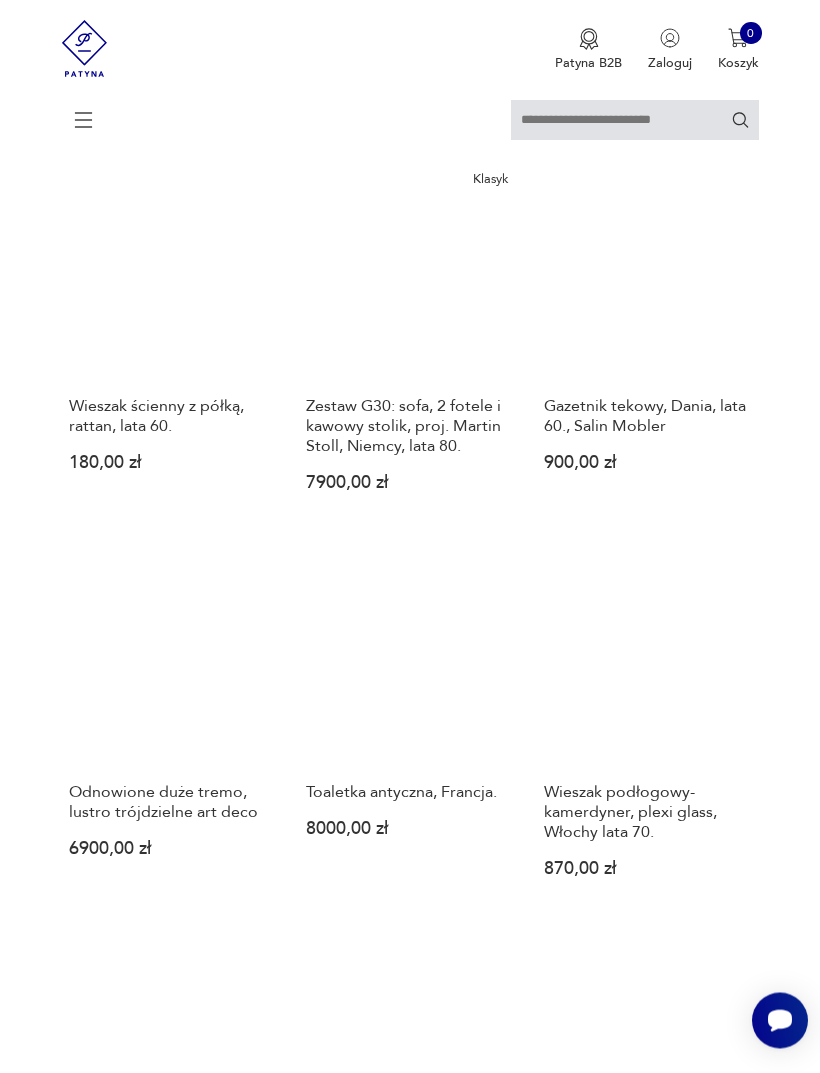 scroll, scrollTop: 921, scrollLeft: 0, axis: vertical 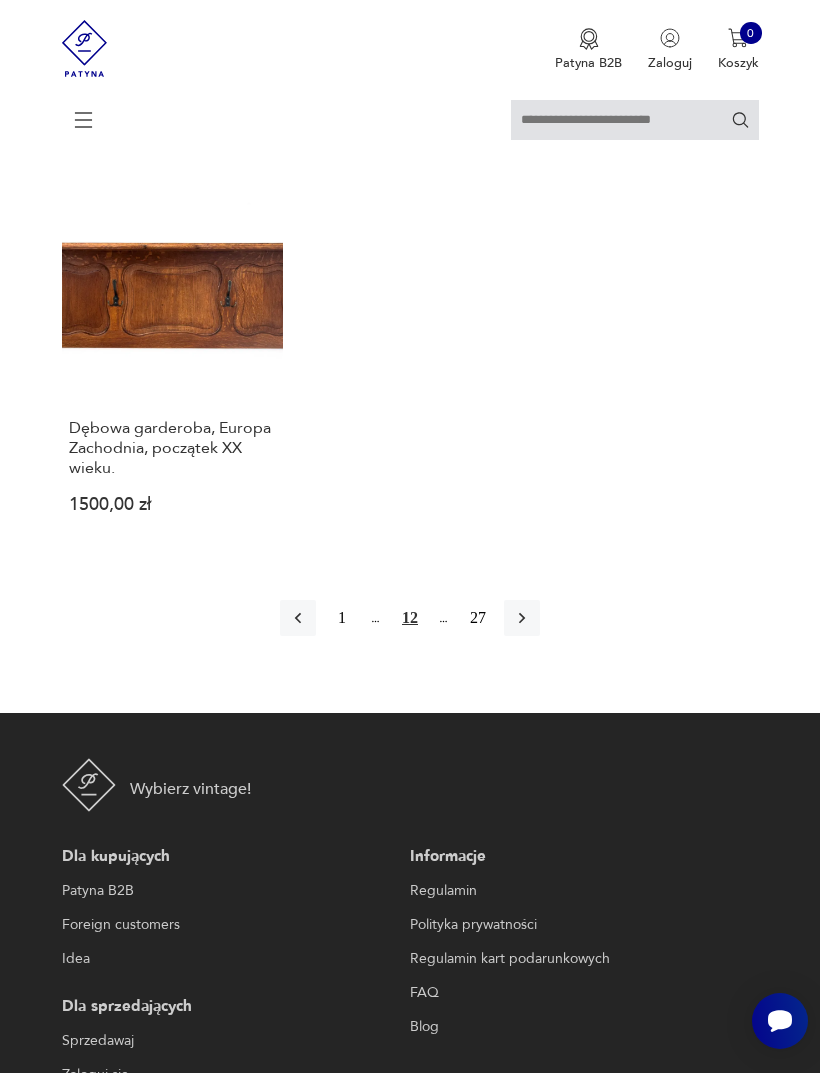 click 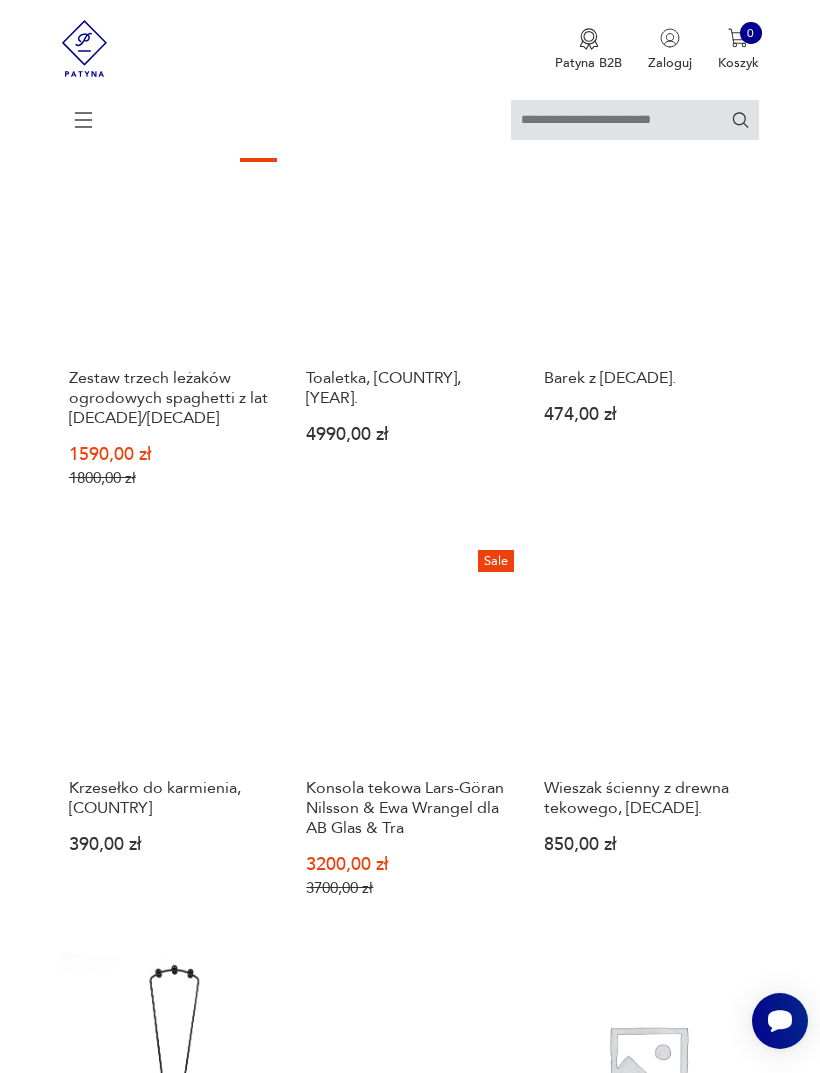 scroll, scrollTop: 978, scrollLeft: 0, axis: vertical 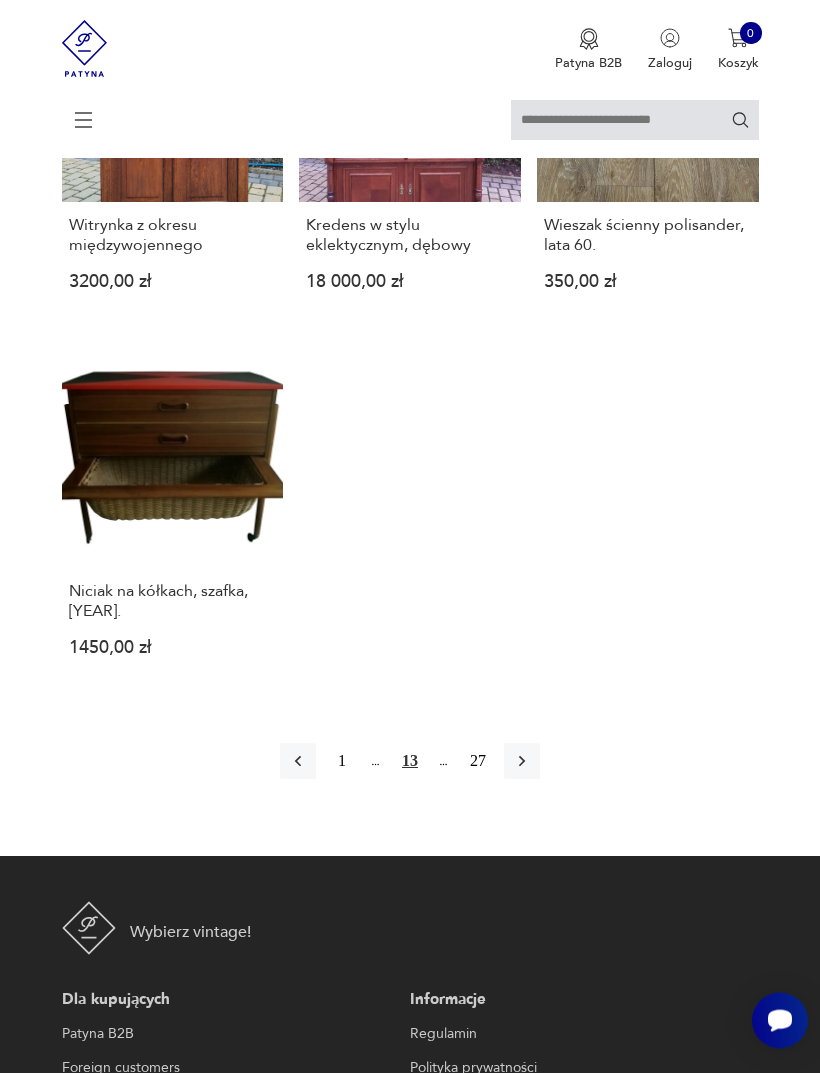 click 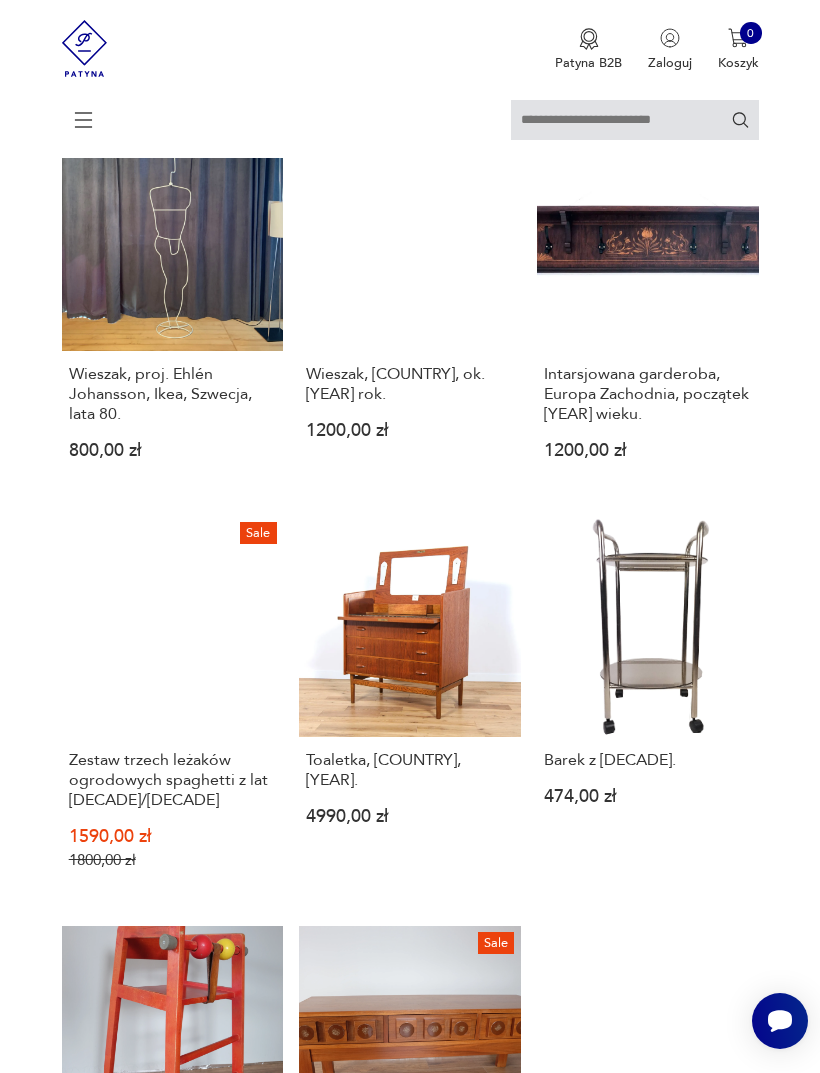 scroll, scrollTop: 365, scrollLeft: 0, axis: vertical 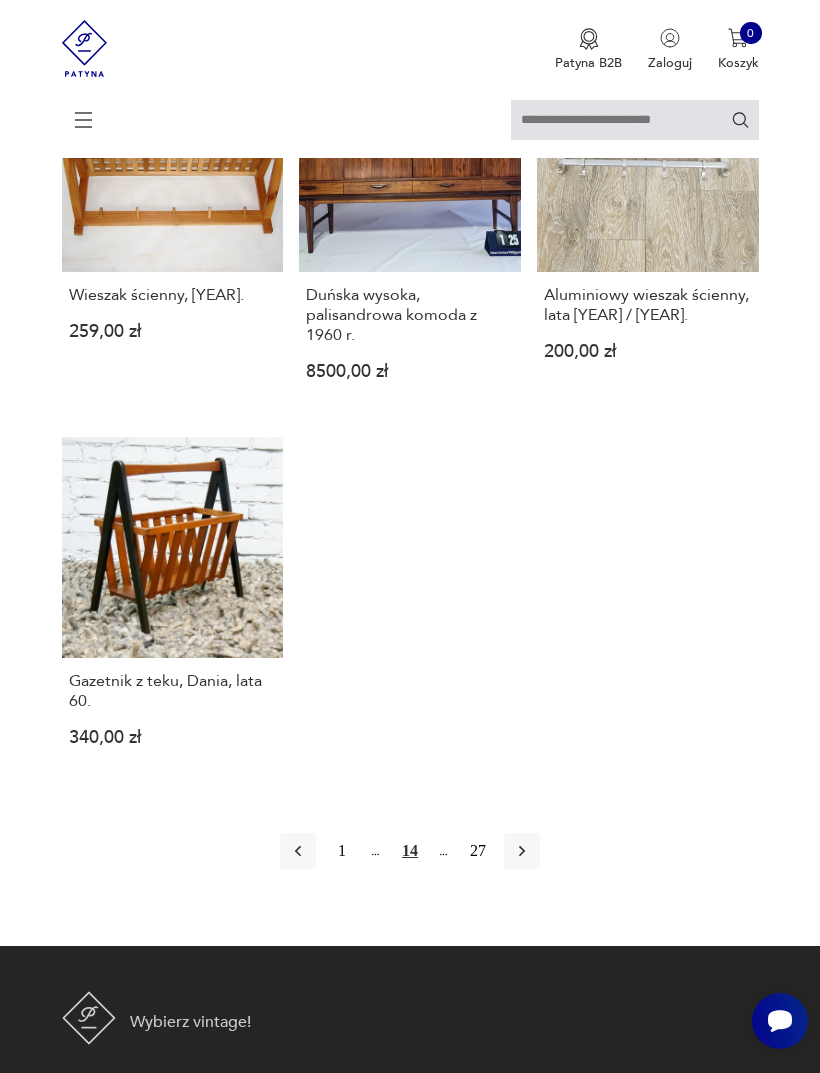 click 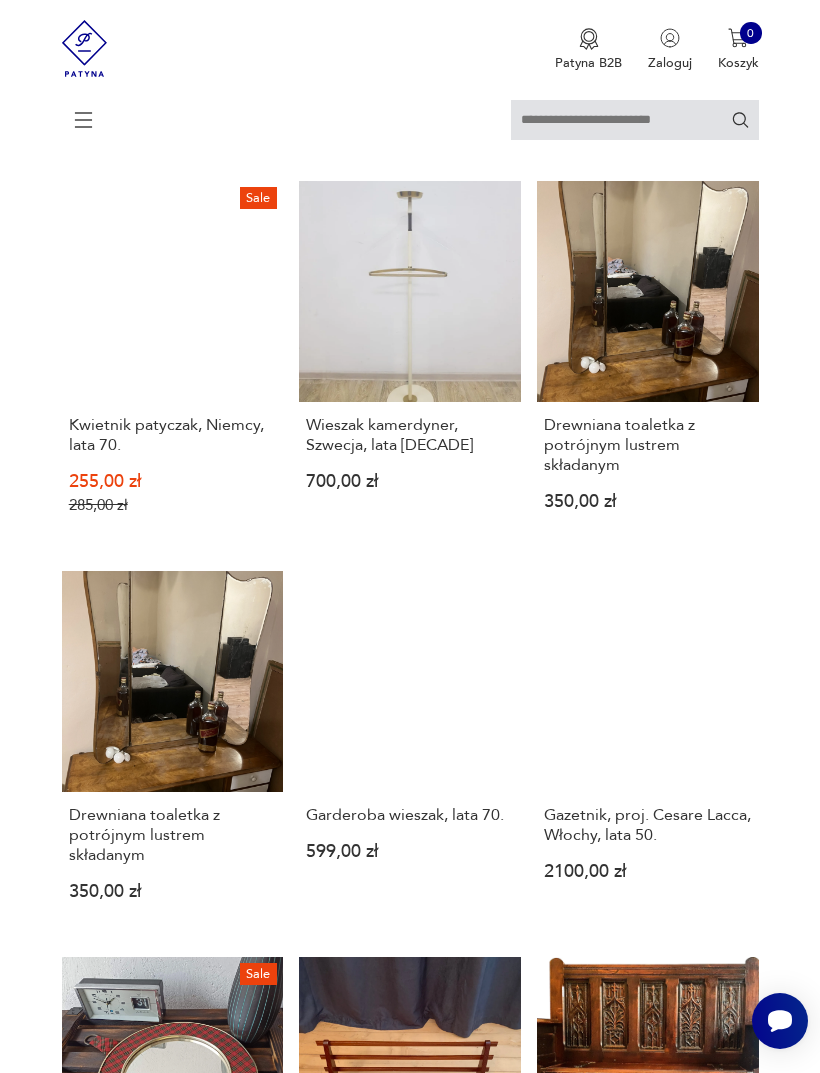 scroll, scrollTop: 365, scrollLeft: 0, axis: vertical 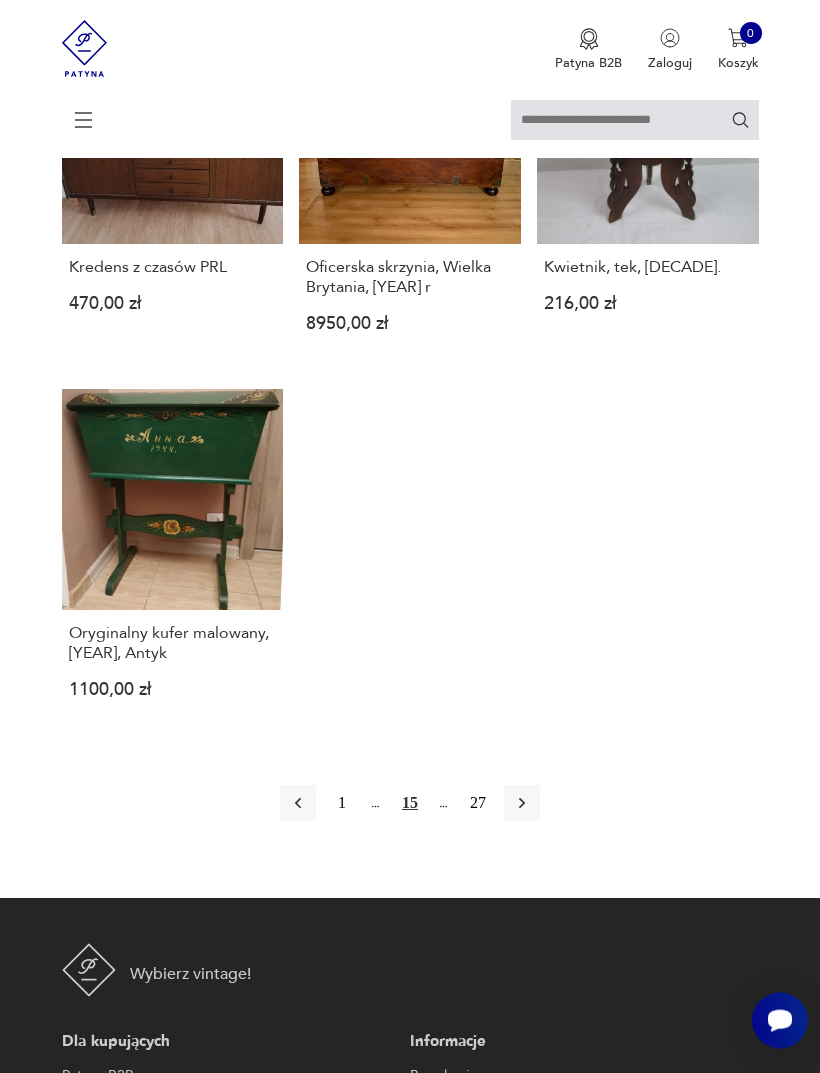 click 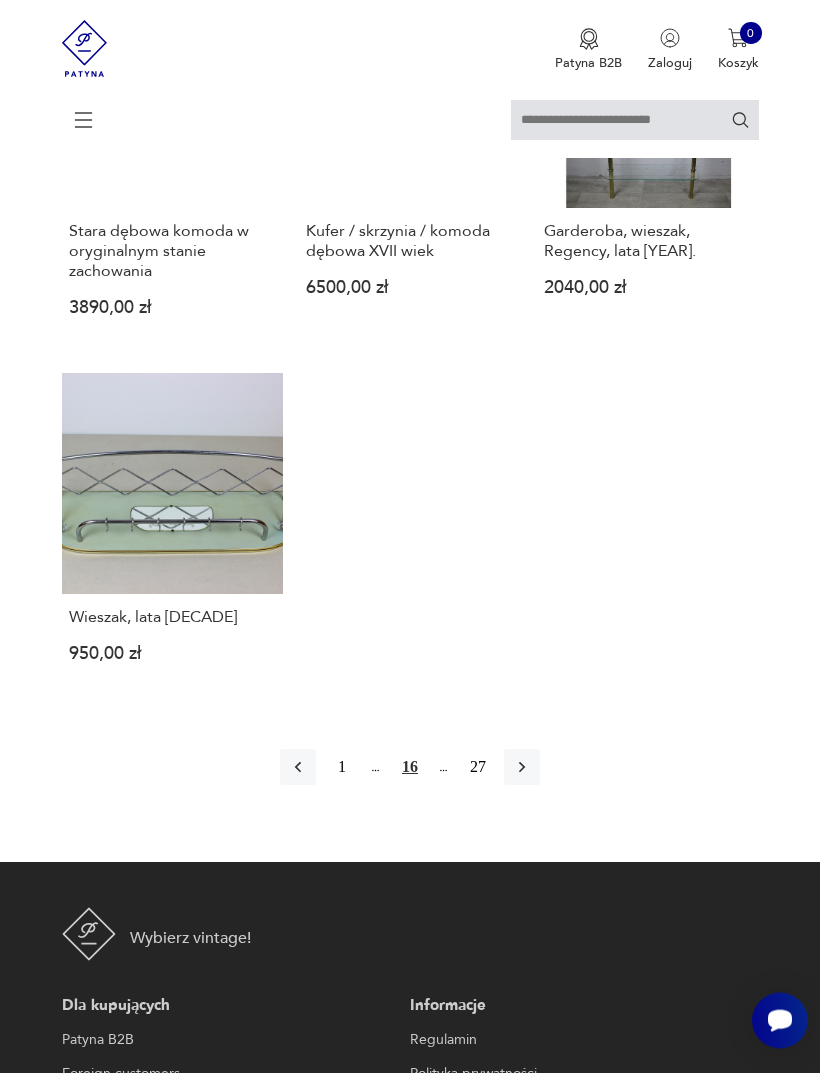 scroll, scrollTop: 2238, scrollLeft: 0, axis: vertical 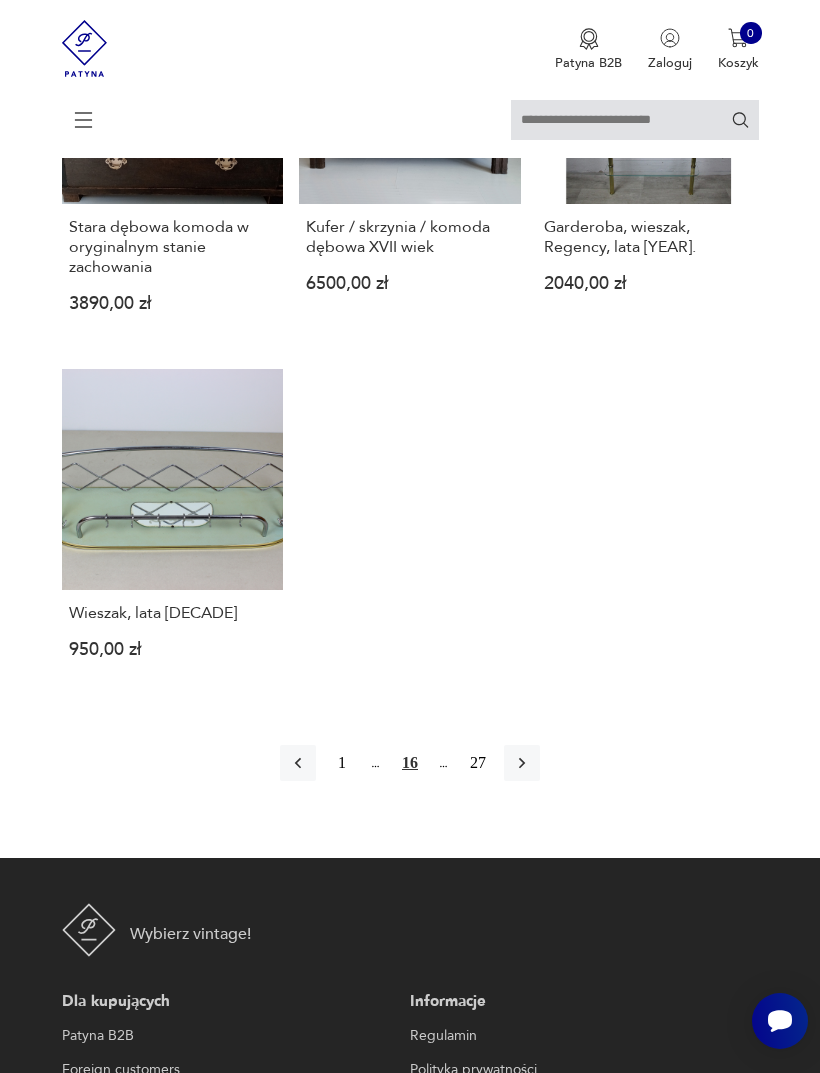 click 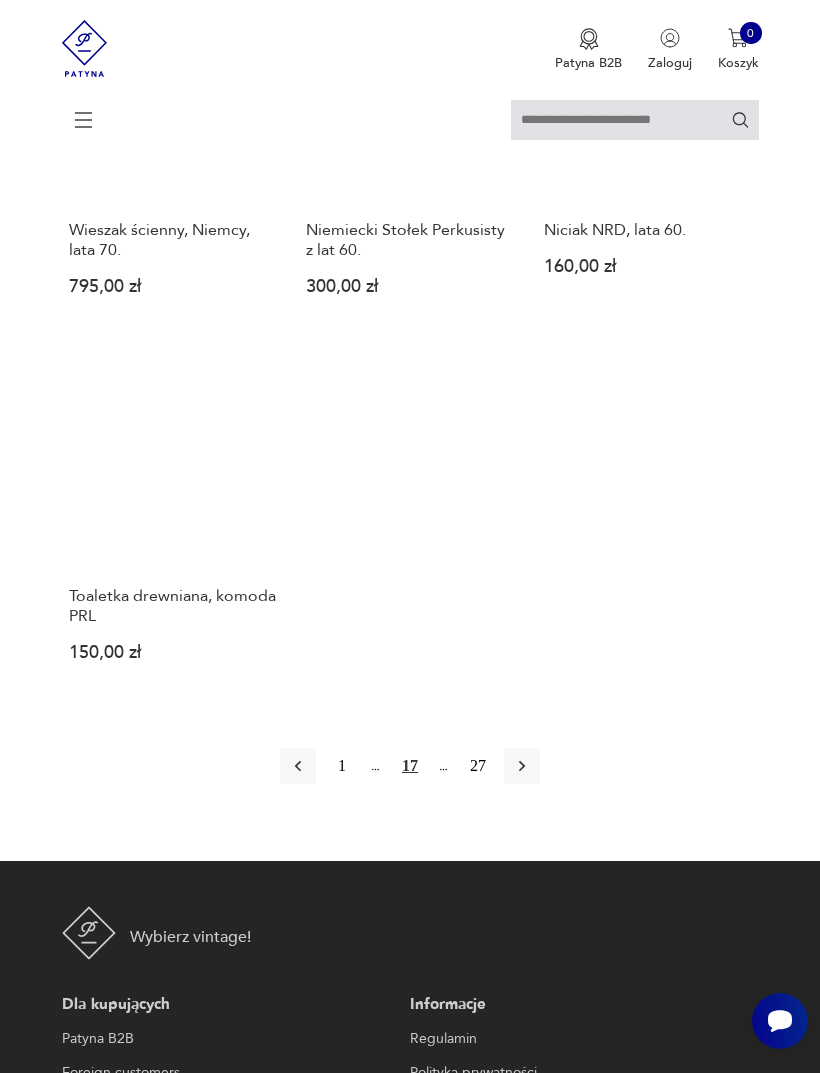 scroll, scrollTop: 2236, scrollLeft: 0, axis: vertical 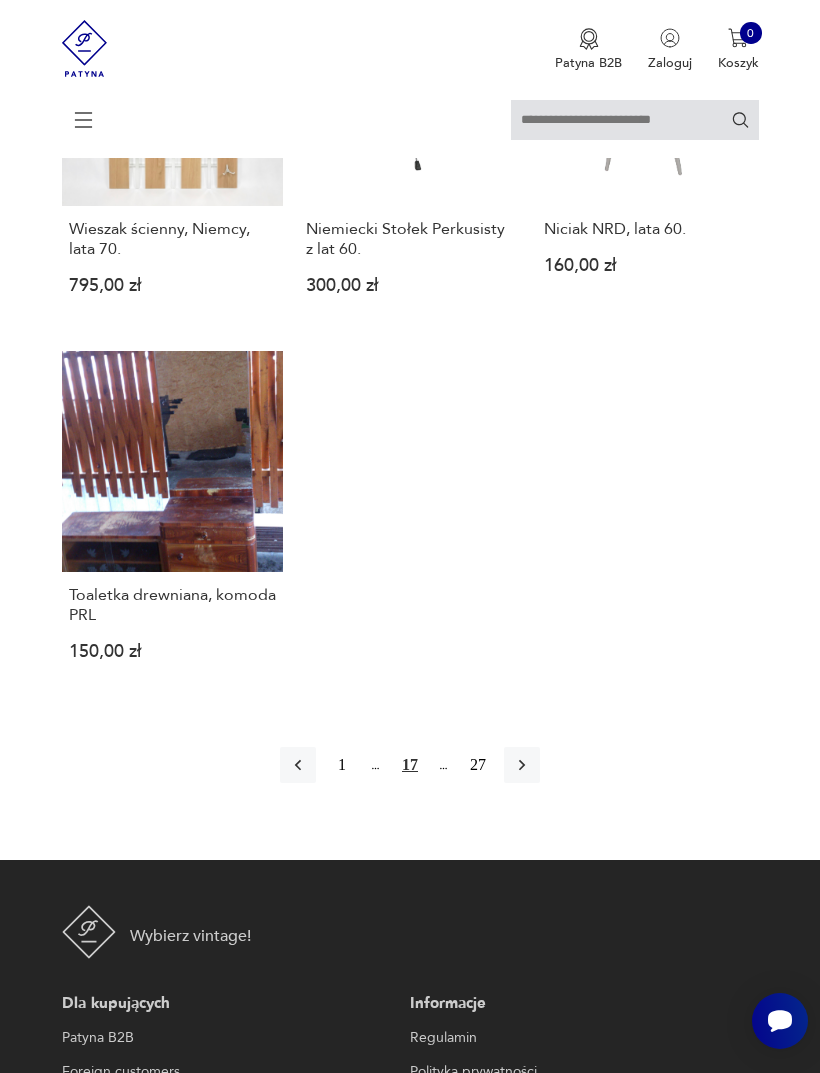 click at bounding box center [522, 765] 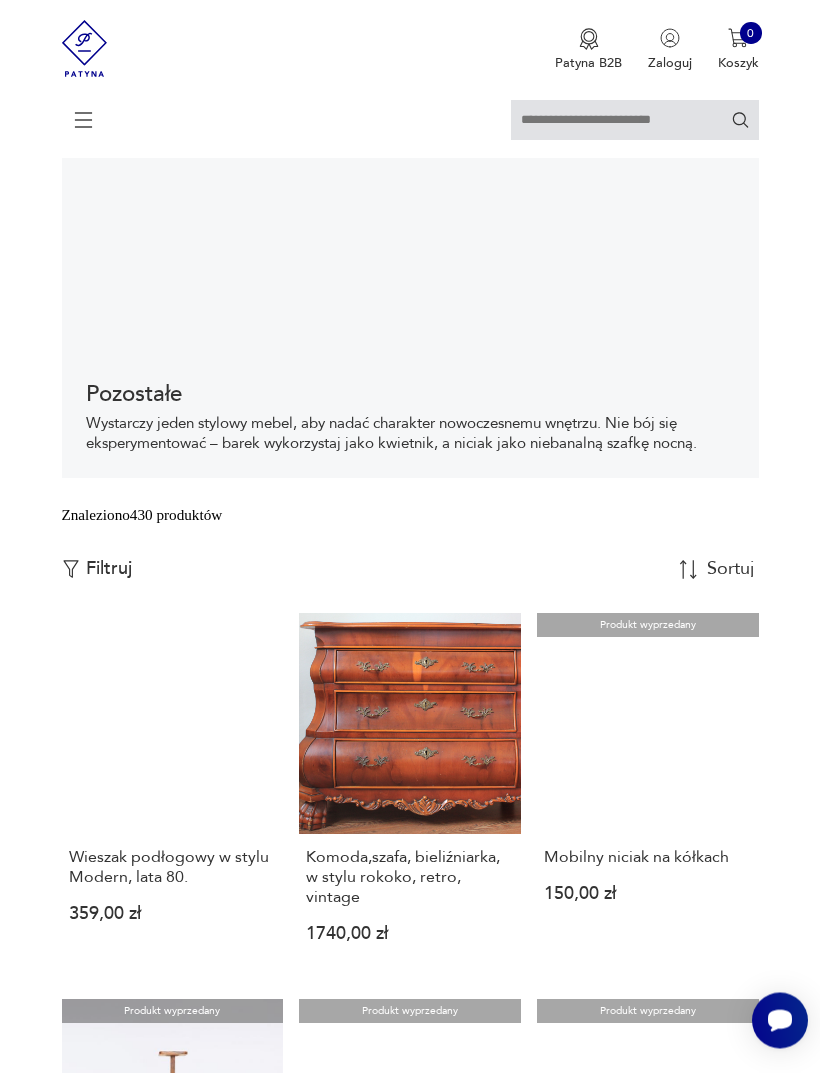 scroll, scrollTop: 72, scrollLeft: 0, axis: vertical 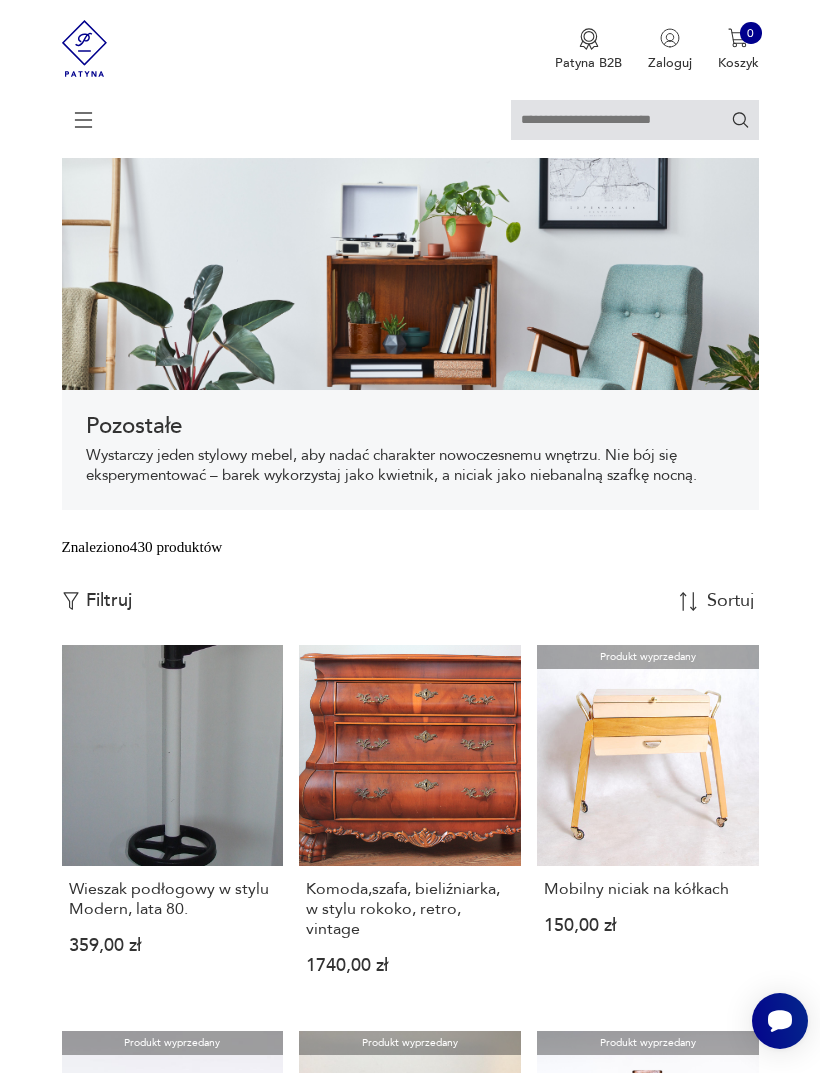 click at bounding box center (635, 120) 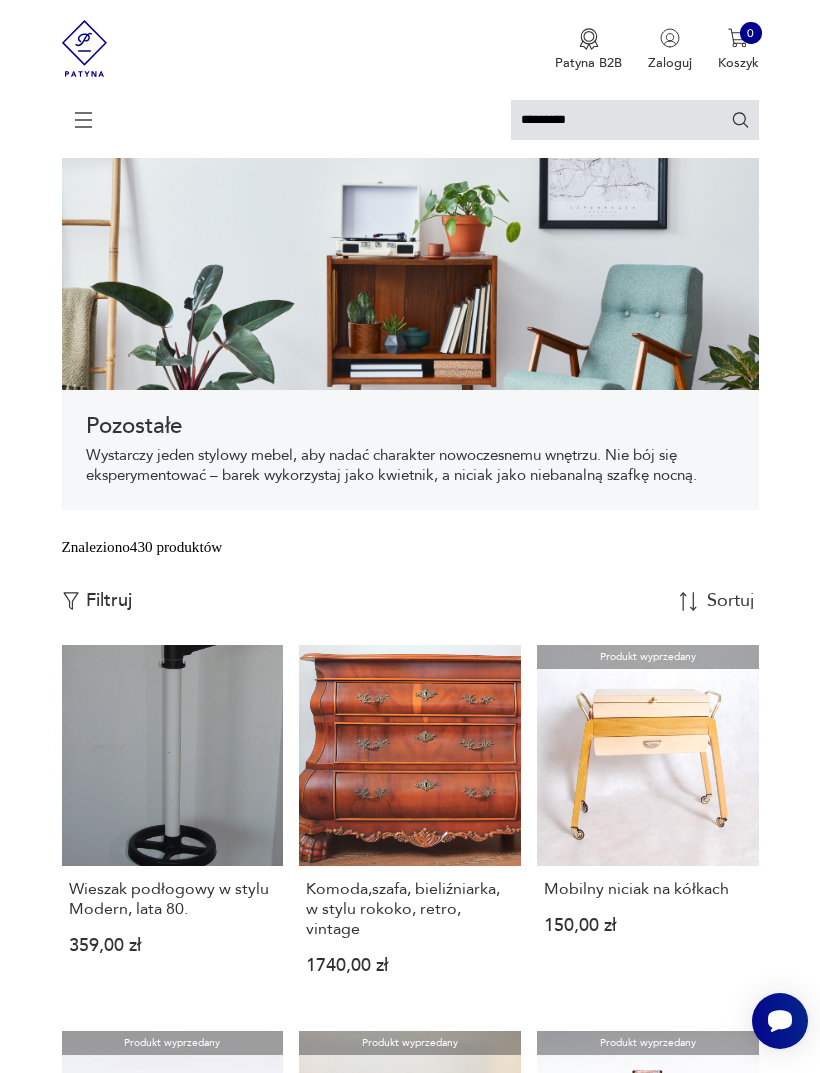type on "*********" 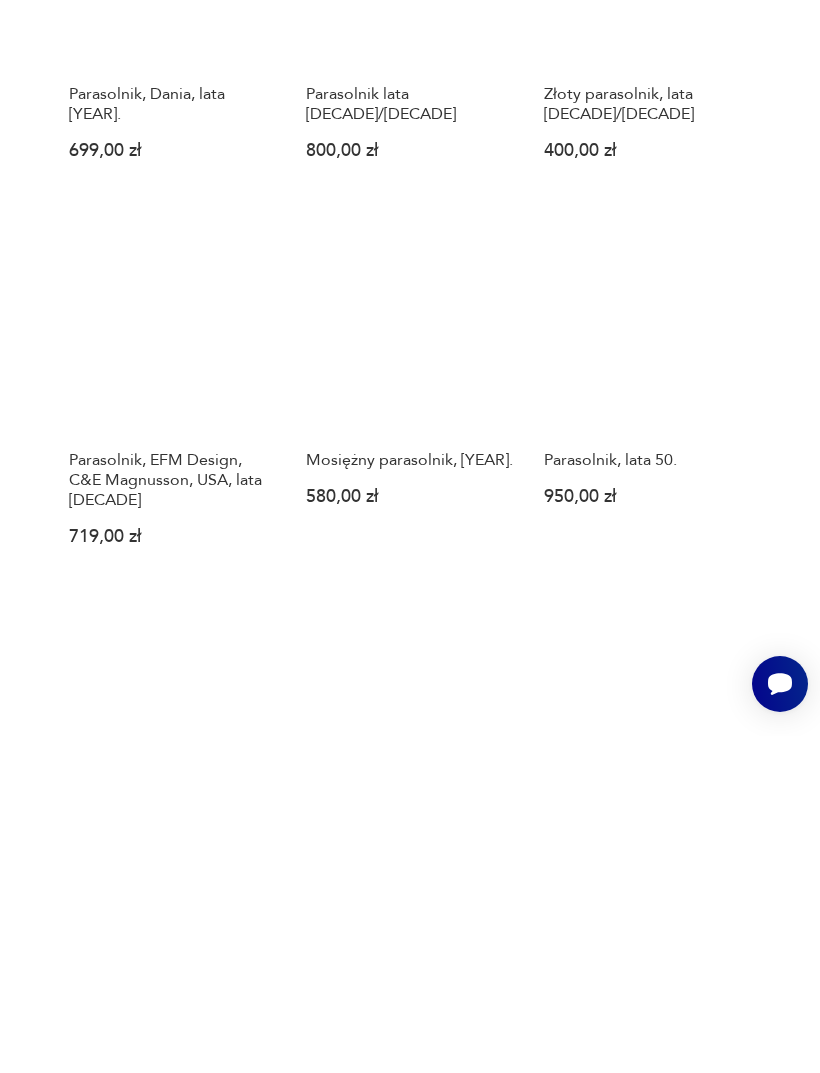 scroll, scrollTop: 1383, scrollLeft: 0, axis: vertical 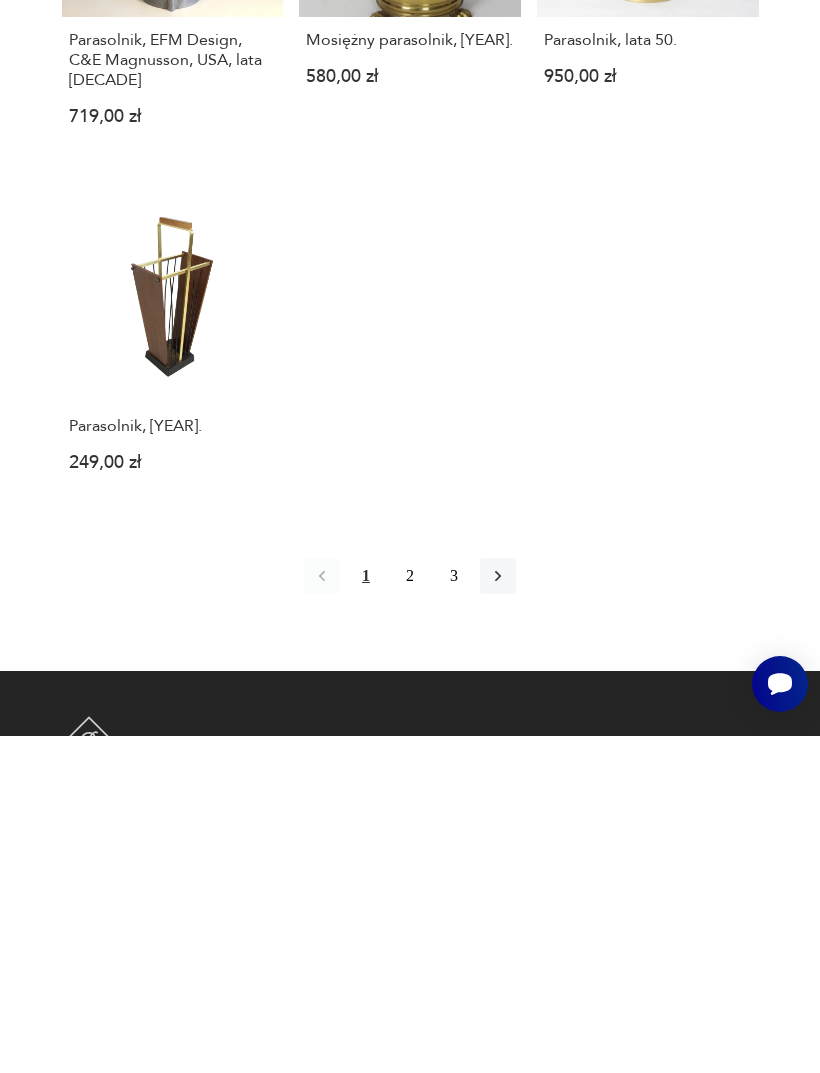 click at bounding box center (498, 913) 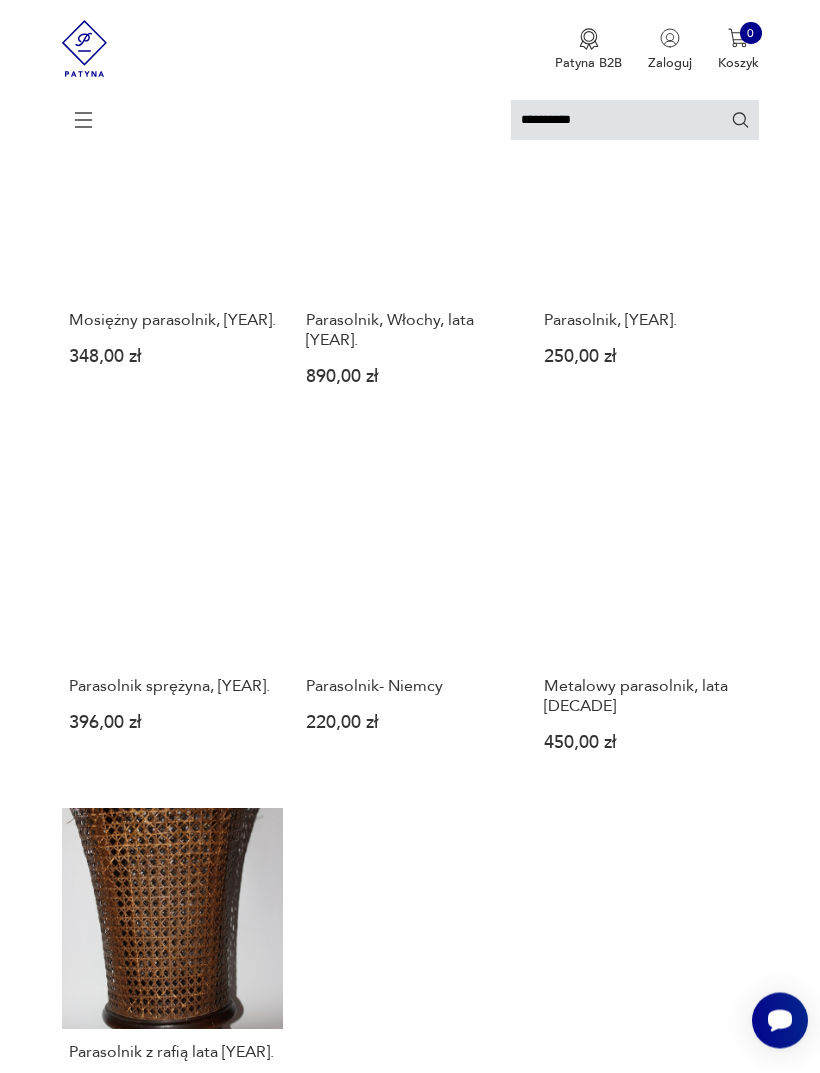 scroll, scrollTop: 1452, scrollLeft: 0, axis: vertical 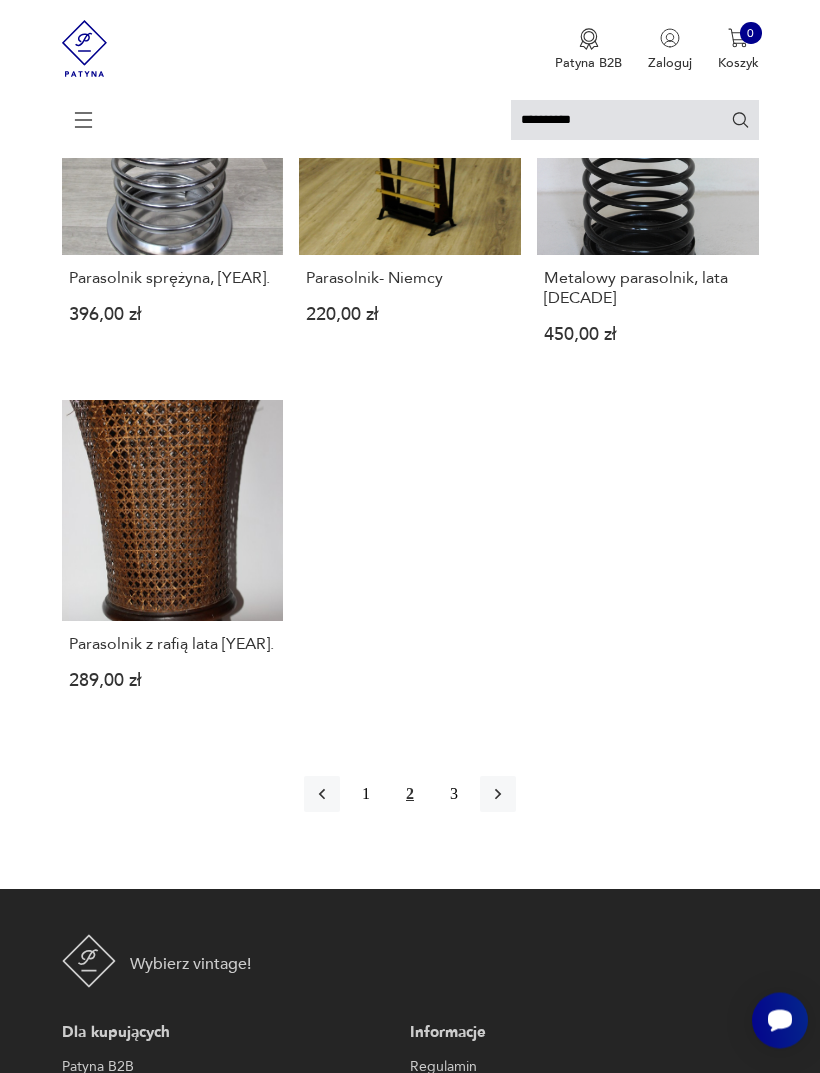 click 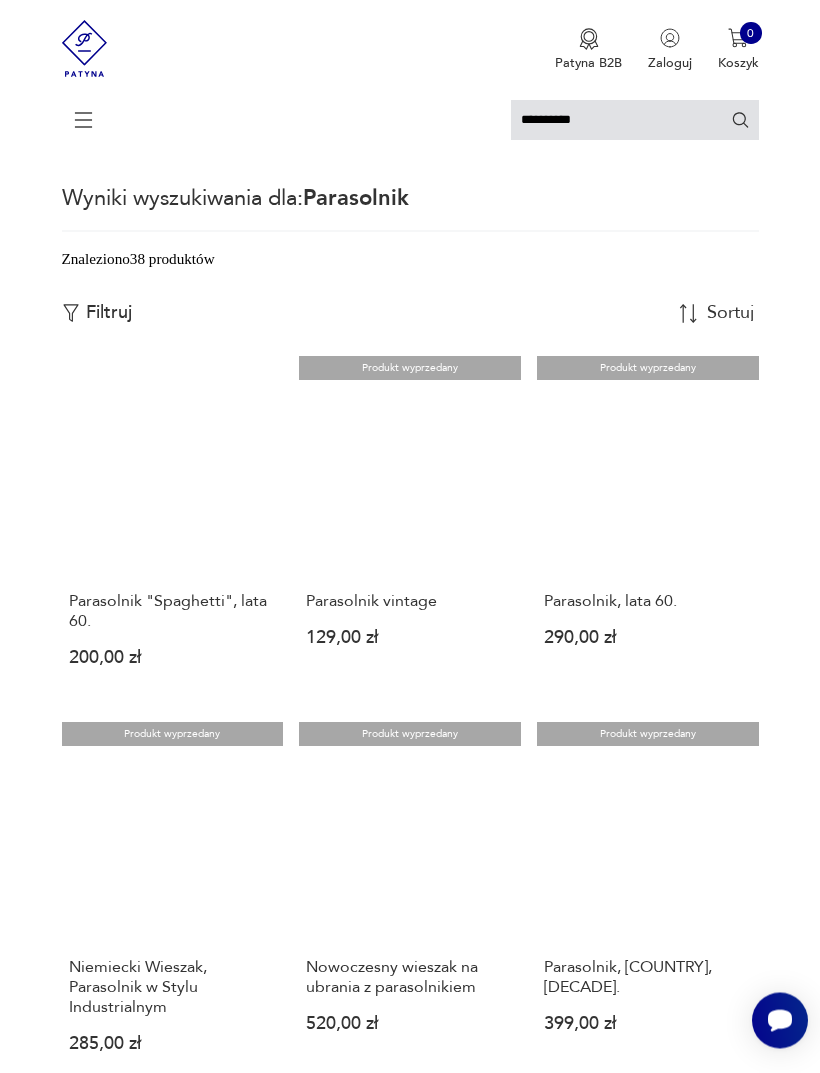 scroll, scrollTop: 0, scrollLeft: 0, axis: both 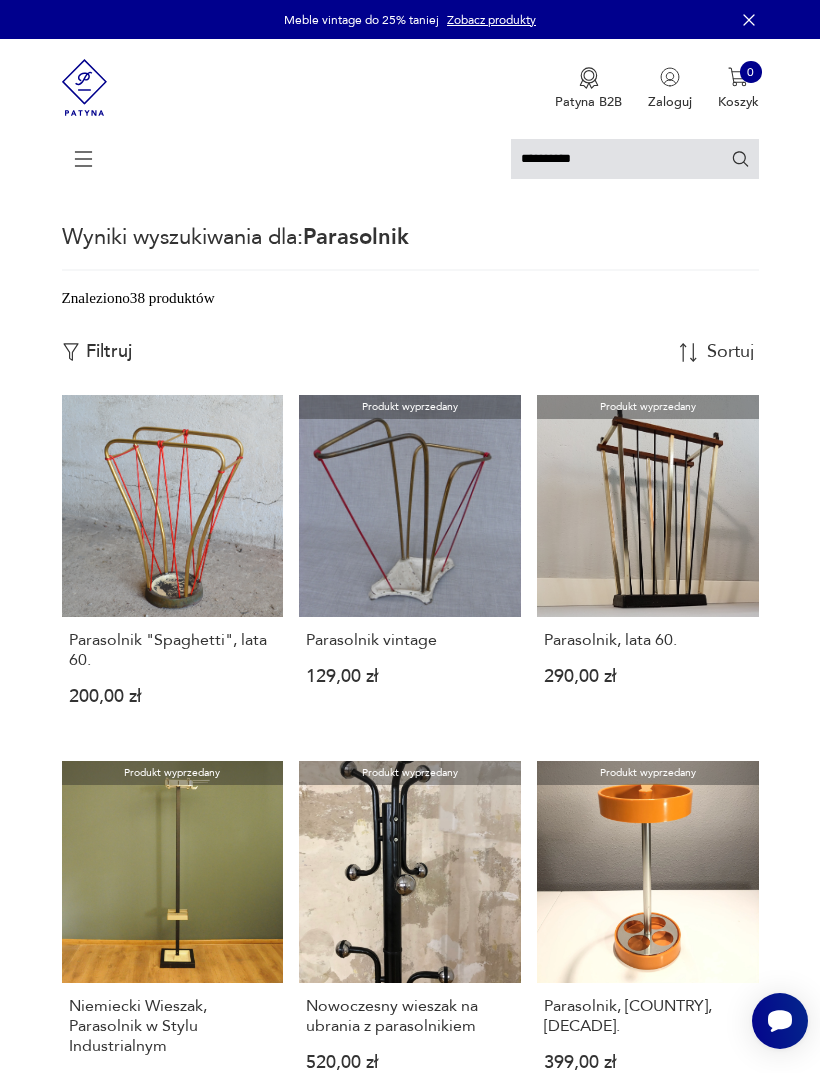 click on "**********" at bounding box center [635, 159] 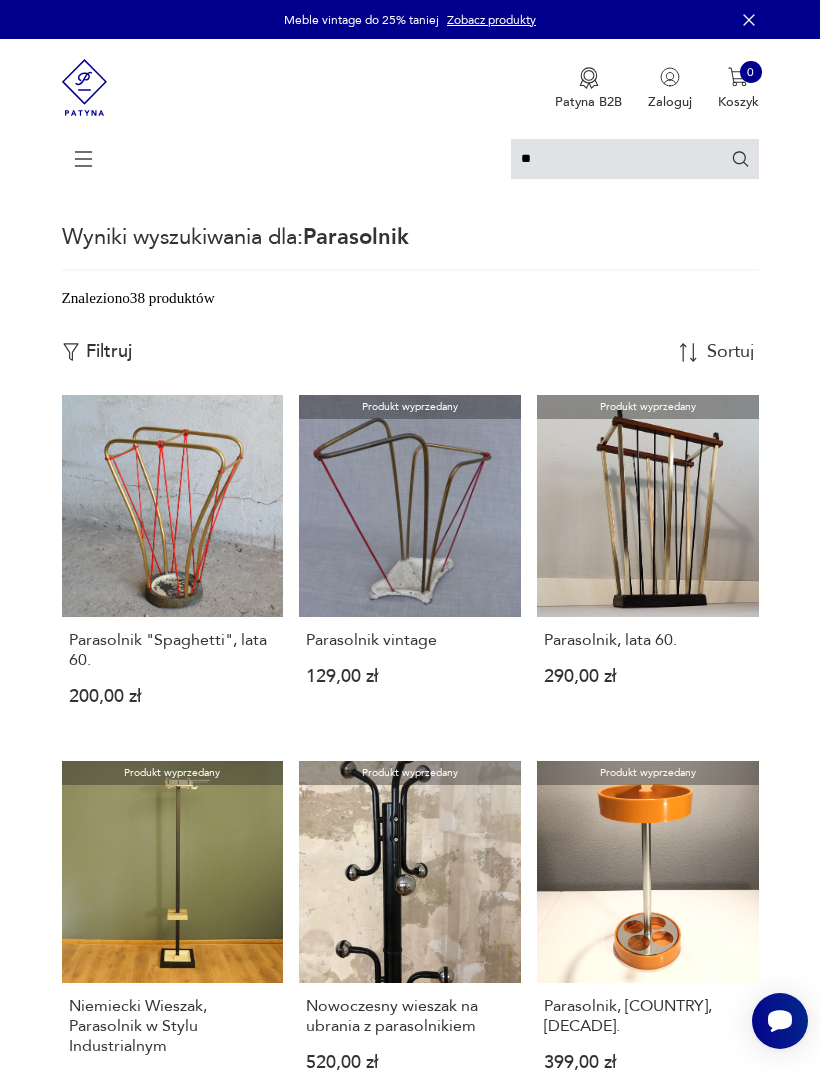 type on "*" 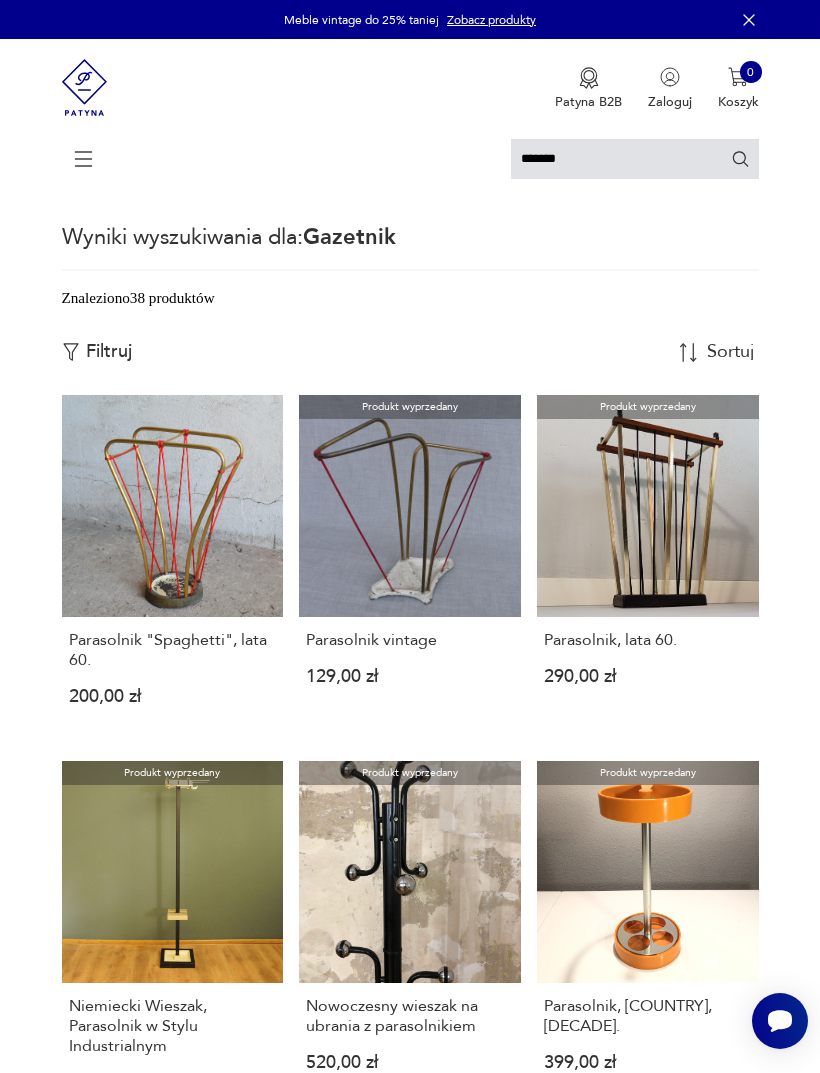 type on "********" 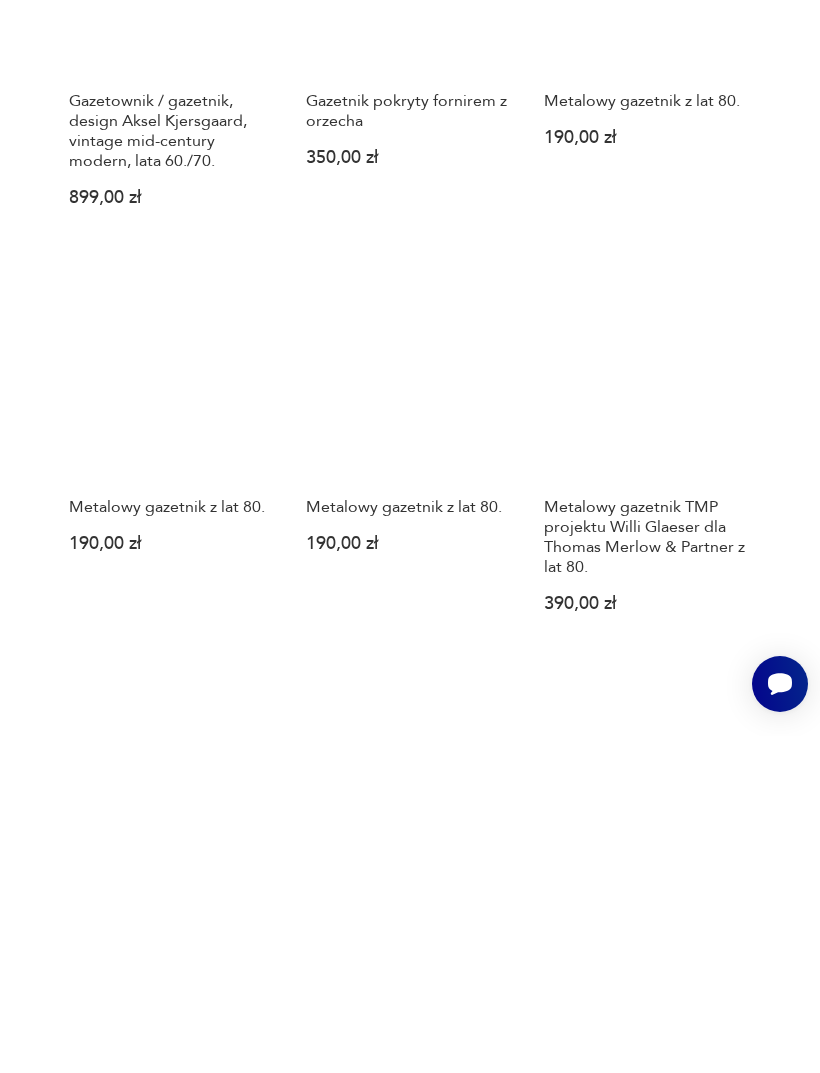 scroll, scrollTop: 985, scrollLeft: 0, axis: vertical 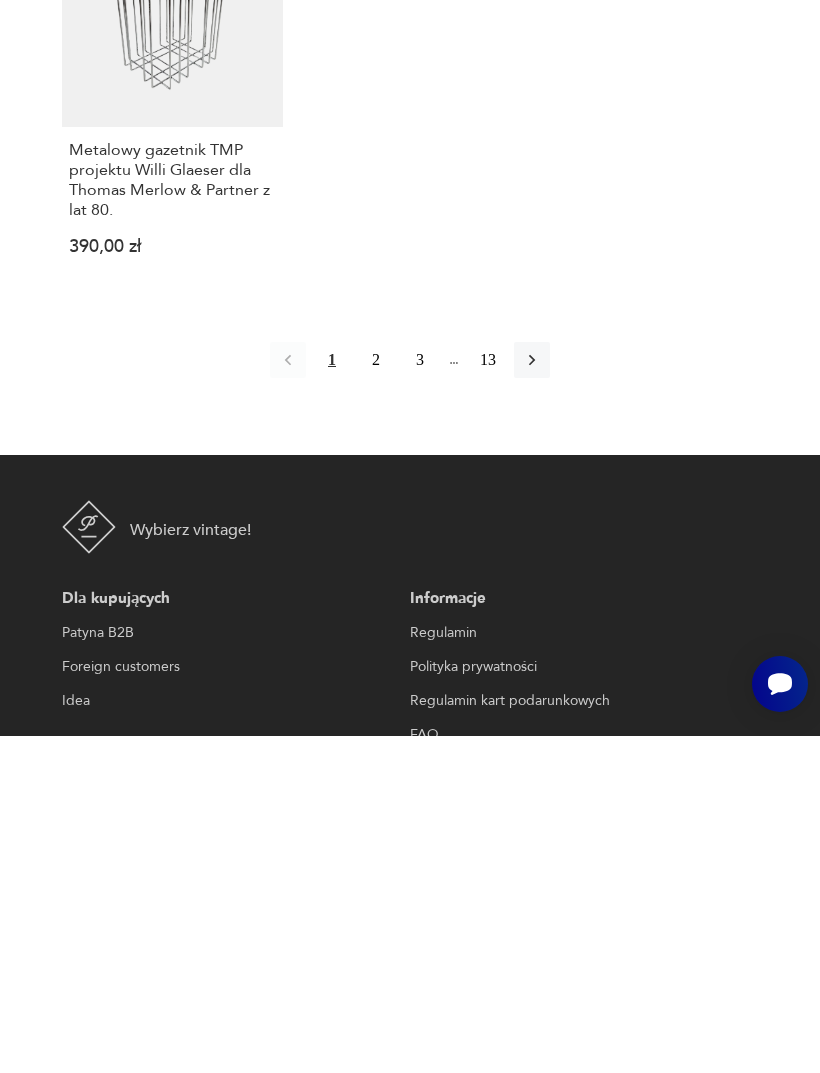 click 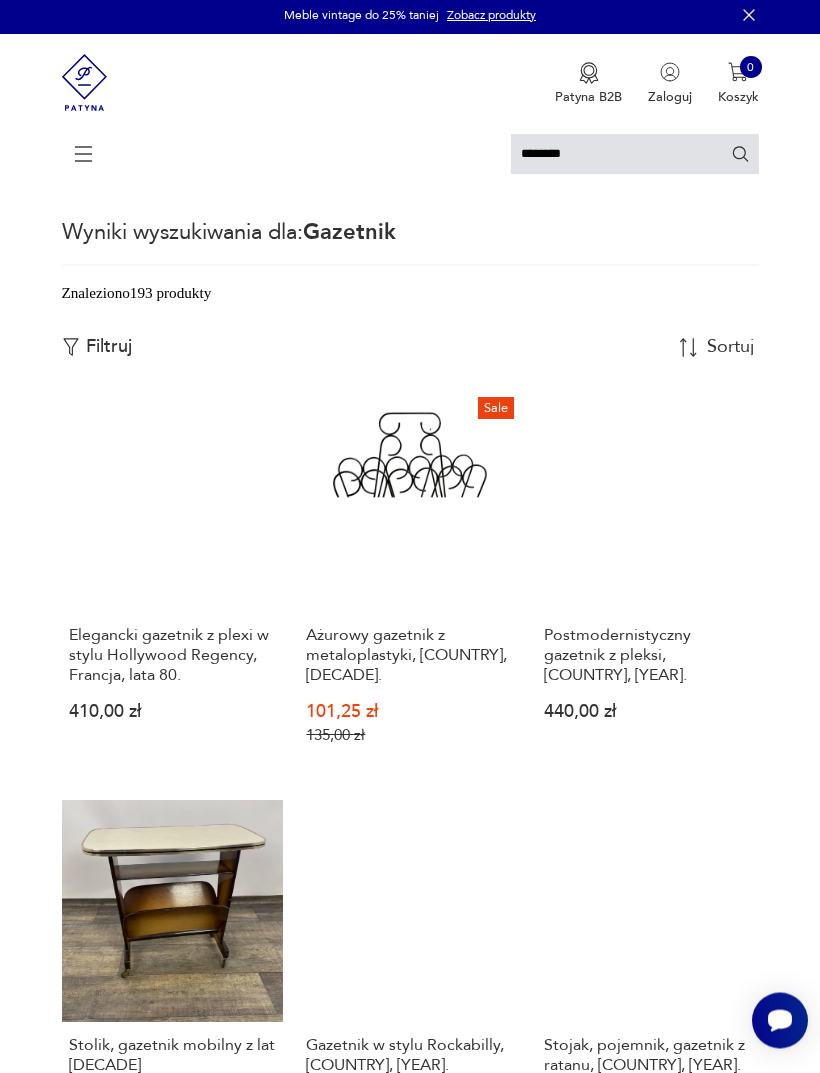 scroll, scrollTop: 4, scrollLeft: 0, axis: vertical 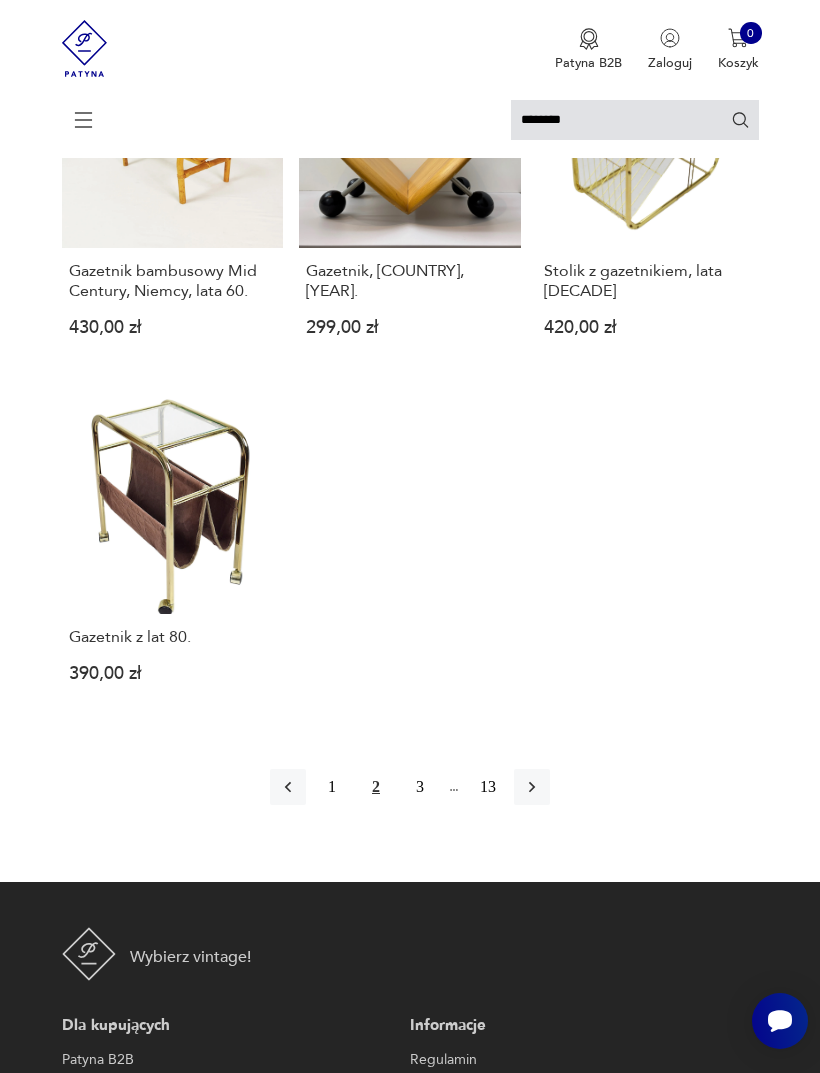 click at bounding box center [532, 787] 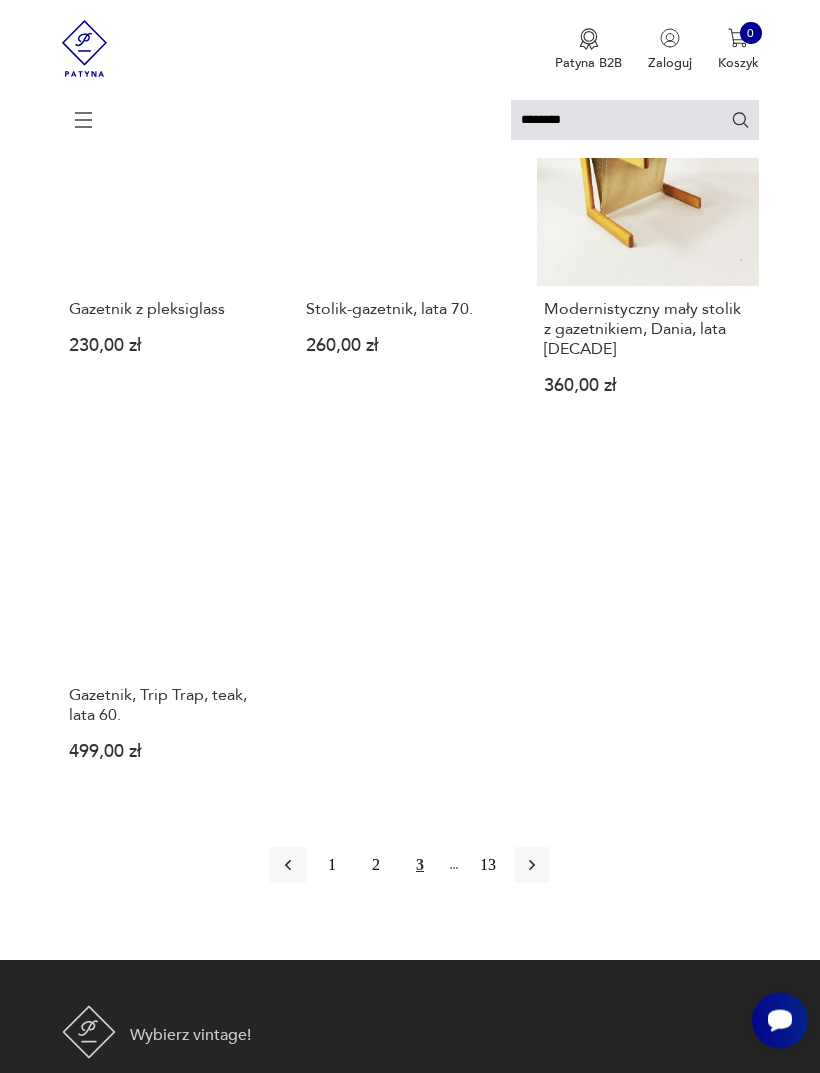 scroll, scrollTop: 1856, scrollLeft: 0, axis: vertical 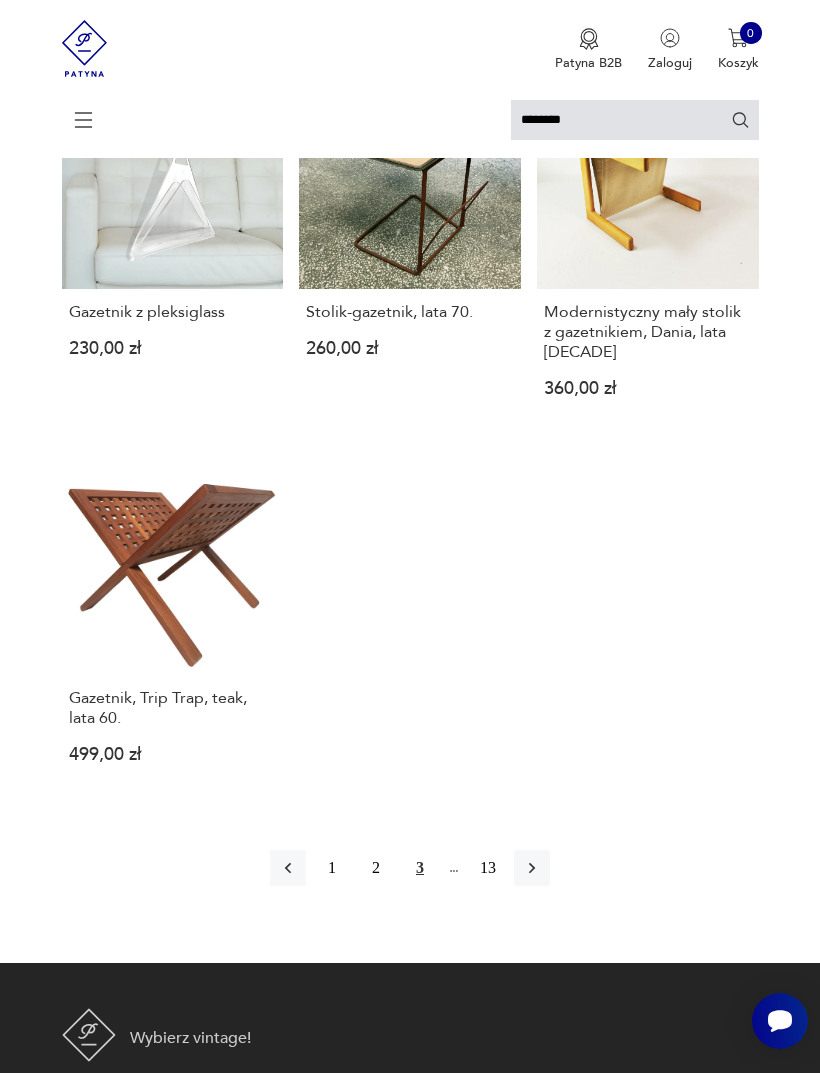 click 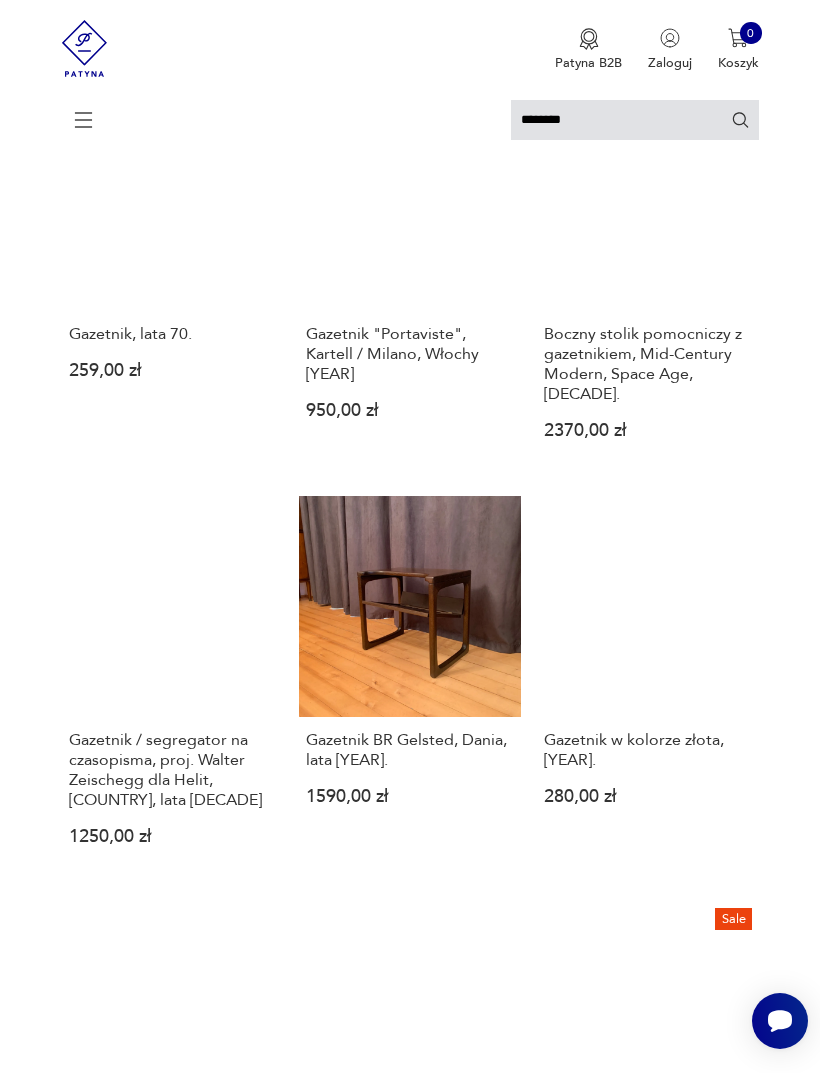 scroll, scrollTop: 1085, scrollLeft: 0, axis: vertical 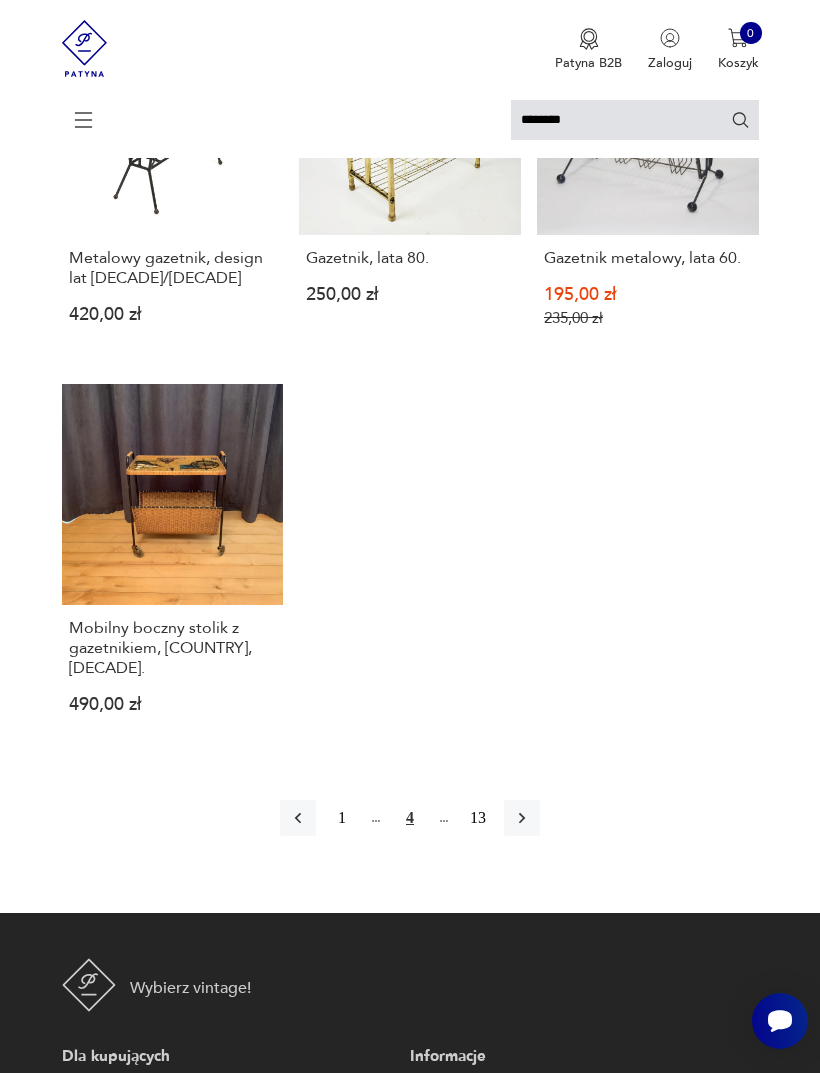 click 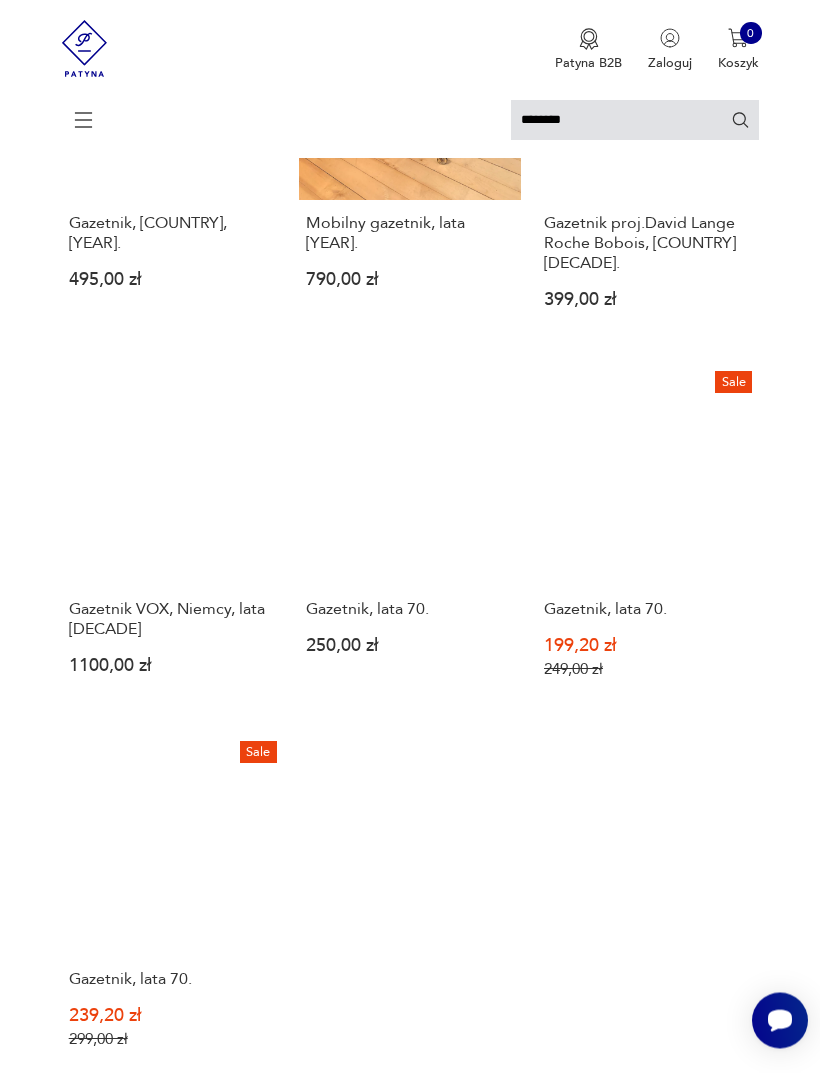 scroll, scrollTop: 1515, scrollLeft: 0, axis: vertical 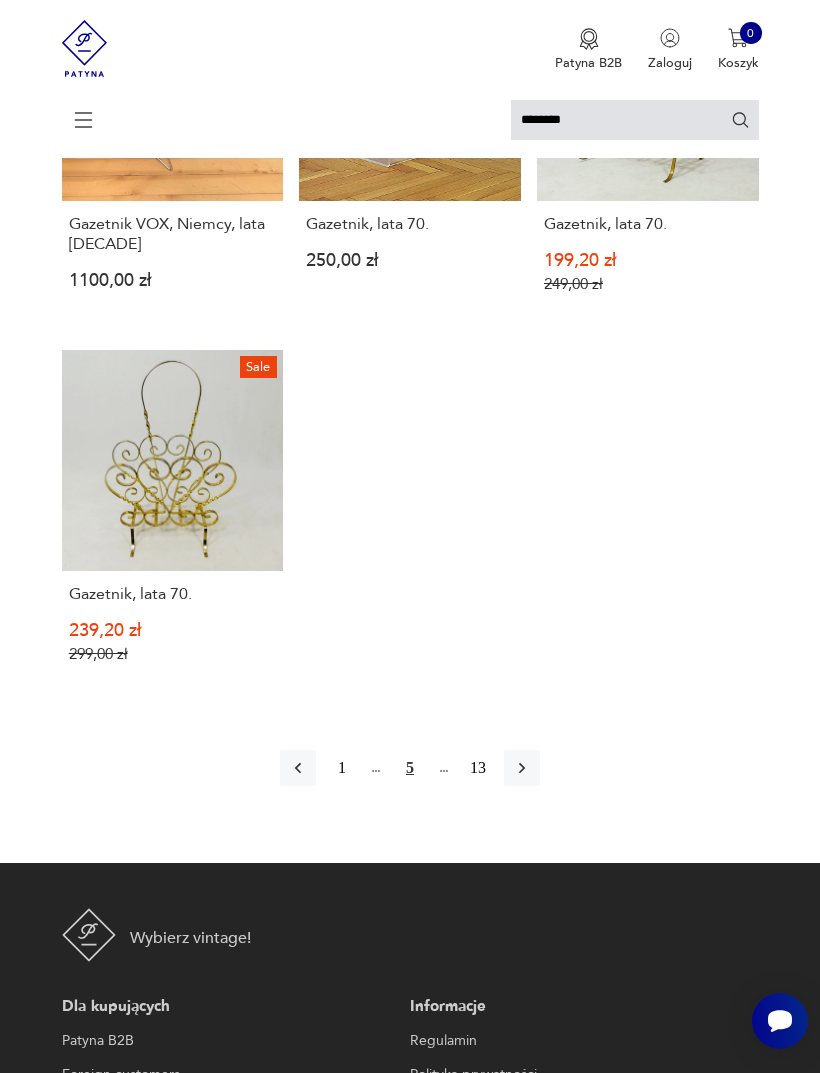 click 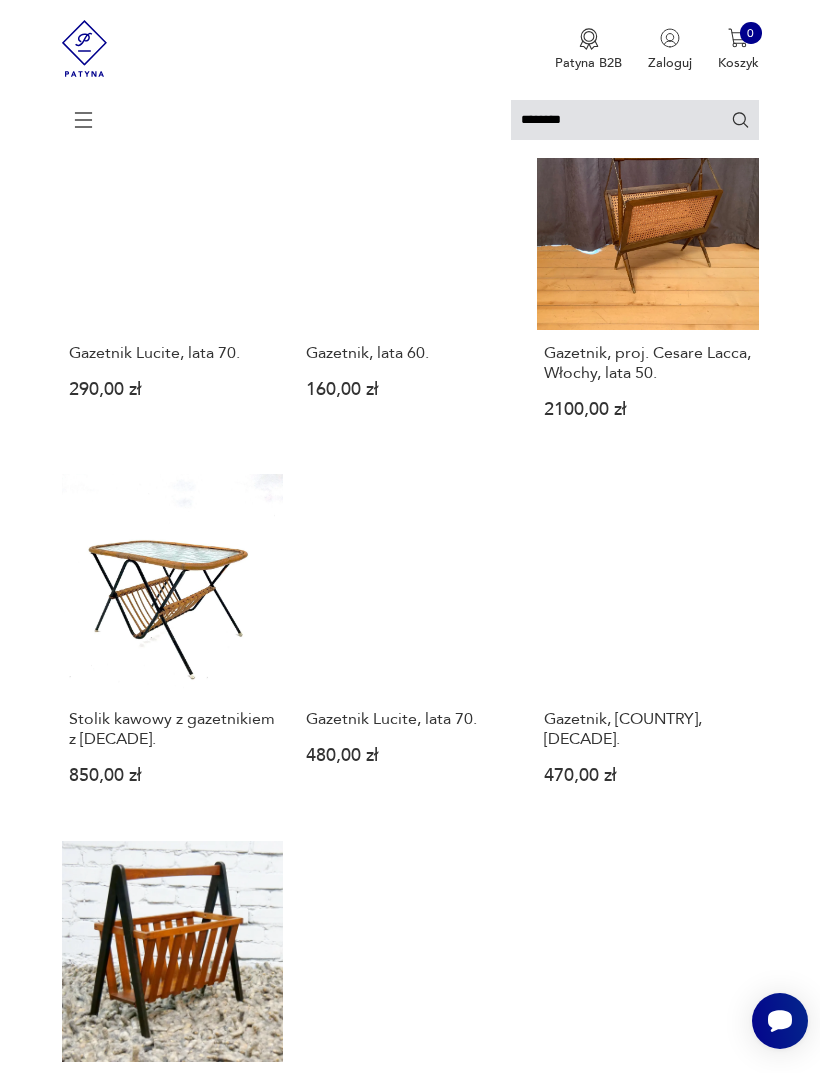 scroll, scrollTop: 4, scrollLeft: 0, axis: vertical 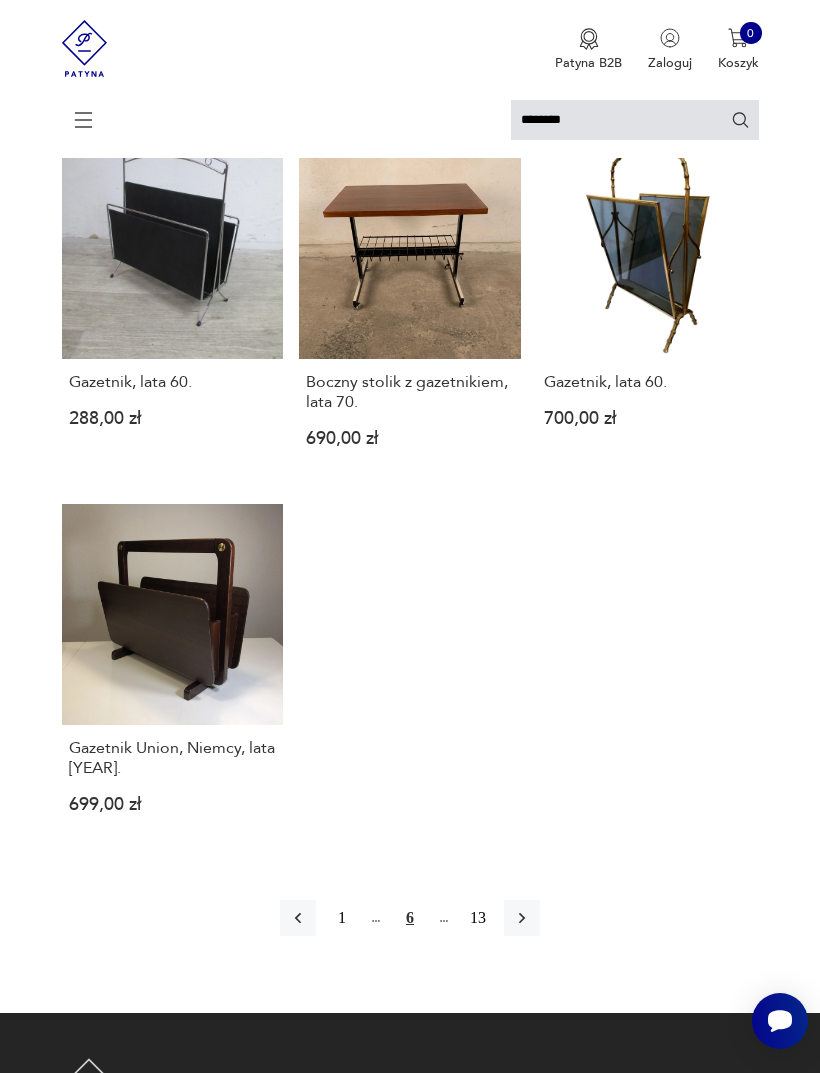 click 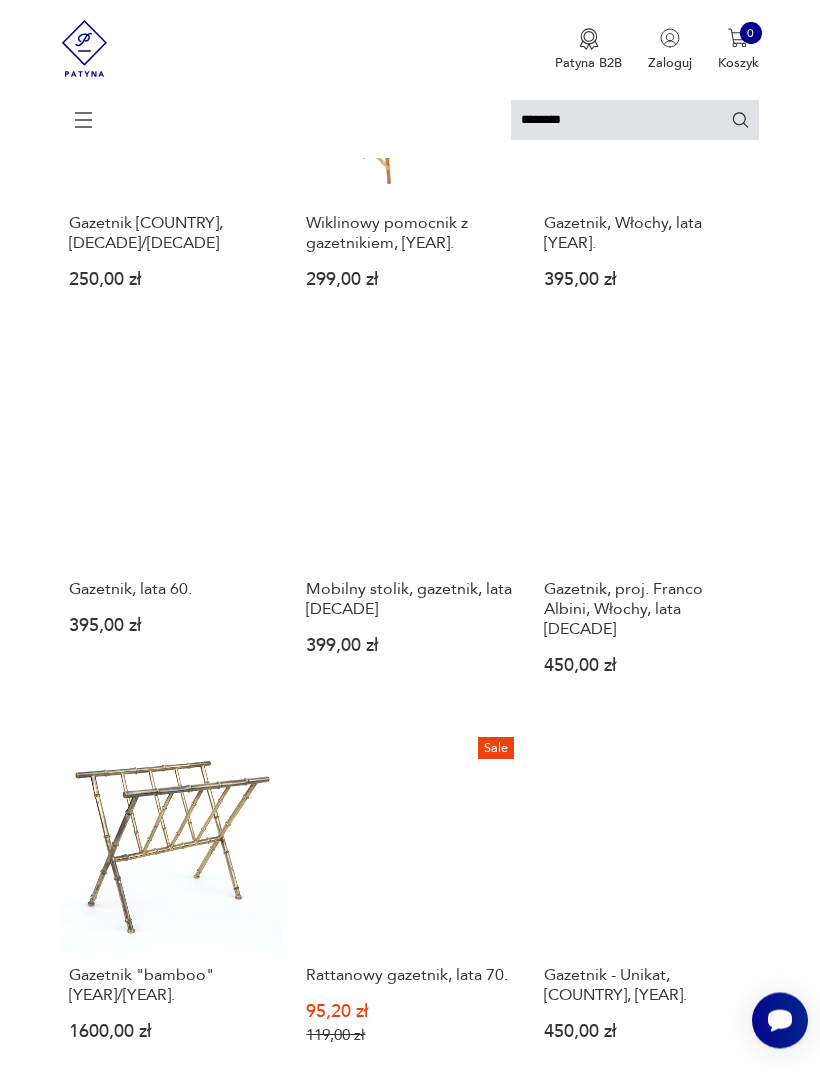 scroll, scrollTop: 782, scrollLeft: 0, axis: vertical 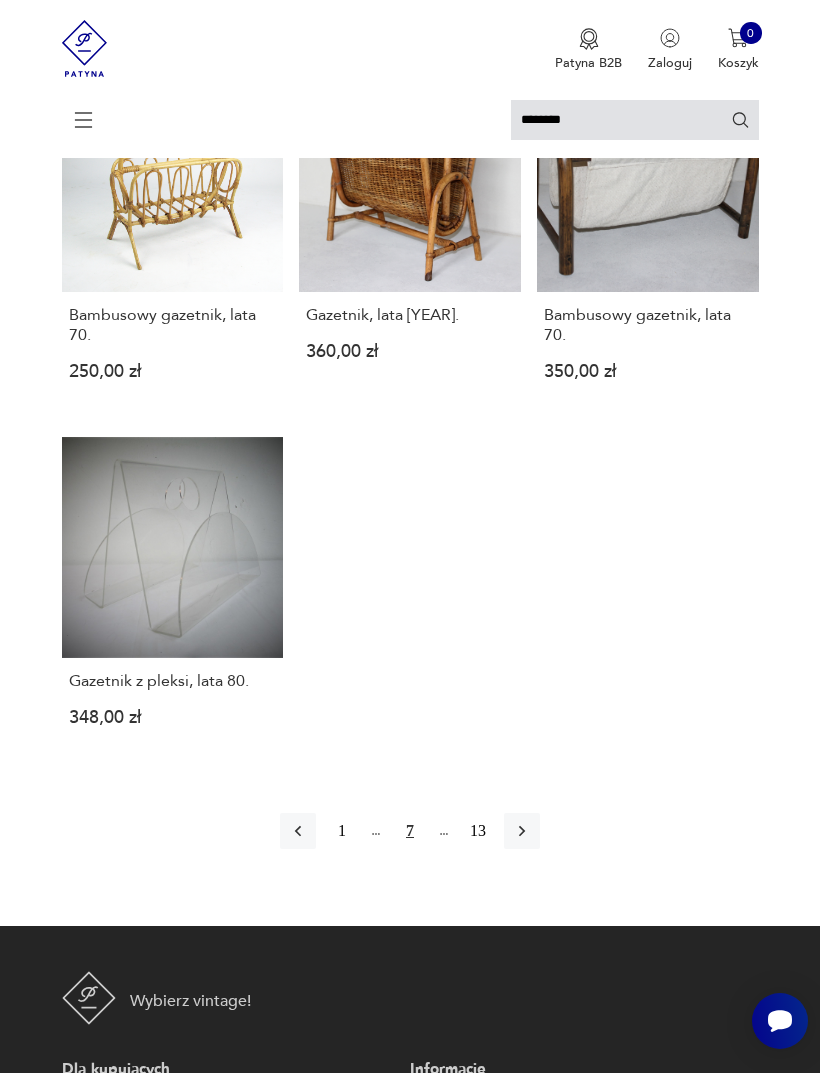 click at bounding box center (522, 831) 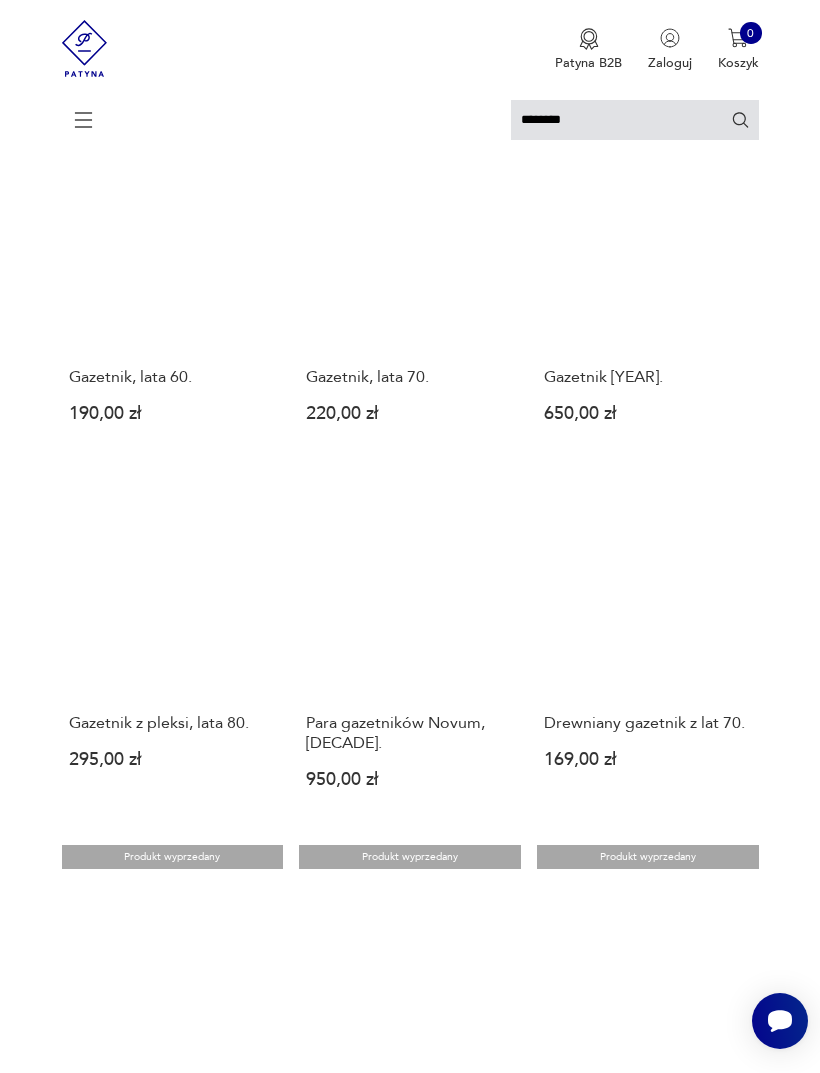 scroll, scrollTop: 637, scrollLeft: 0, axis: vertical 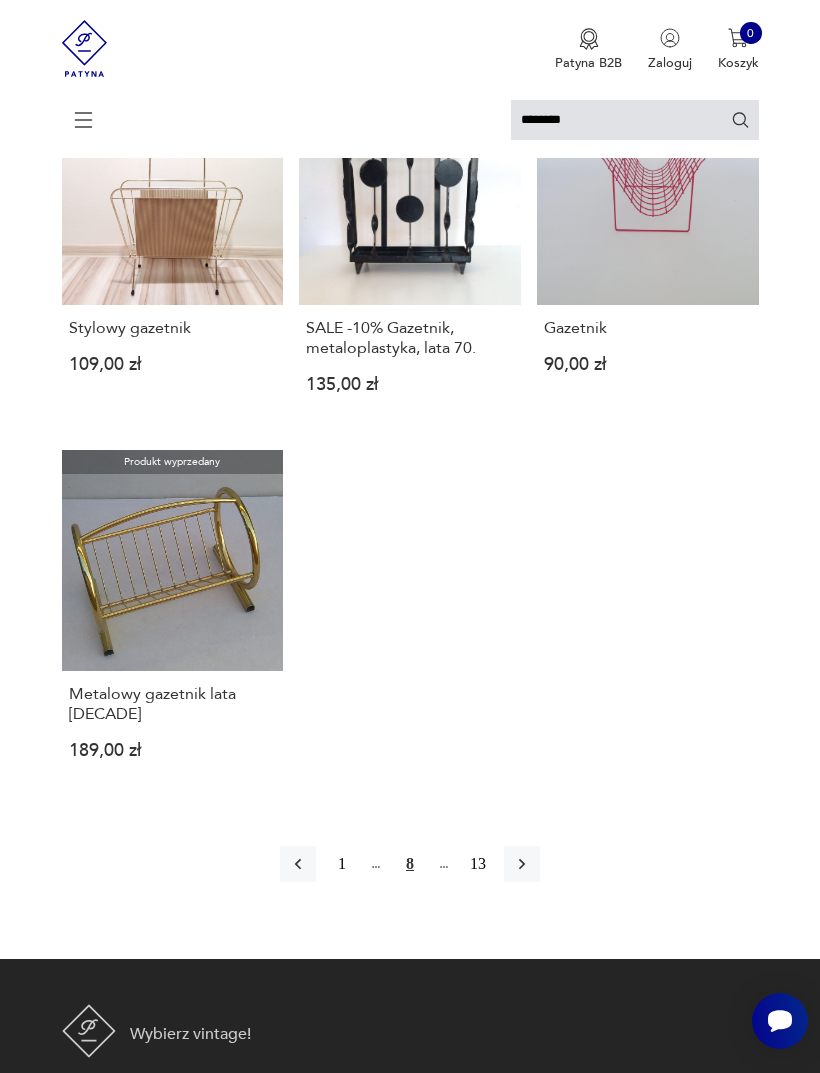 click 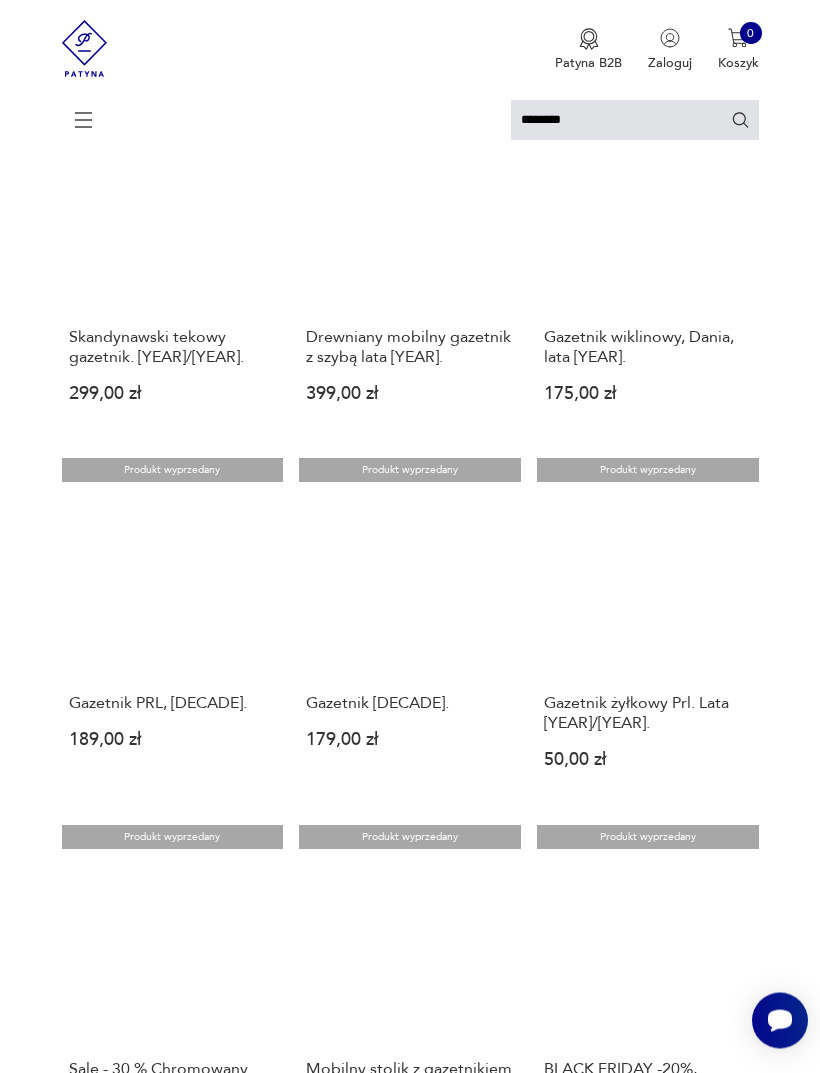 scroll, scrollTop: 0, scrollLeft: 0, axis: both 